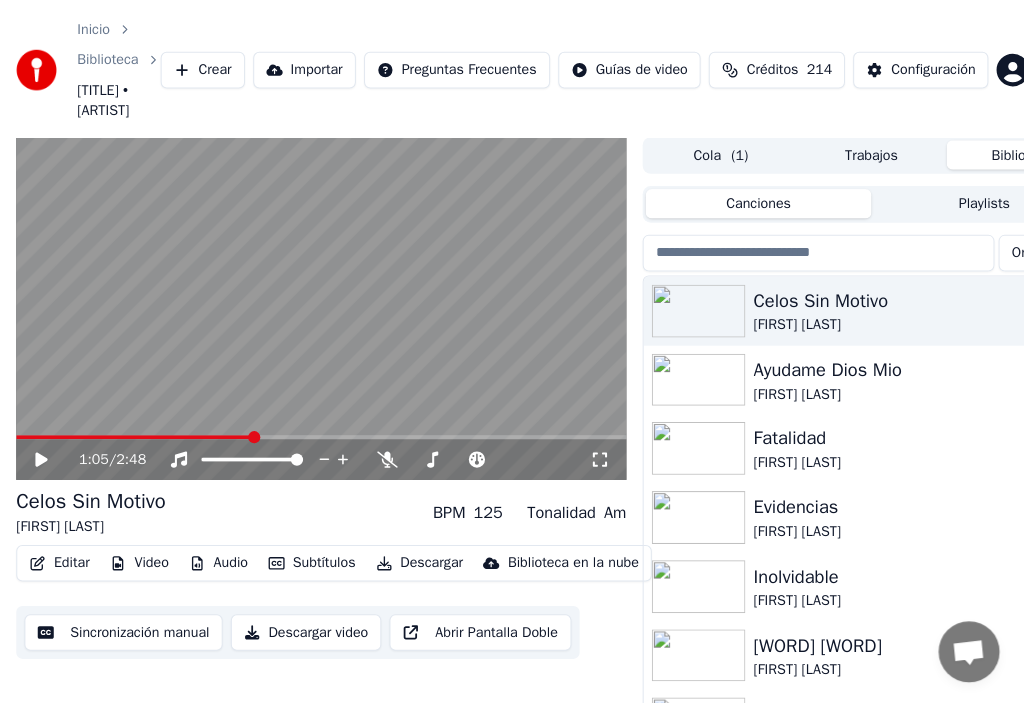 scroll, scrollTop: 0, scrollLeft: 0, axis: both 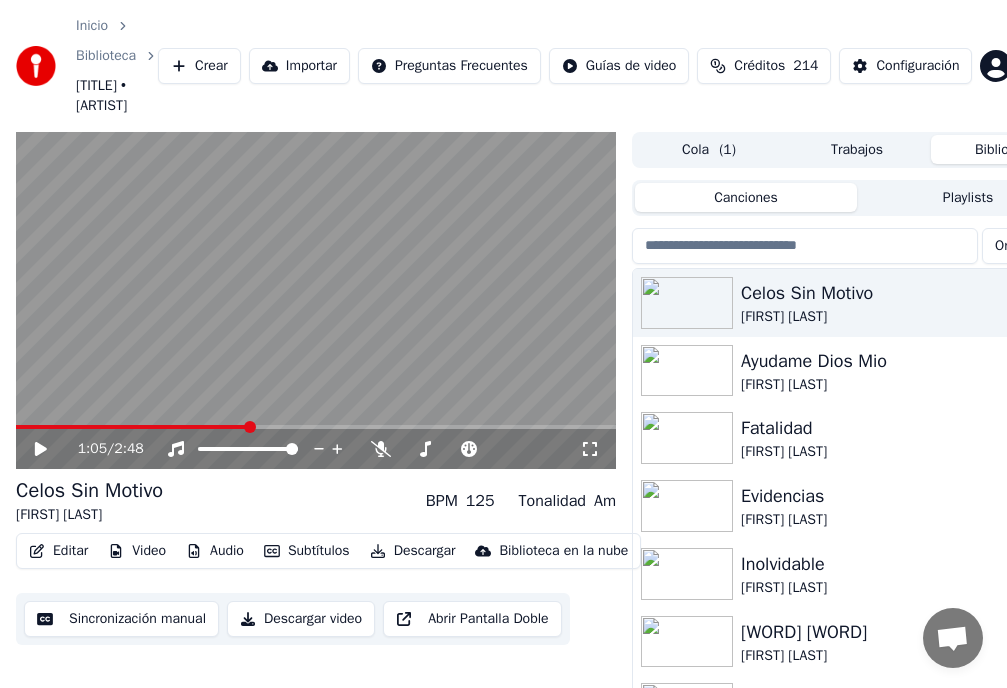 click on "Crear" at bounding box center [199, 66] 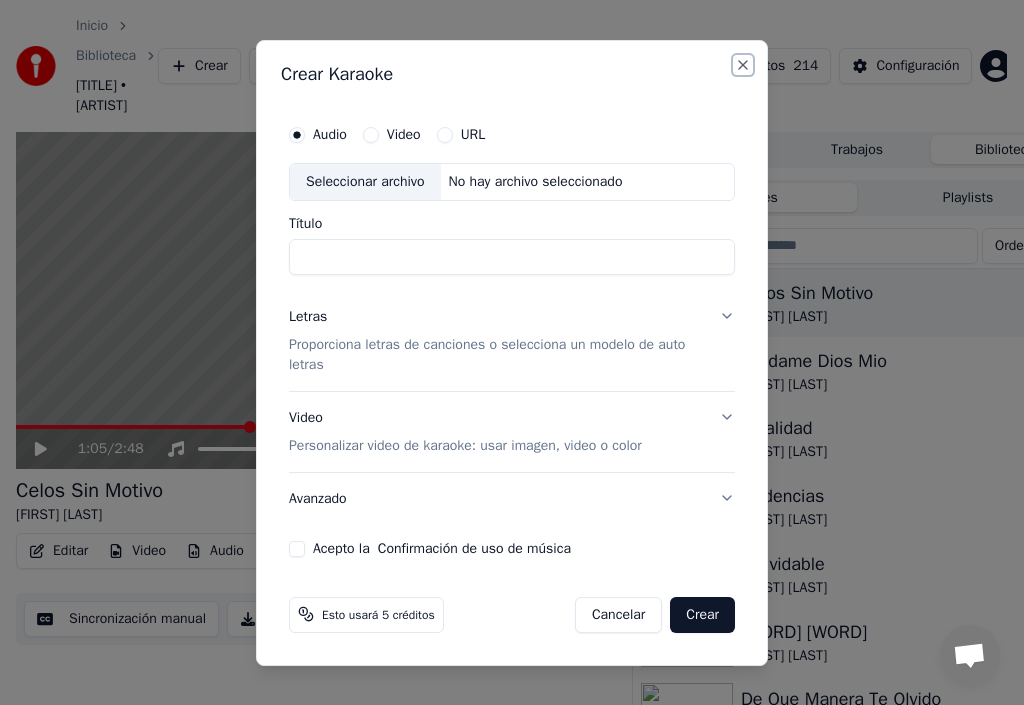 click on "Close" at bounding box center (743, 65) 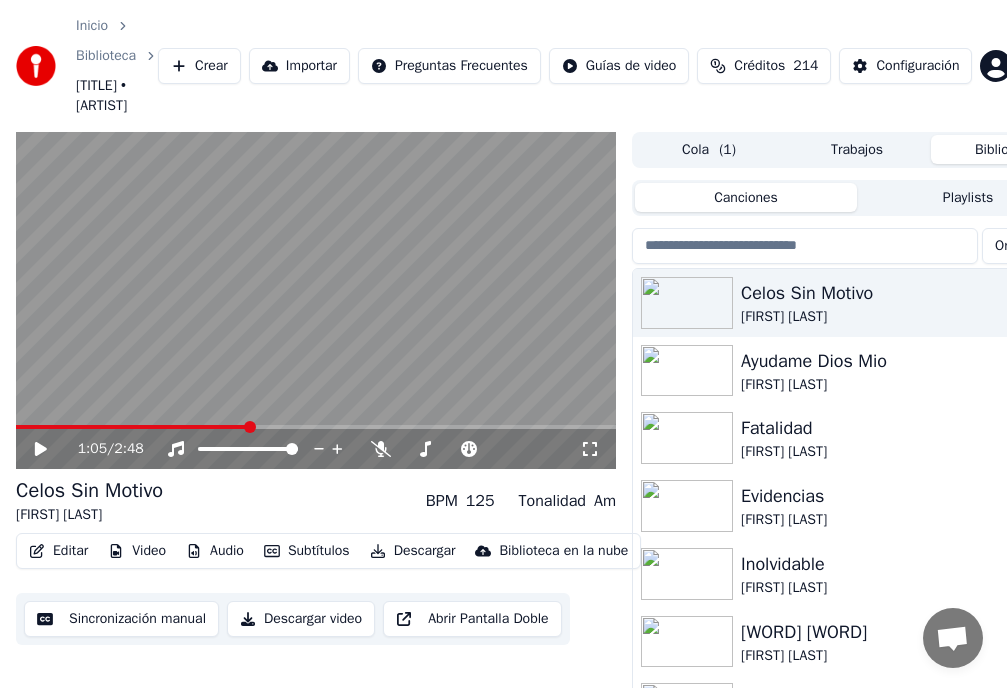 click on "Inicio" at bounding box center (92, 26) 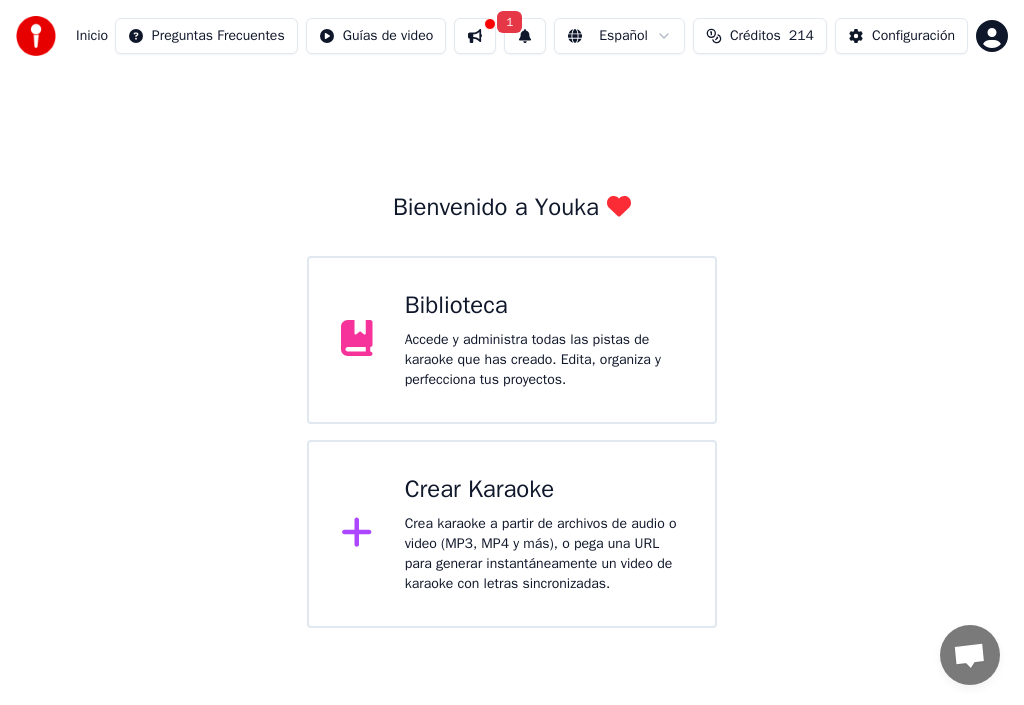 click on "Crear Karaoke" at bounding box center [544, 490] 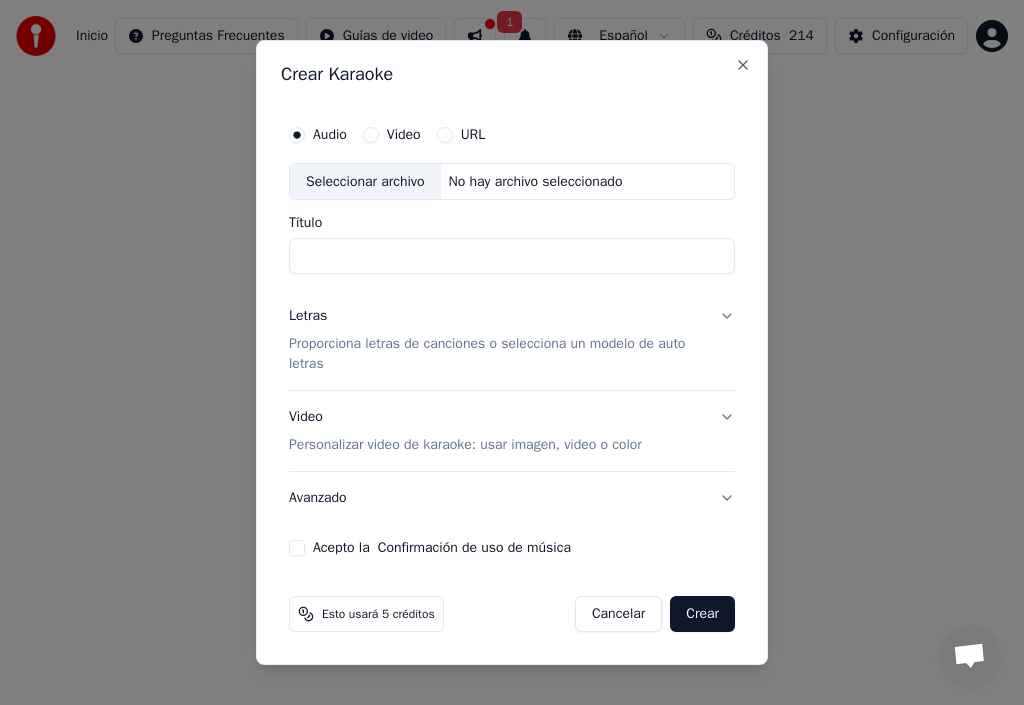 click on "Título" at bounding box center [512, 257] 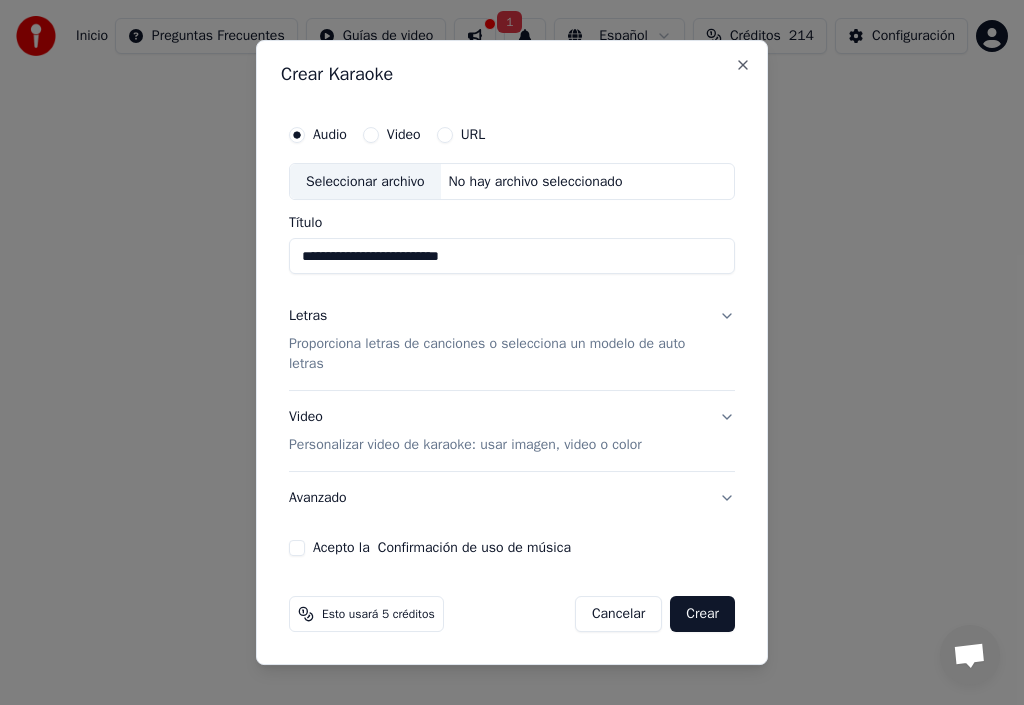 type on "**********" 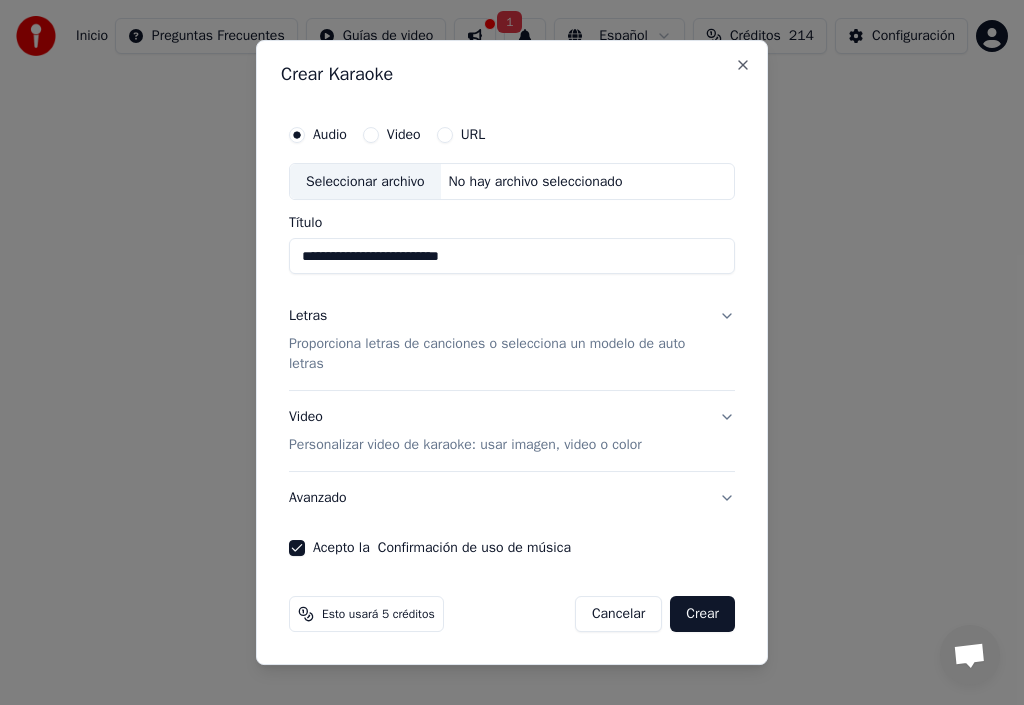 click on "Letras" at bounding box center [308, 317] 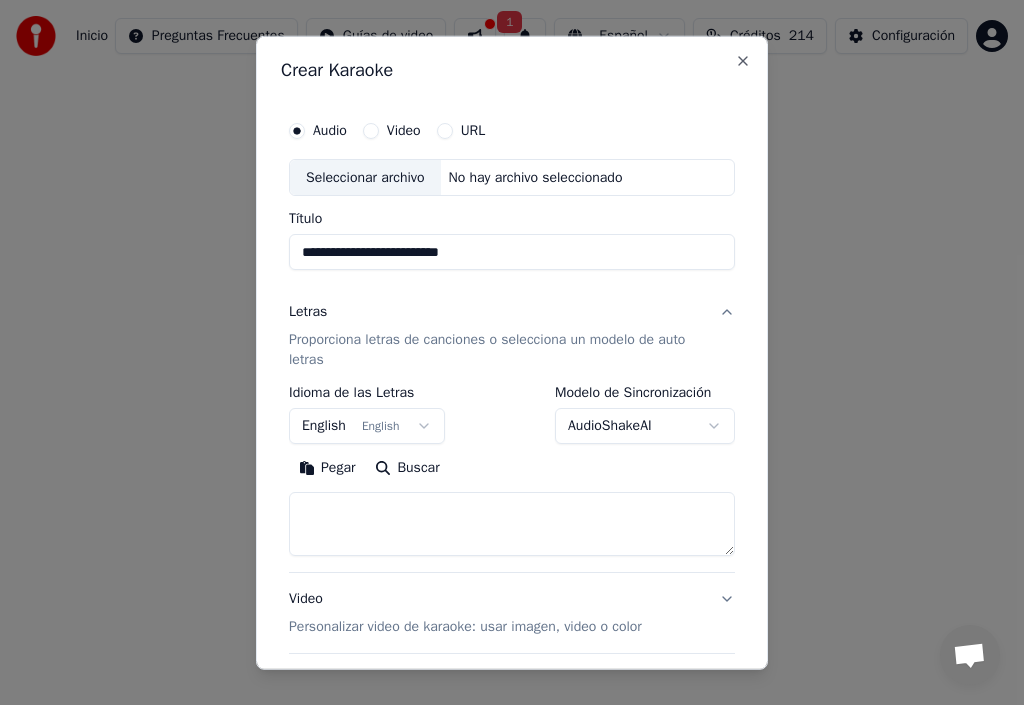 click on "Pegar" at bounding box center (327, 468) 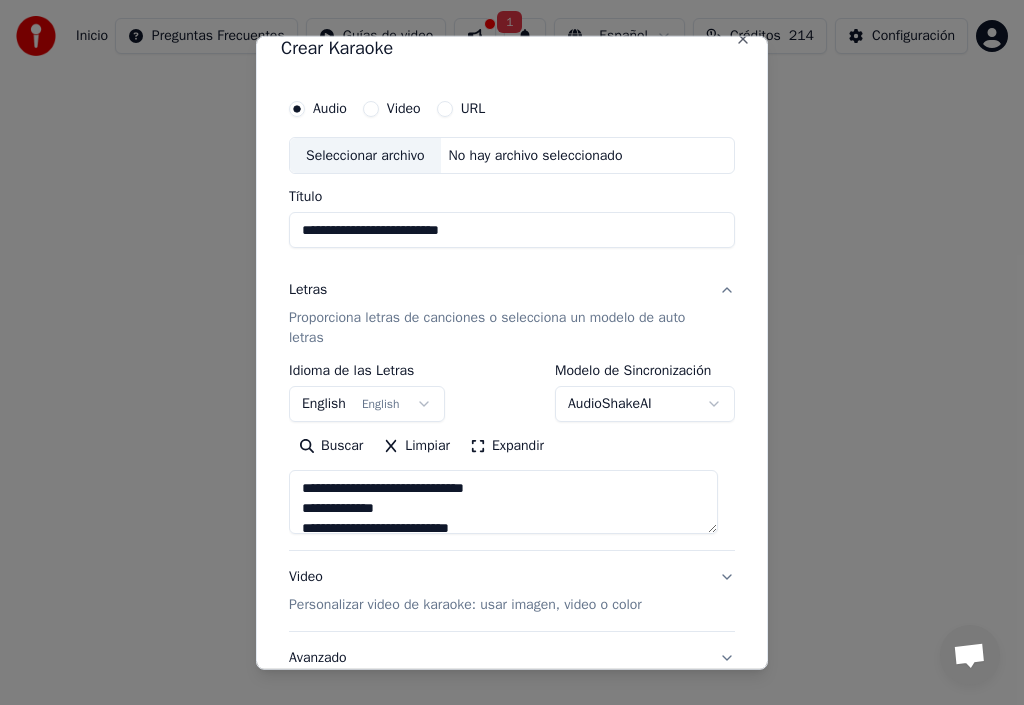 scroll, scrollTop: 0, scrollLeft: 0, axis: both 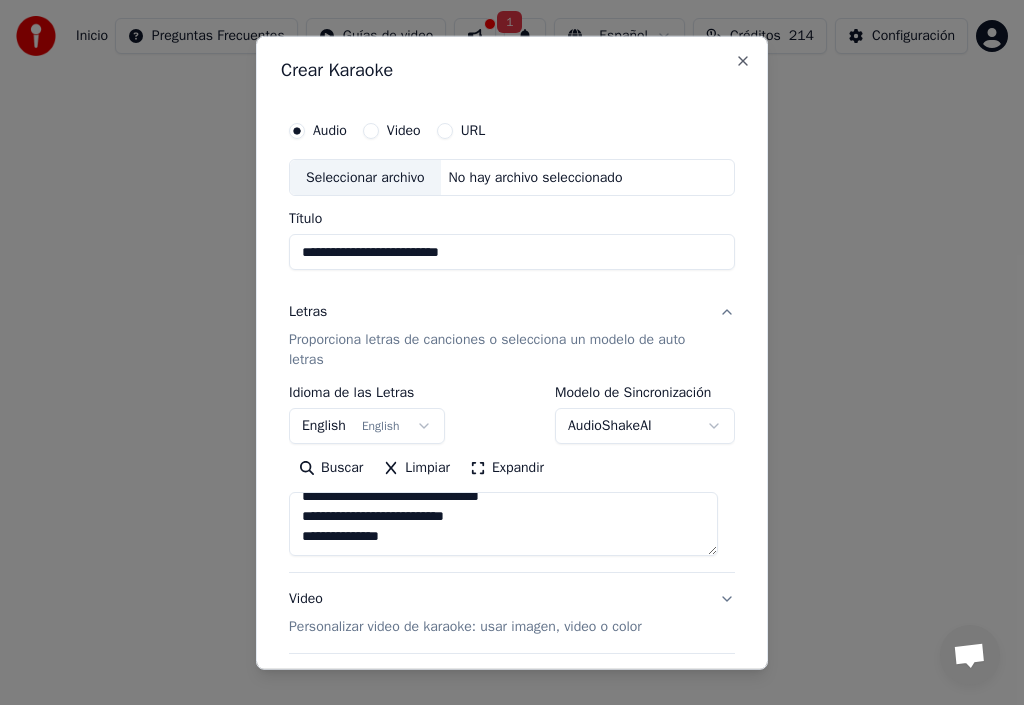 click on "Personalizar video de karaoke: usar imagen, video o color" at bounding box center (465, 627) 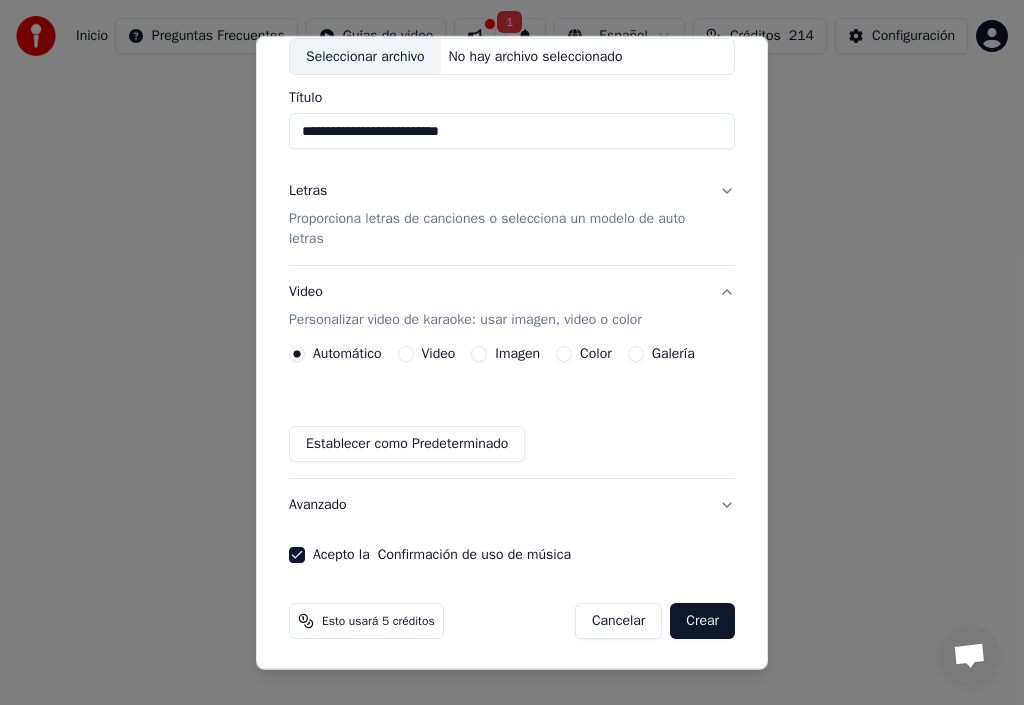 scroll, scrollTop: 123, scrollLeft: 0, axis: vertical 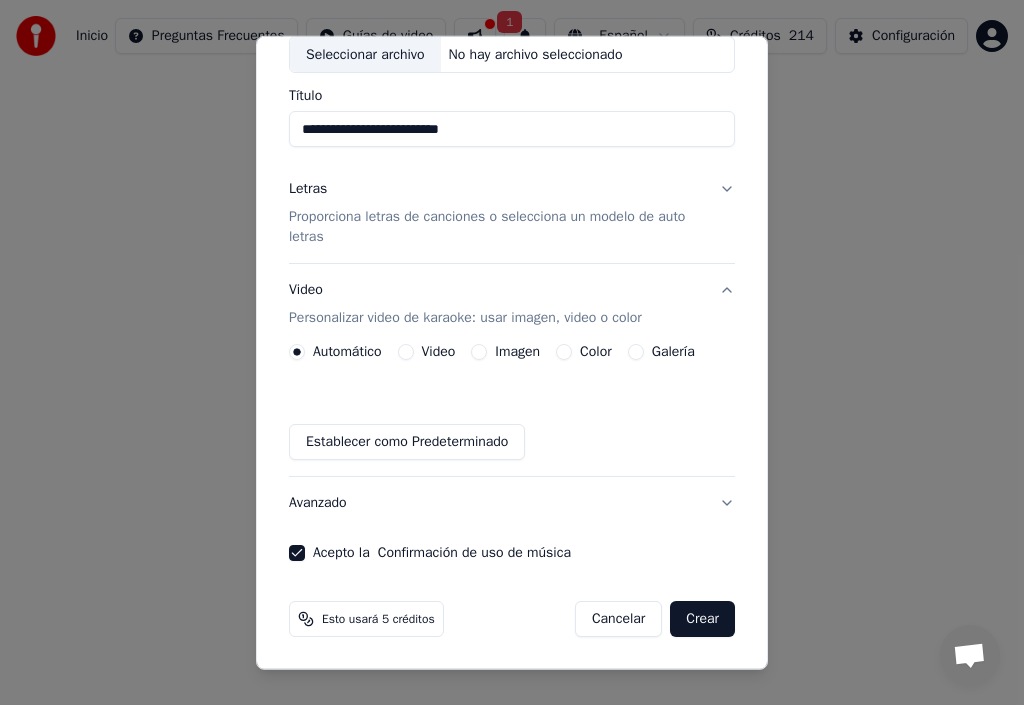 click on "Crear" at bounding box center (702, 619) 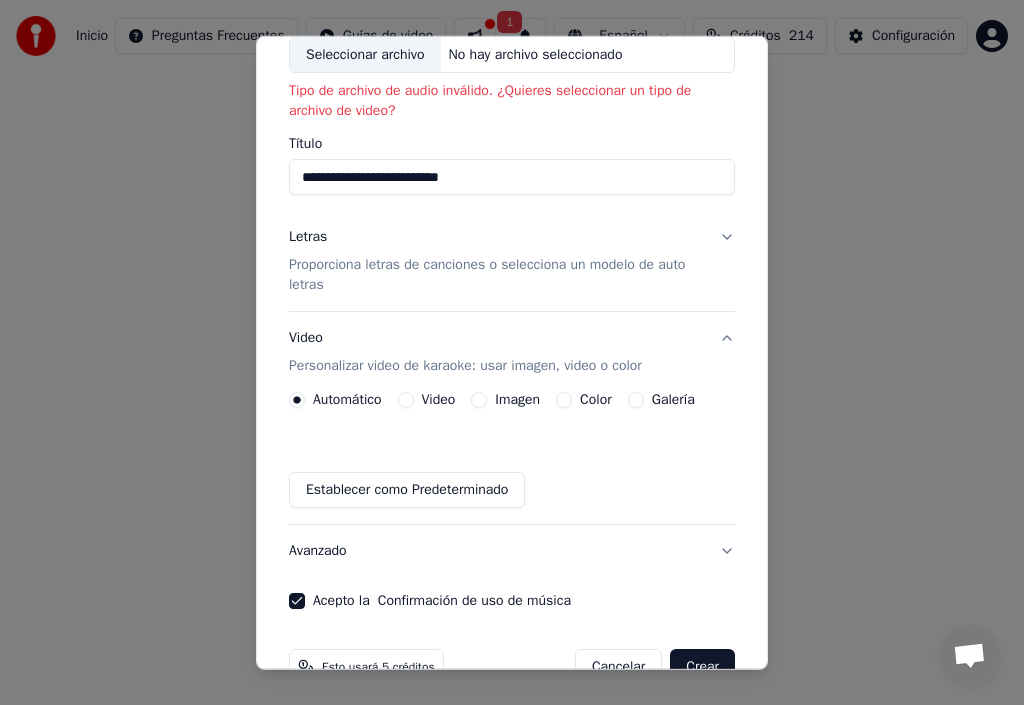 click on "Crear" at bounding box center (702, 667) 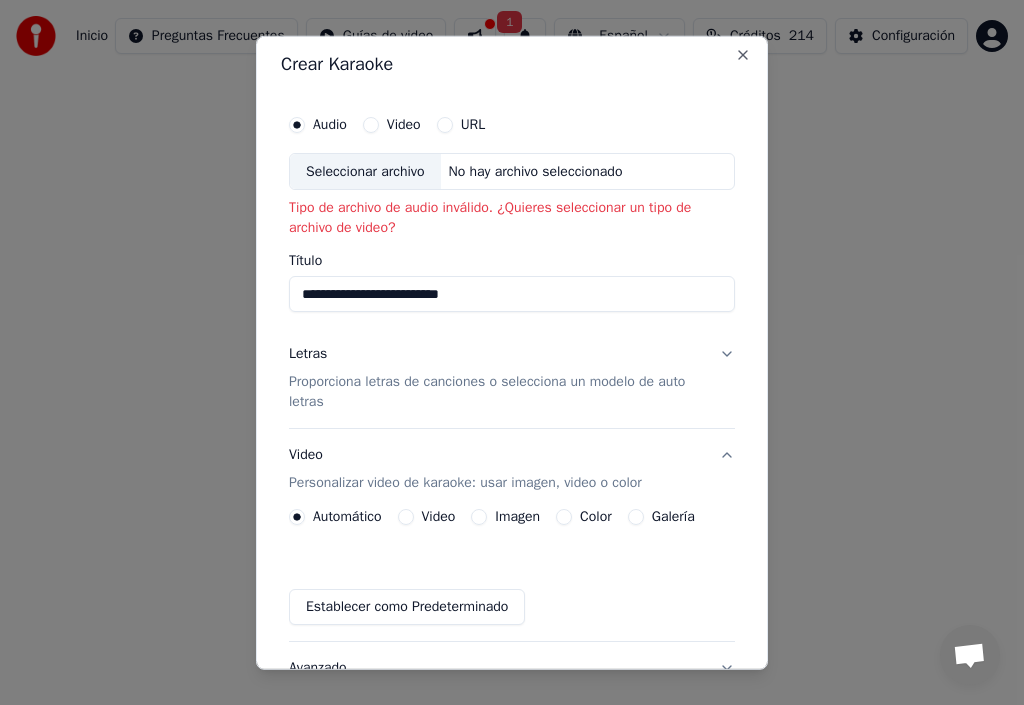 scroll, scrollTop: 0, scrollLeft: 0, axis: both 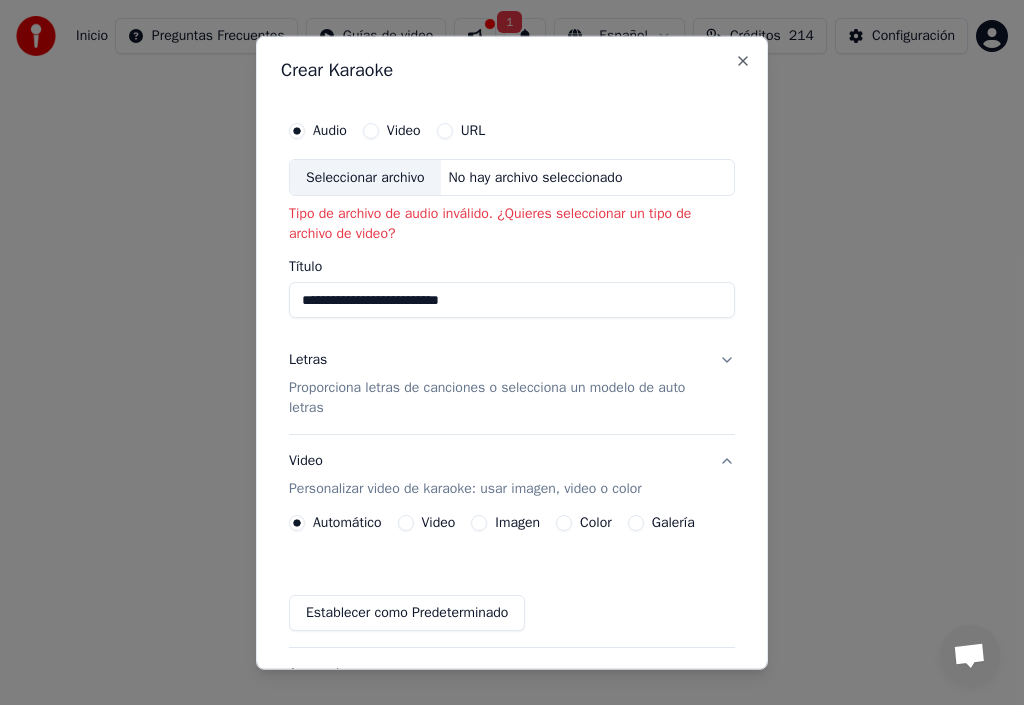 click on "Seleccionar archivo" at bounding box center [365, 177] 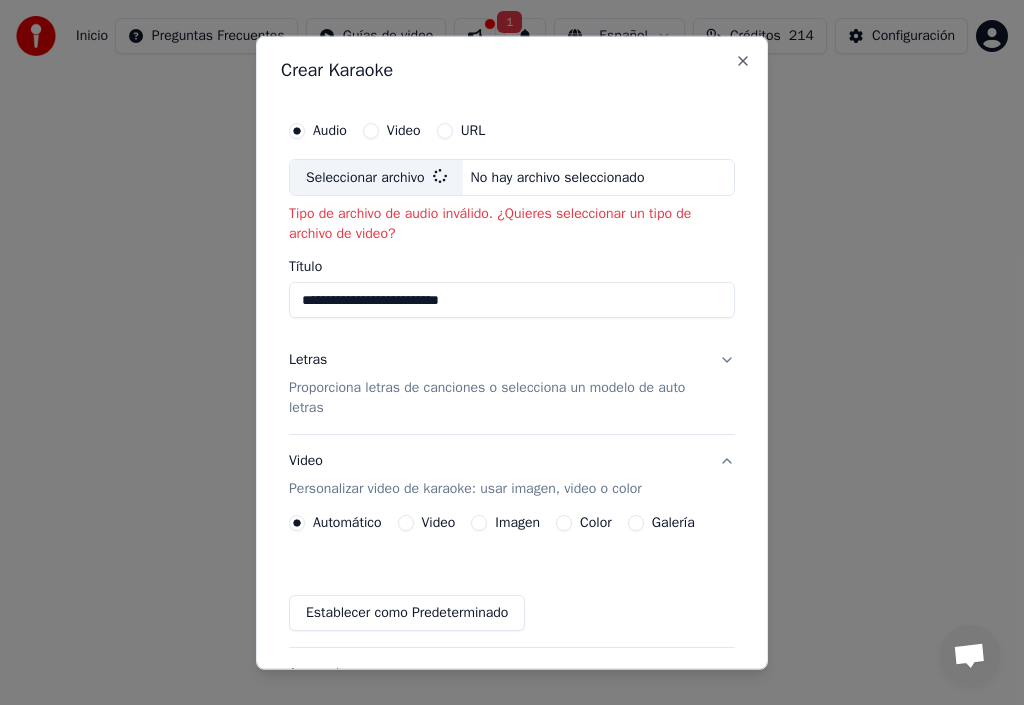 type on "**********" 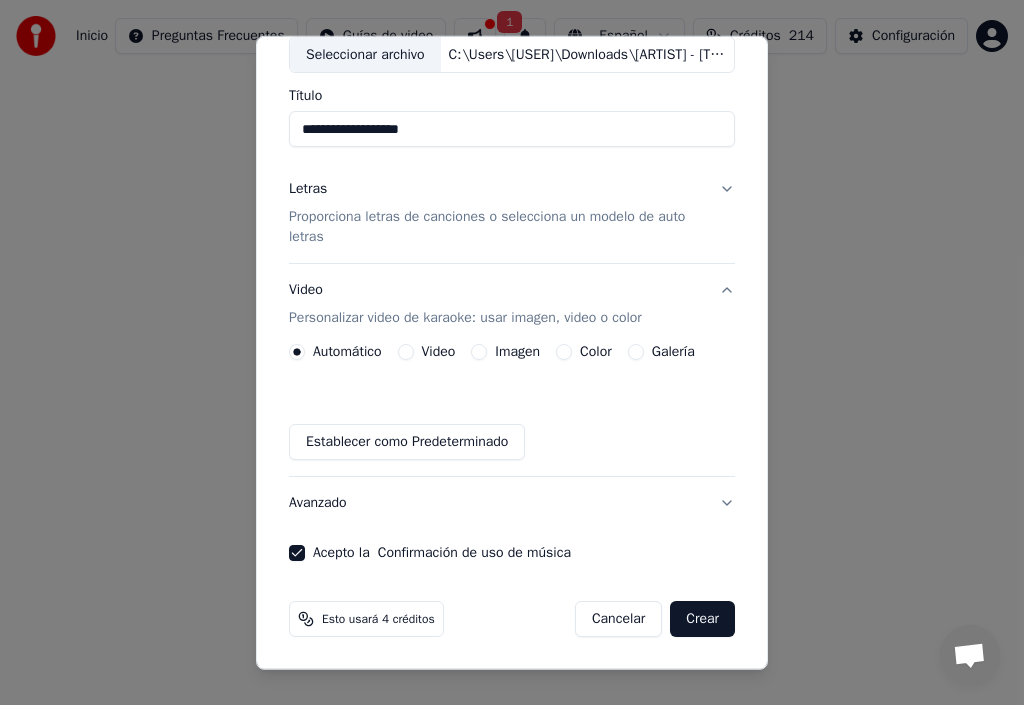 scroll, scrollTop: 23, scrollLeft: 0, axis: vertical 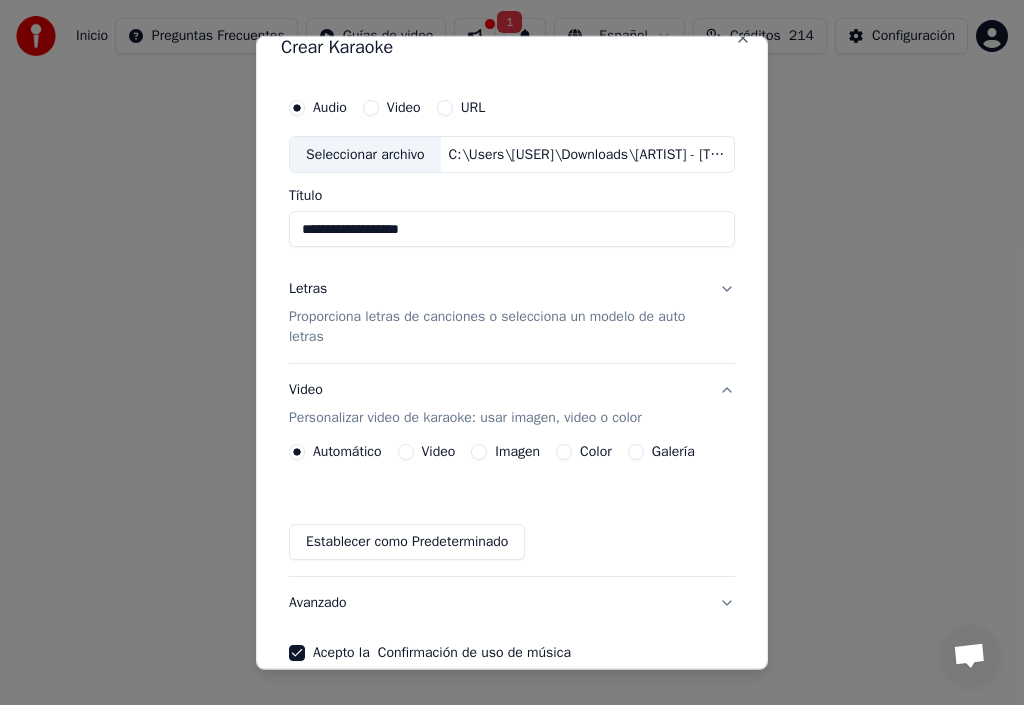 click on "Letras" at bounding box center [308, 289] 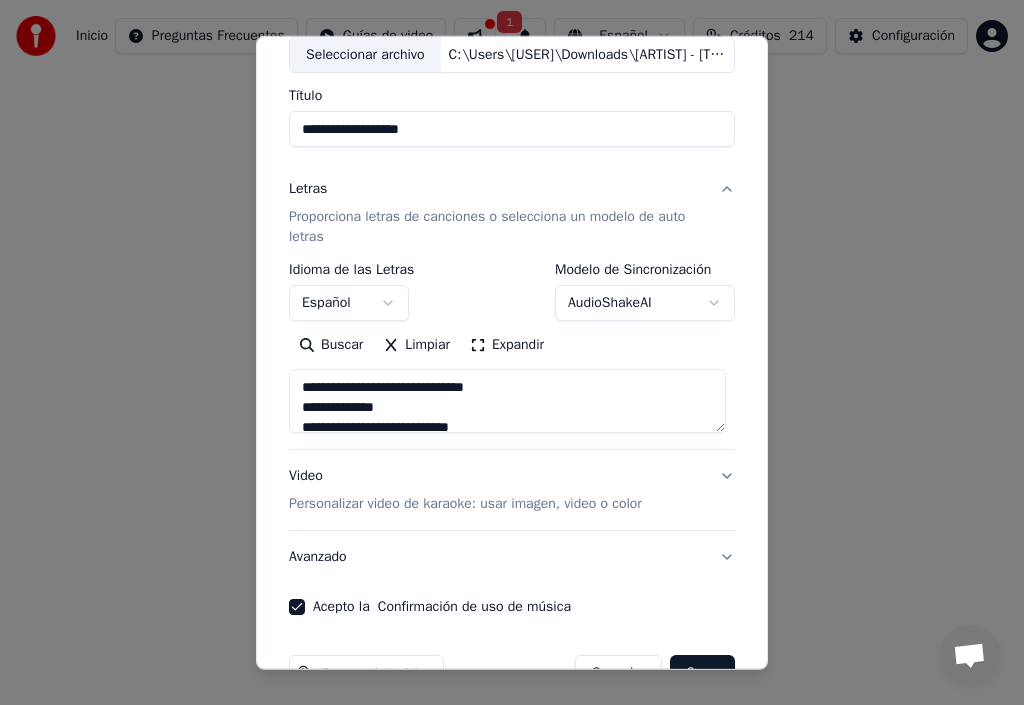 scroll, scrollTop: 177, scrollLeft: 0, axis: vertical 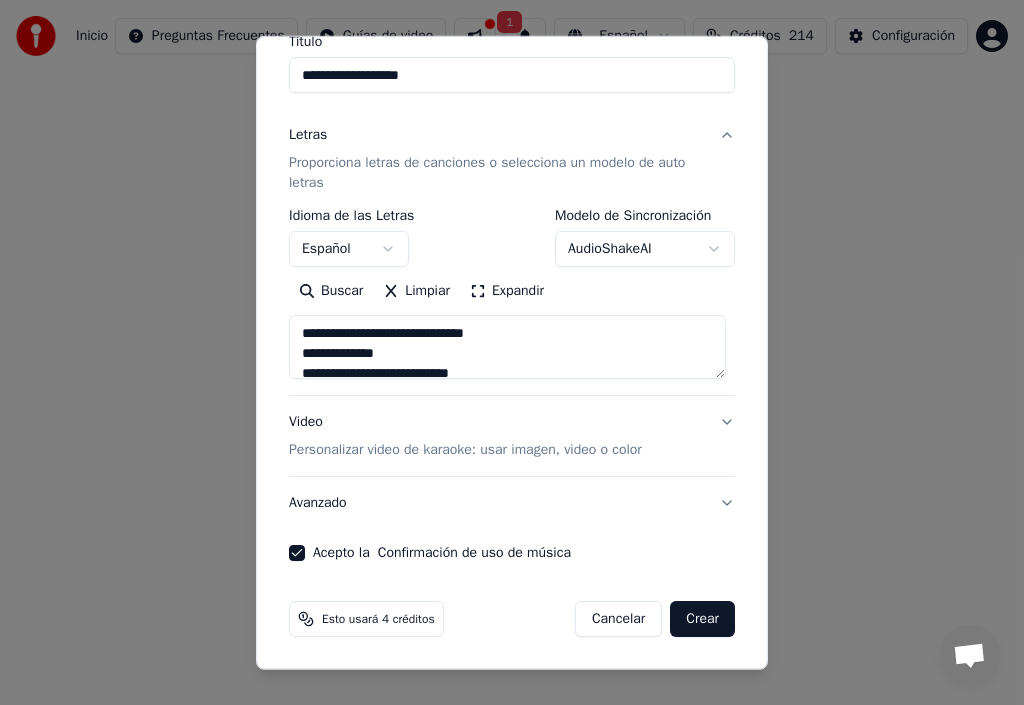 click on "Crear" at bounding box center (702, 619) 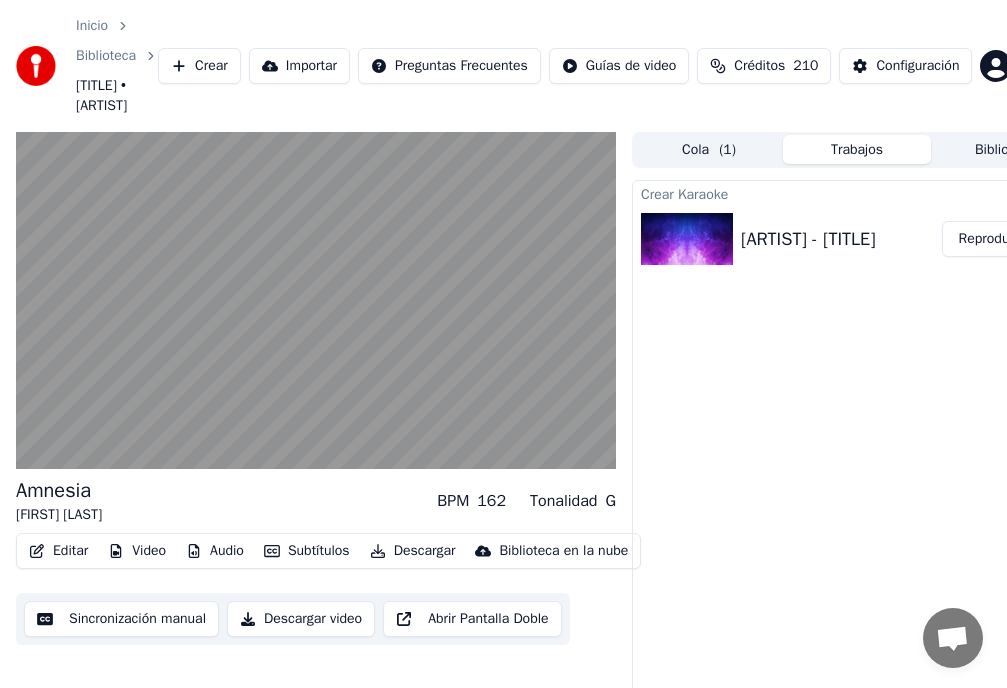 click on "Subtítulos" at bounding box center (307, 551) 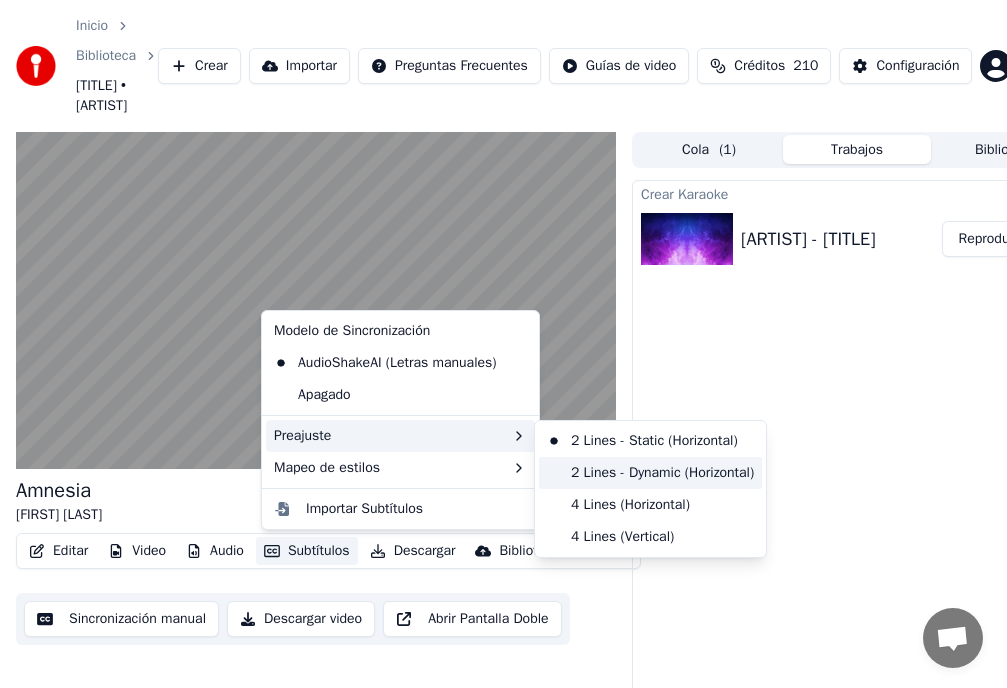 click on "2 Lines - Dynamic (Horizontal)" at bounding box center (650, 473) 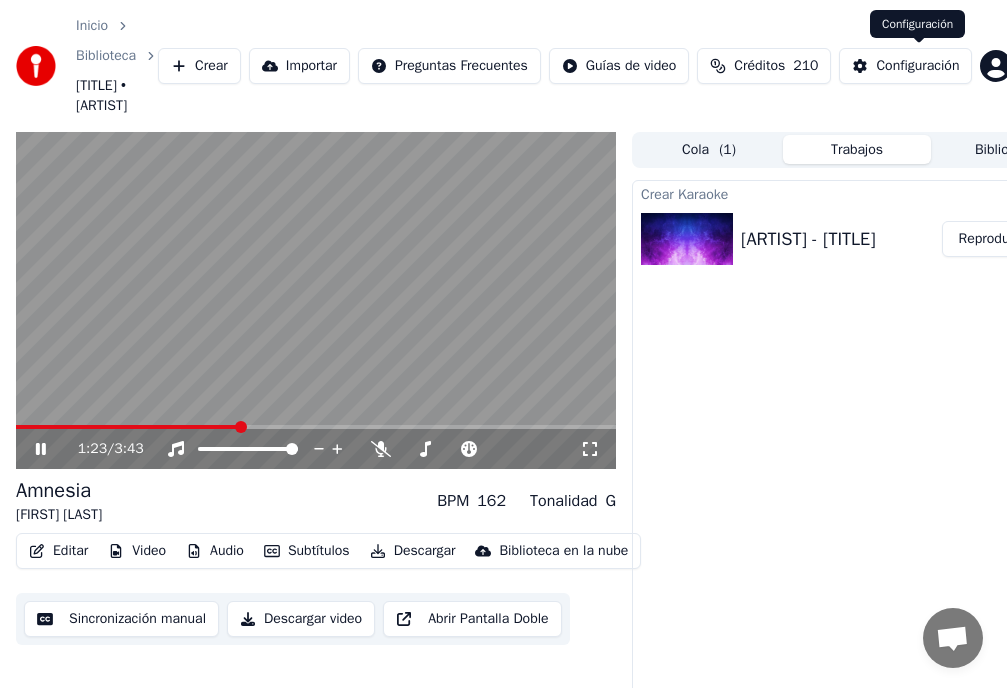 click on "Configuración" at bounding box center [917, 66] 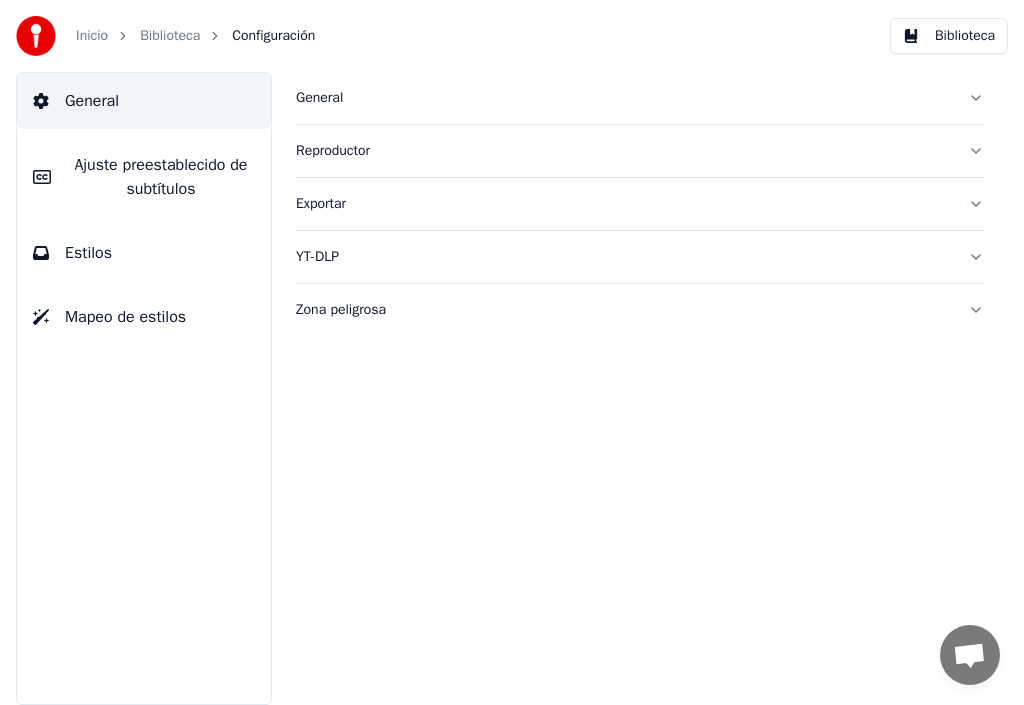 click on "Estilos" at bounding box center (88, 253) 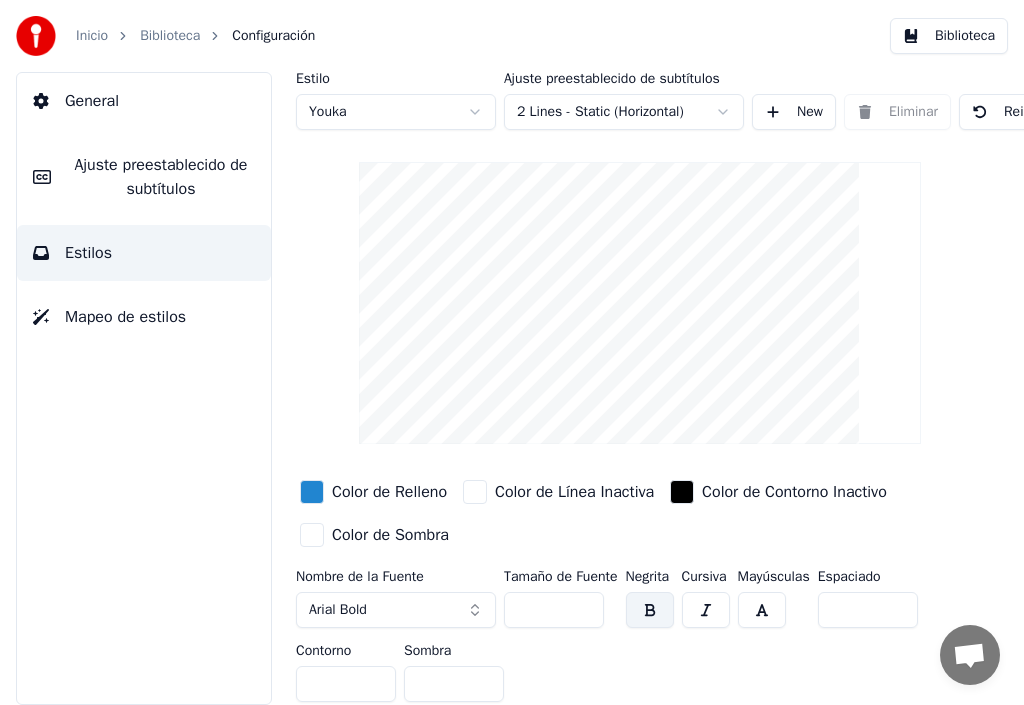 click on "**" at bounding box center (554, 610) 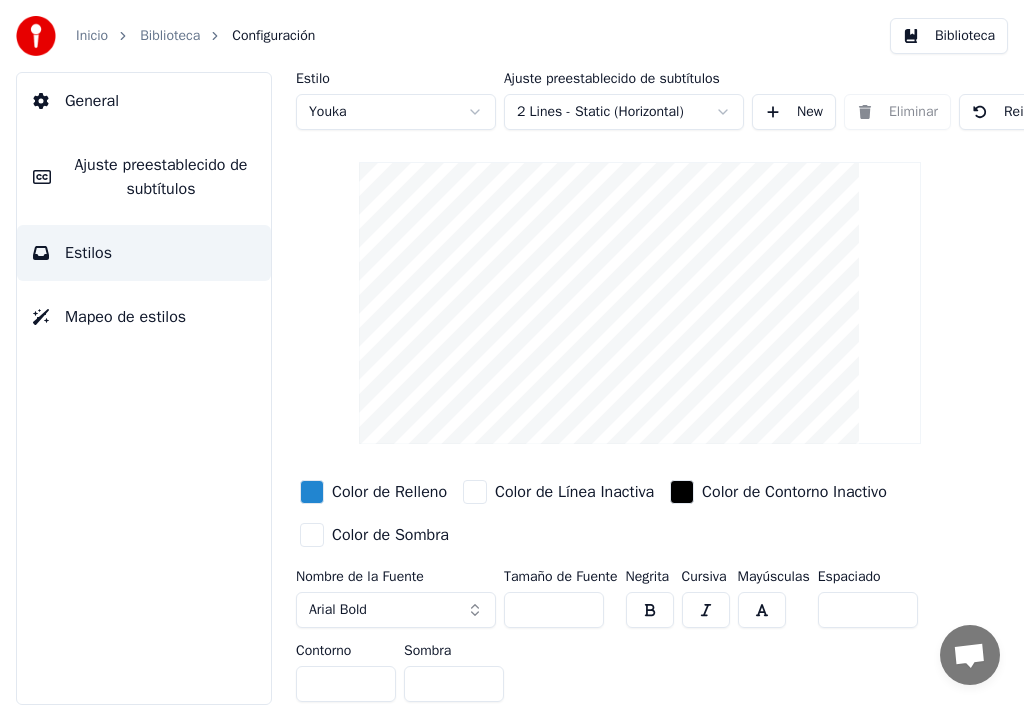 scroll, scrollTop: 20, scrollLeft: 0, axis: vertical 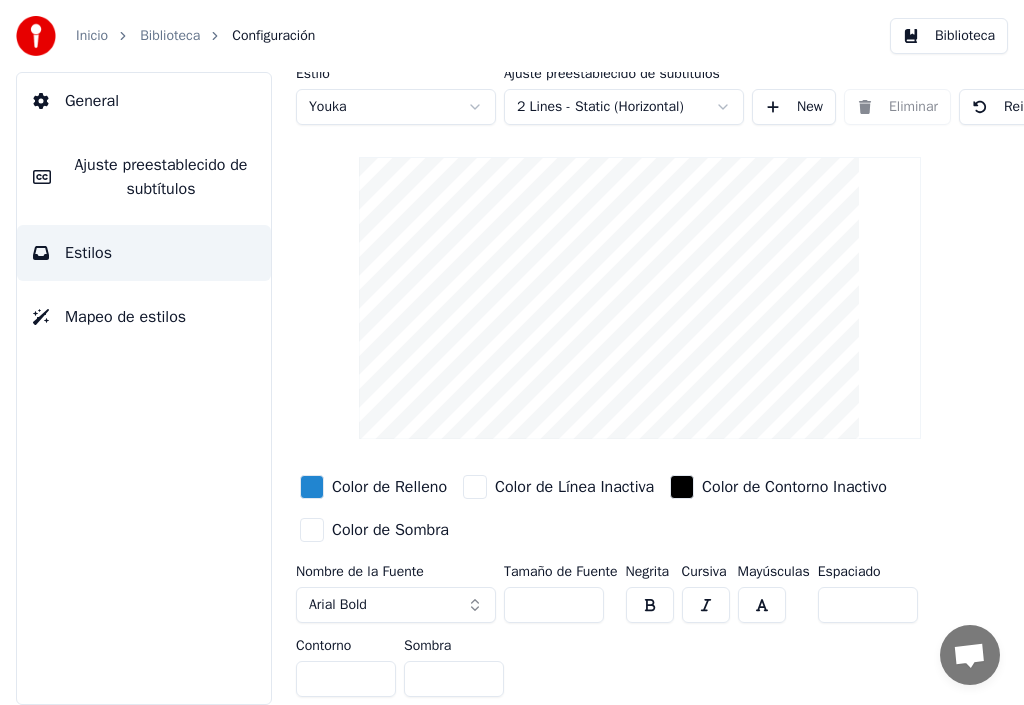 type 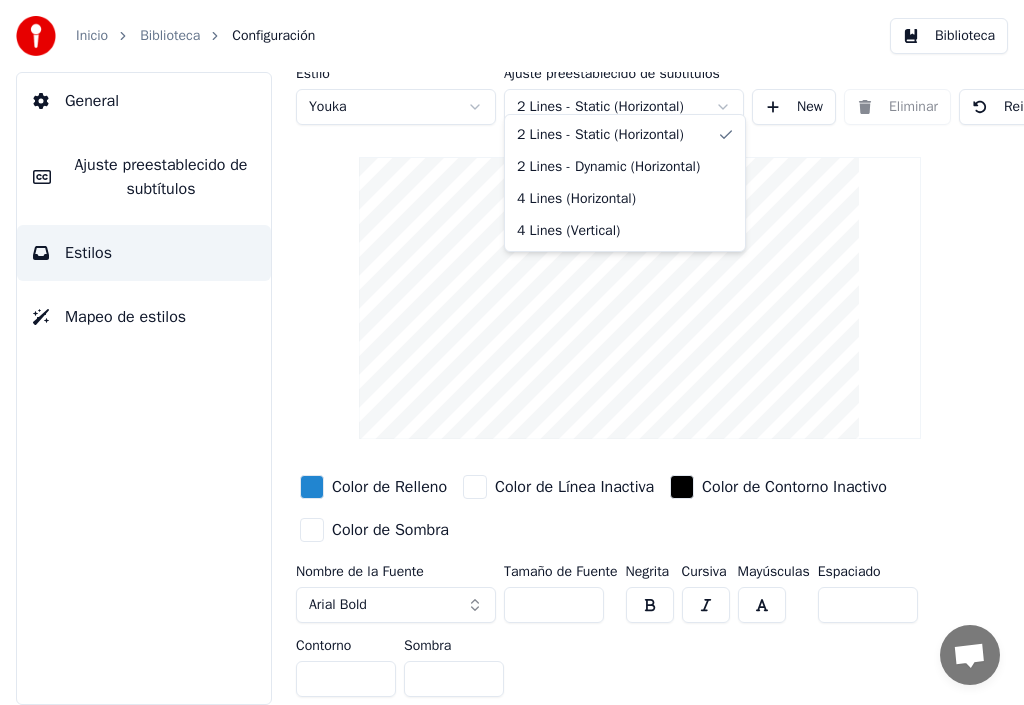 click on "Estilo Youka Ajuste preestablecido de subtítulos 2 Lines - Static (Horizontal) New Eliminar Reiniciar Guardar Color de Relleno Color de Línea Inactiva Color de Contorno Inactivo Color de Sombra Nombre de la Fuente Arial Bold Tamaño de Fuente *** Negrita Cursiva Mayúsculas Espaciado * Contorno * Sombra * 2 Lines - Static (Horizontal) 2 Lines - Dynamic (Horizontal) 4 Lines (Horizontal) 4 Lines (Vertical)" at bounding box center [512, 352] 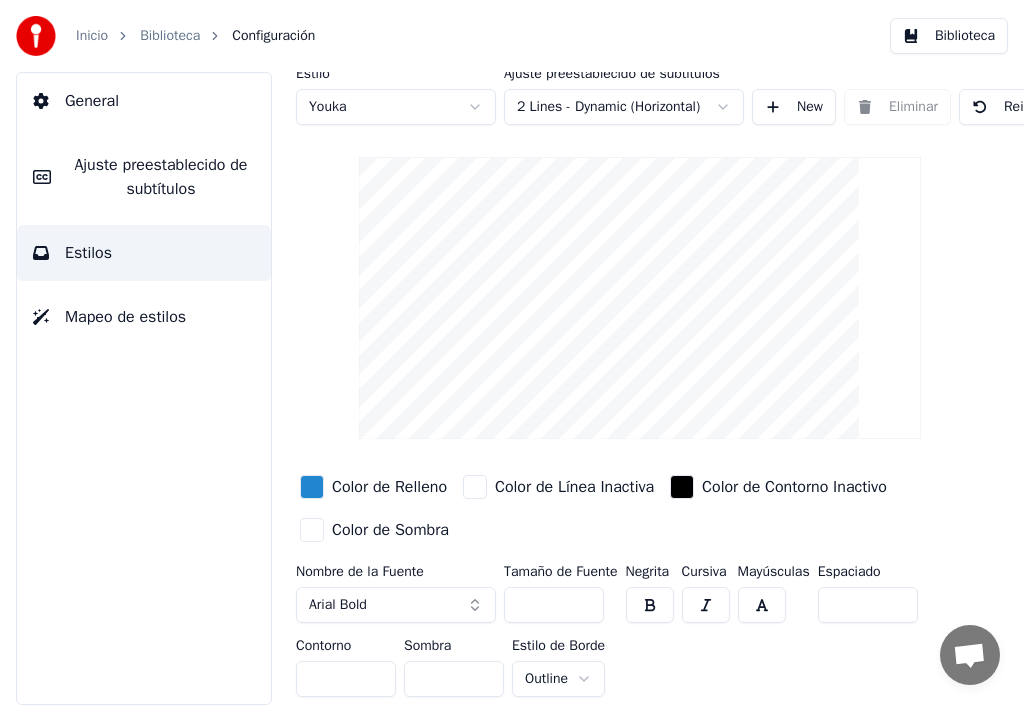 click on "Inicio" at bounding box center [92, 36] 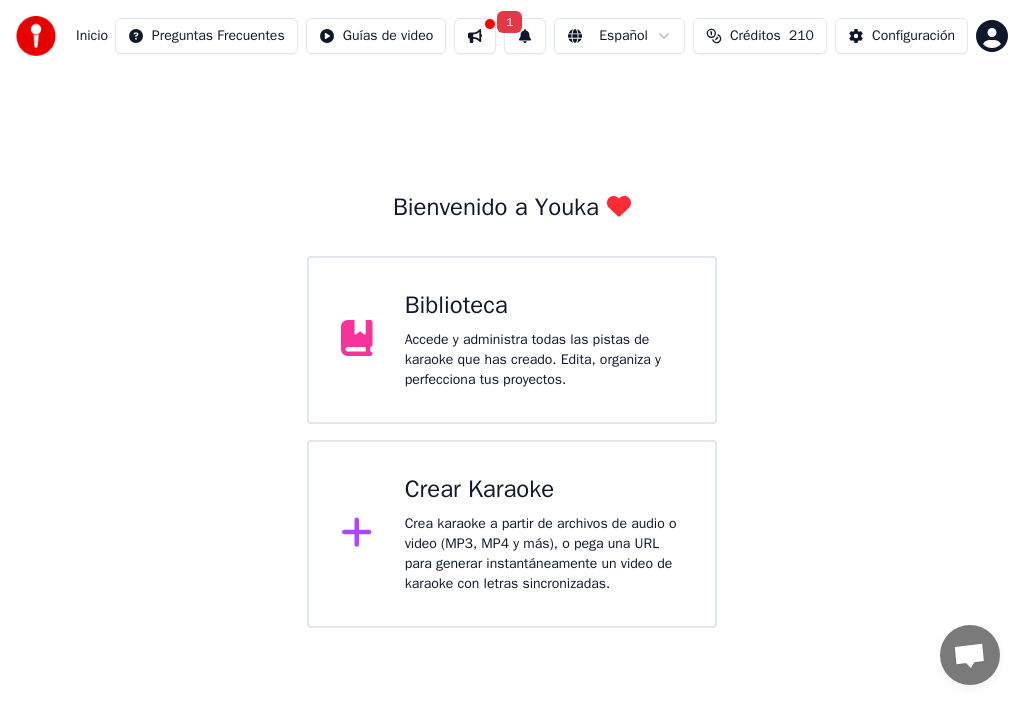 click on "Biblioteca Accede y administra todas las pistas de karaoke que has creado. Edita, organiza y perfecciona tus proyectos." at bounding box center [544, 340] 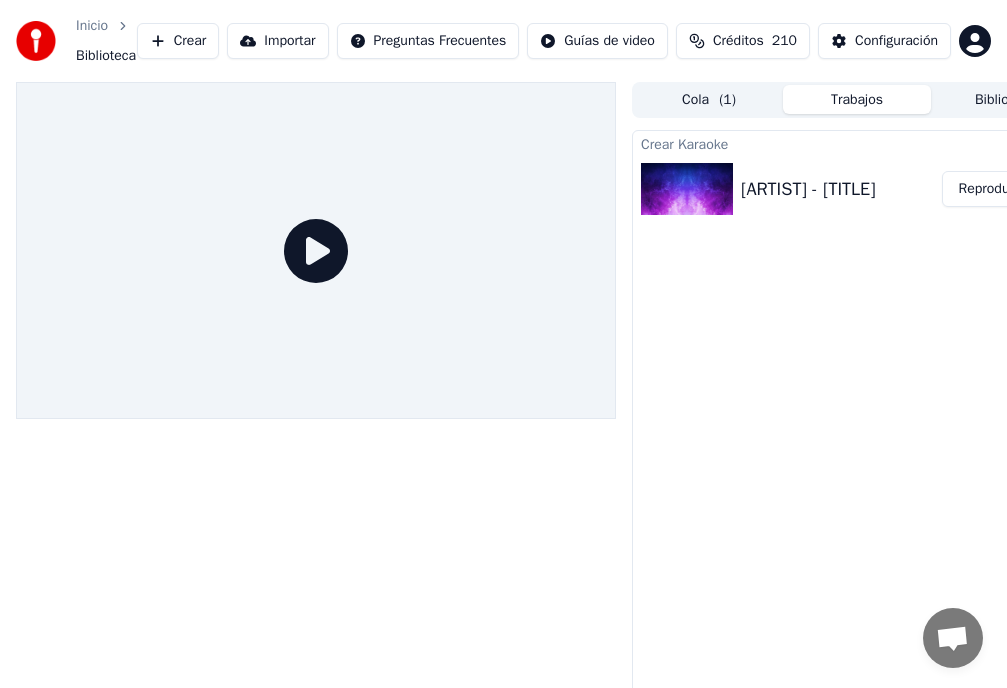 click on "Reproducir" at bounding box center (991, 189) 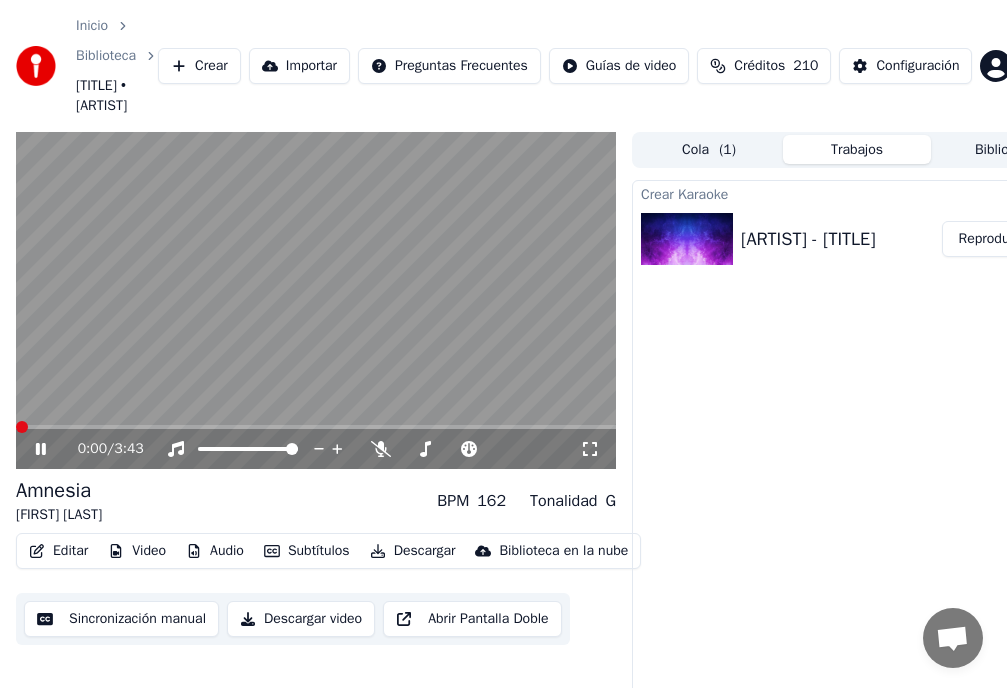 click at bounding box center (22, 427) 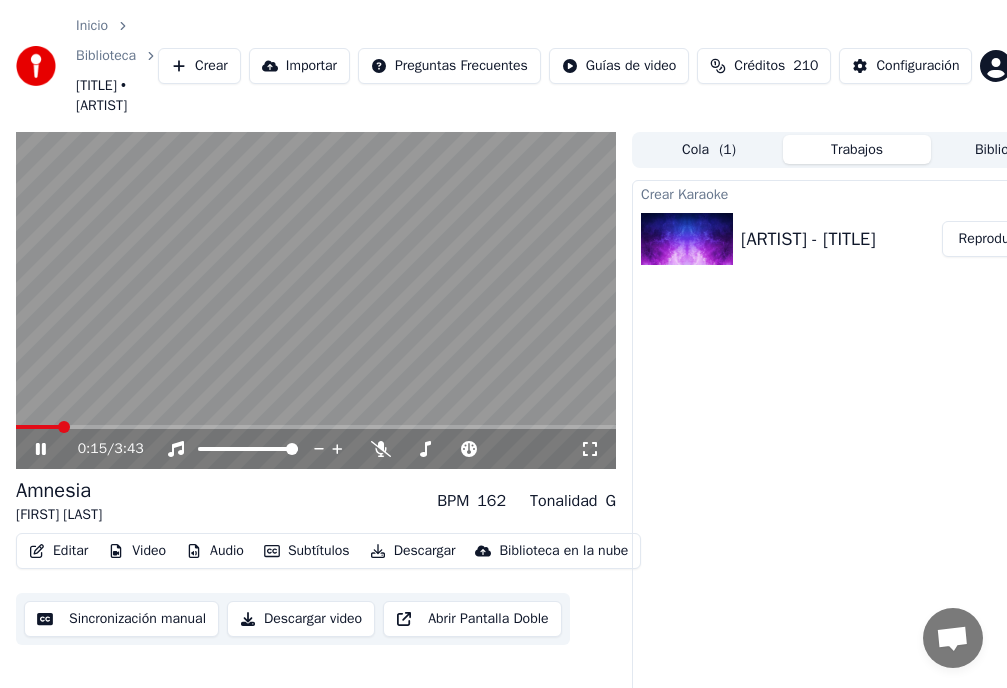 click 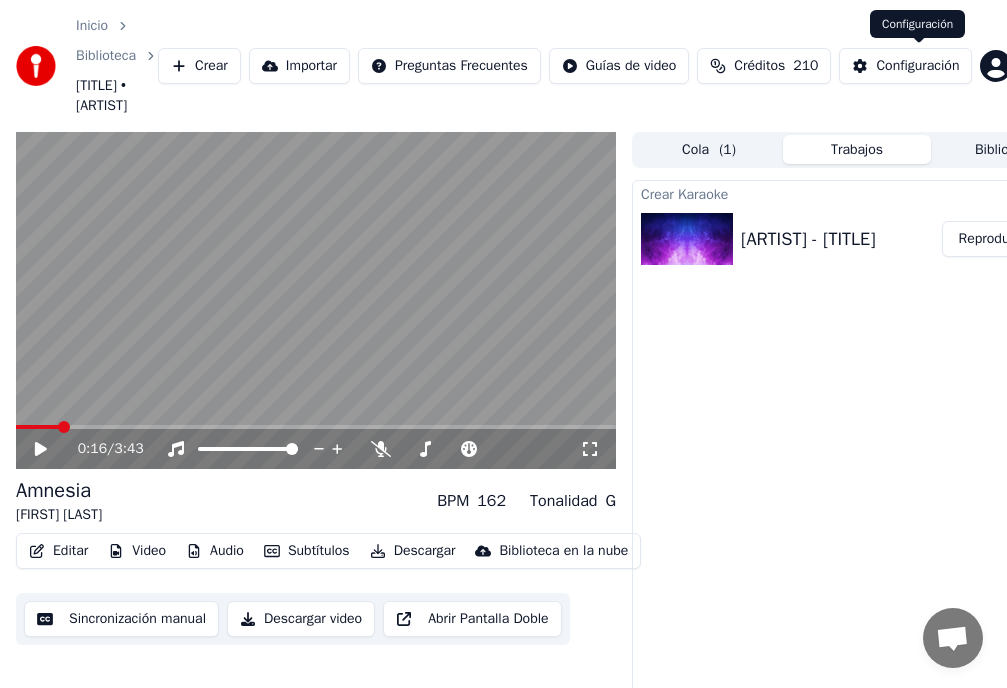 click on "Configuración" at bounding box center (917, 66) 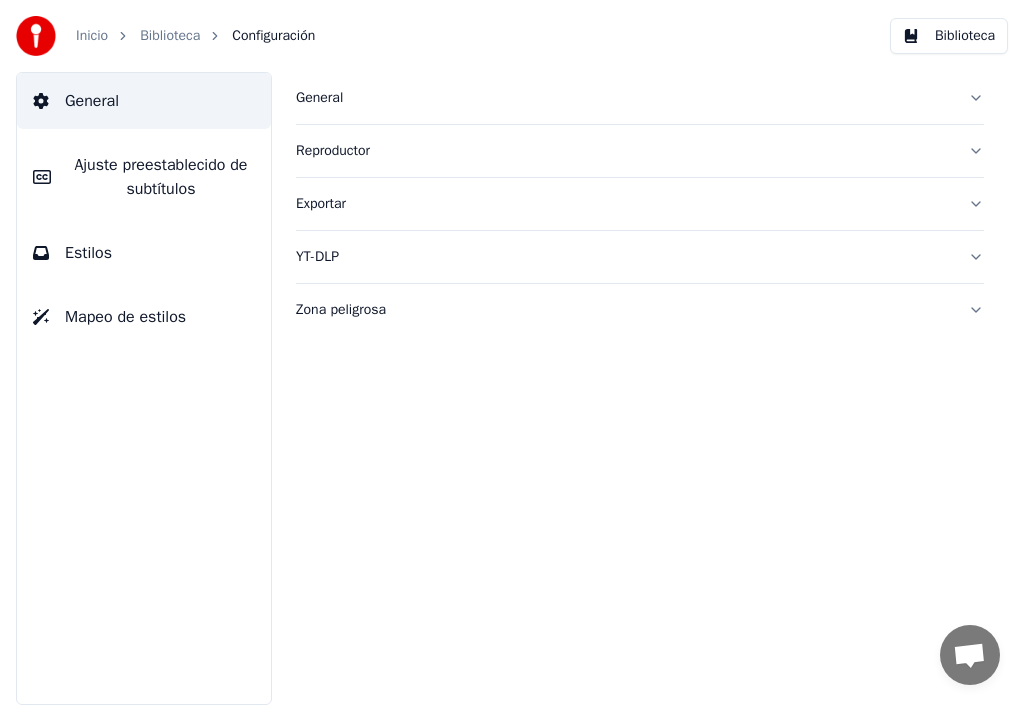 click on "Ajuste preestablecido de subtítulos" at bounding box center [161, 177] 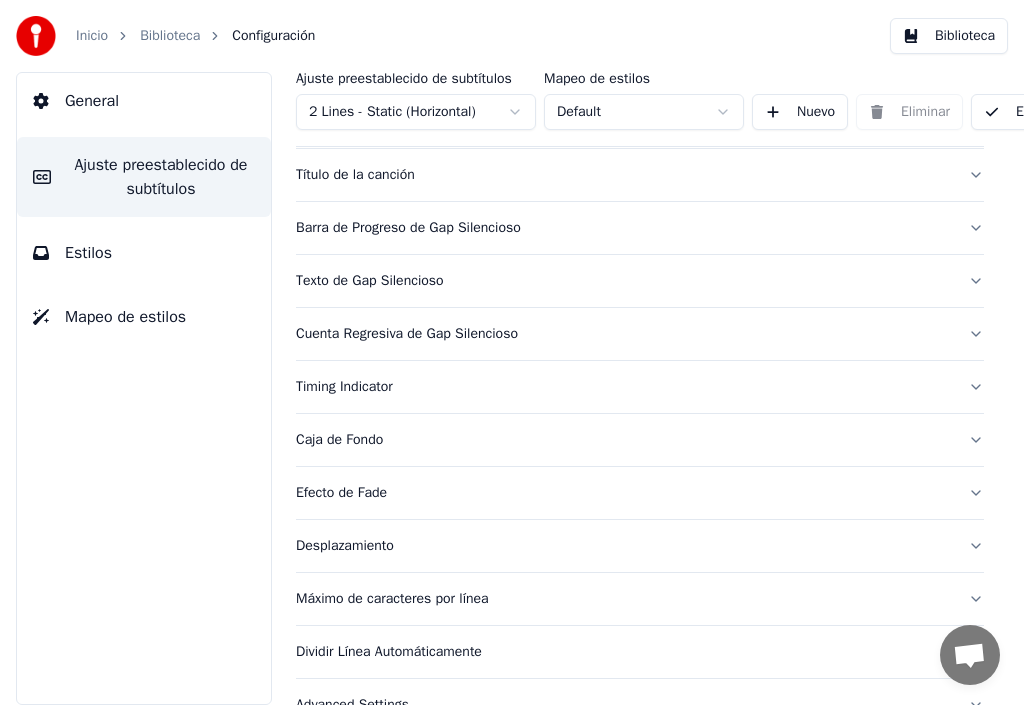 scroll, scrollTop: 50, scrollLeft: 0, axis: vertical 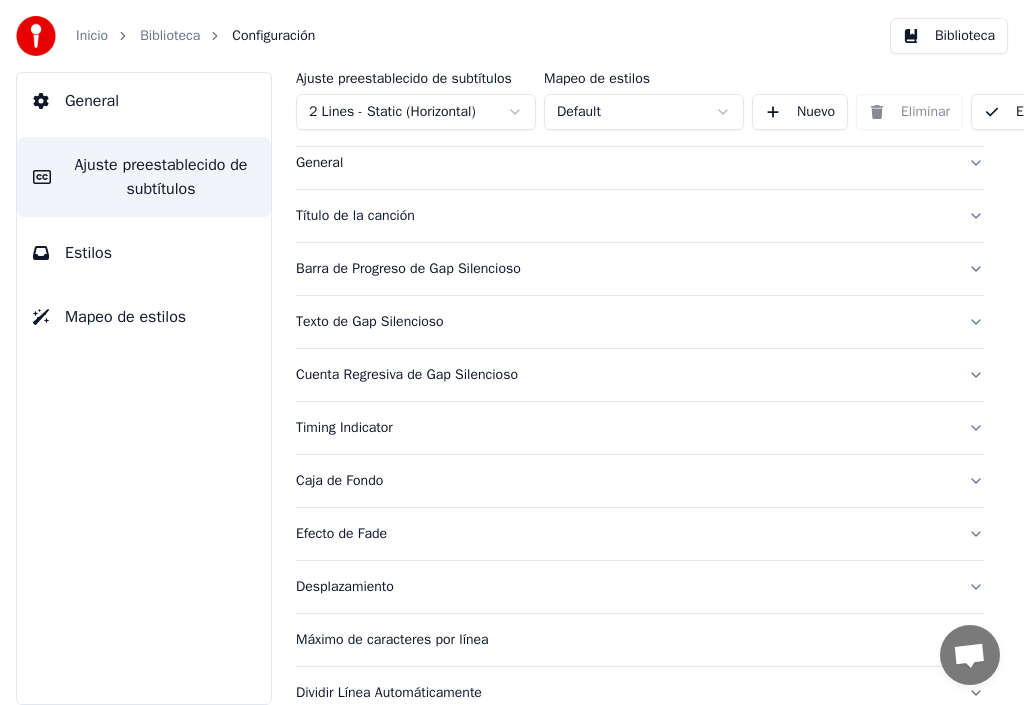 click on "Título de la canción" at bounding box center [640, 216] 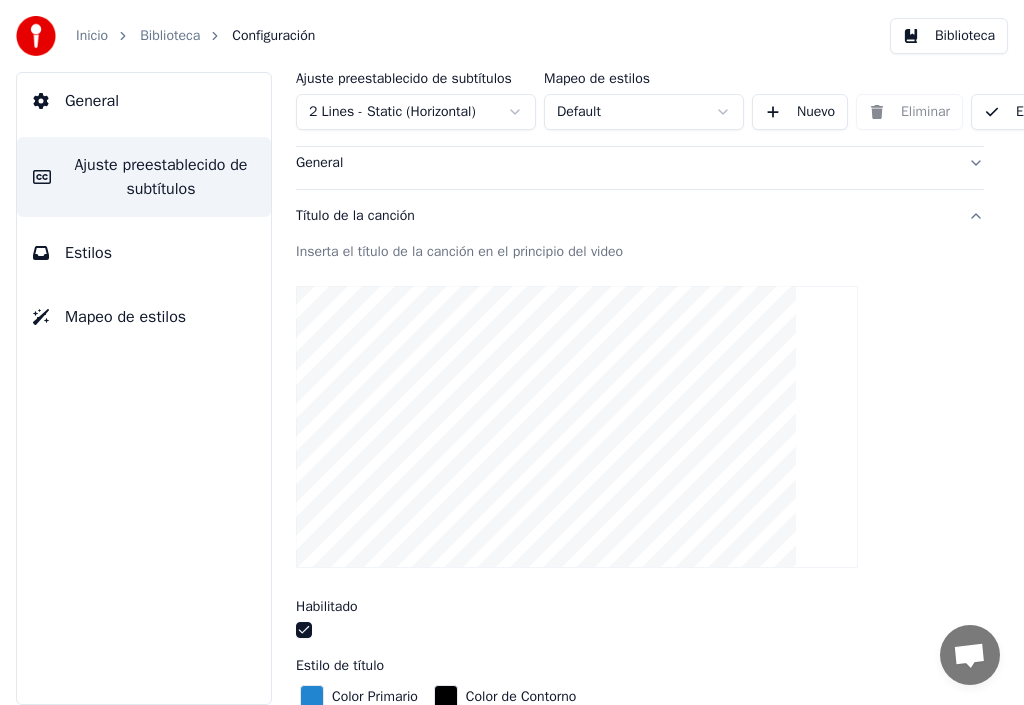click at bounding box center (640, 427) 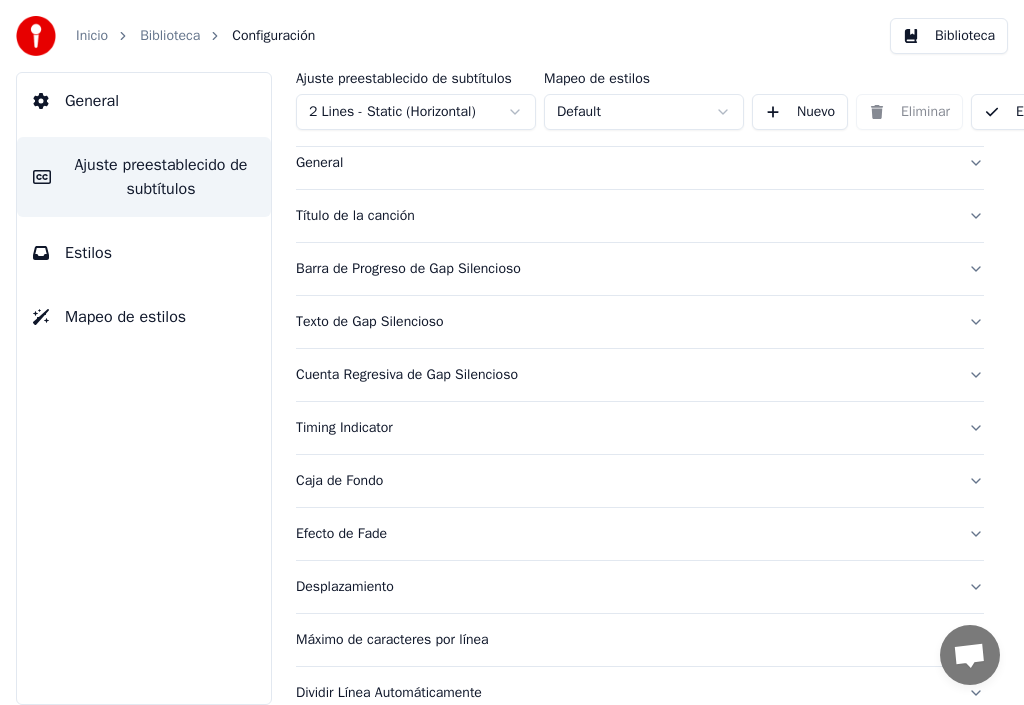 click on "Cuenta Regresiva de Gap Silencioso" at bounding box center (640, 375) 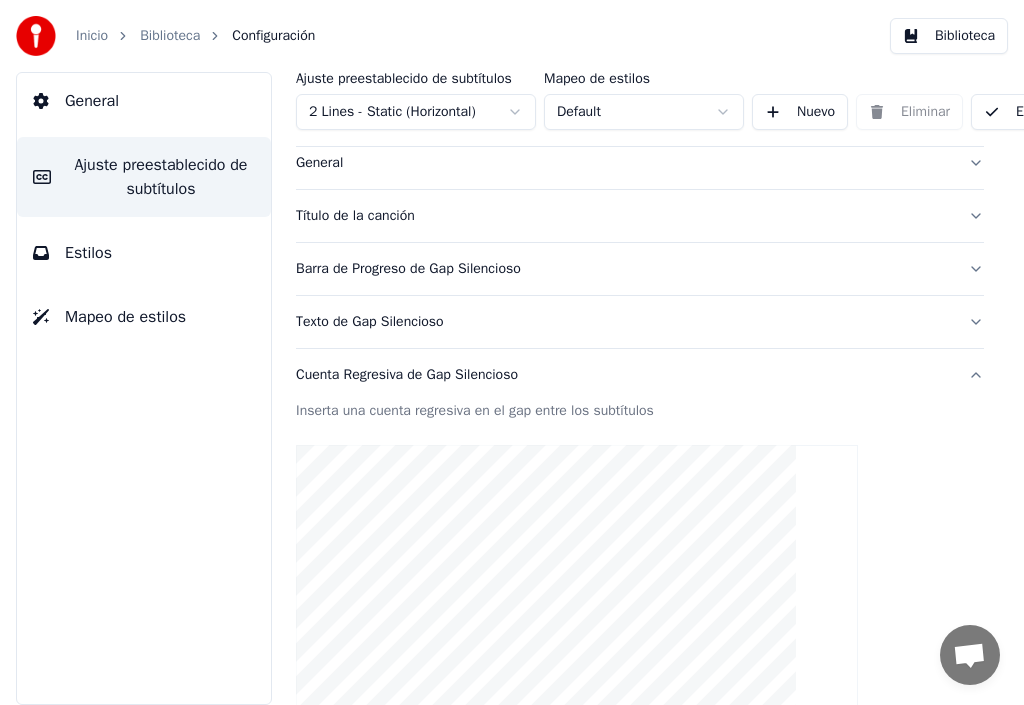 click on "Cuenta Regresiva de Gap Silencioso" at bounding box center [640, 375] 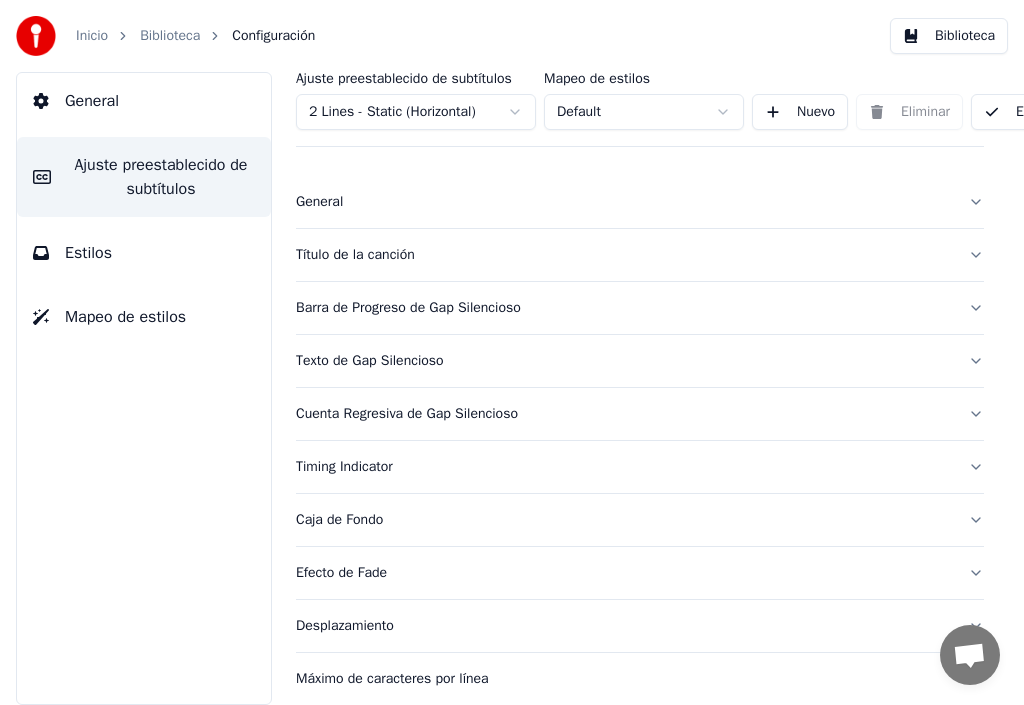 scroll, scrollTop: 0, scrollLeft: 0, axis: both 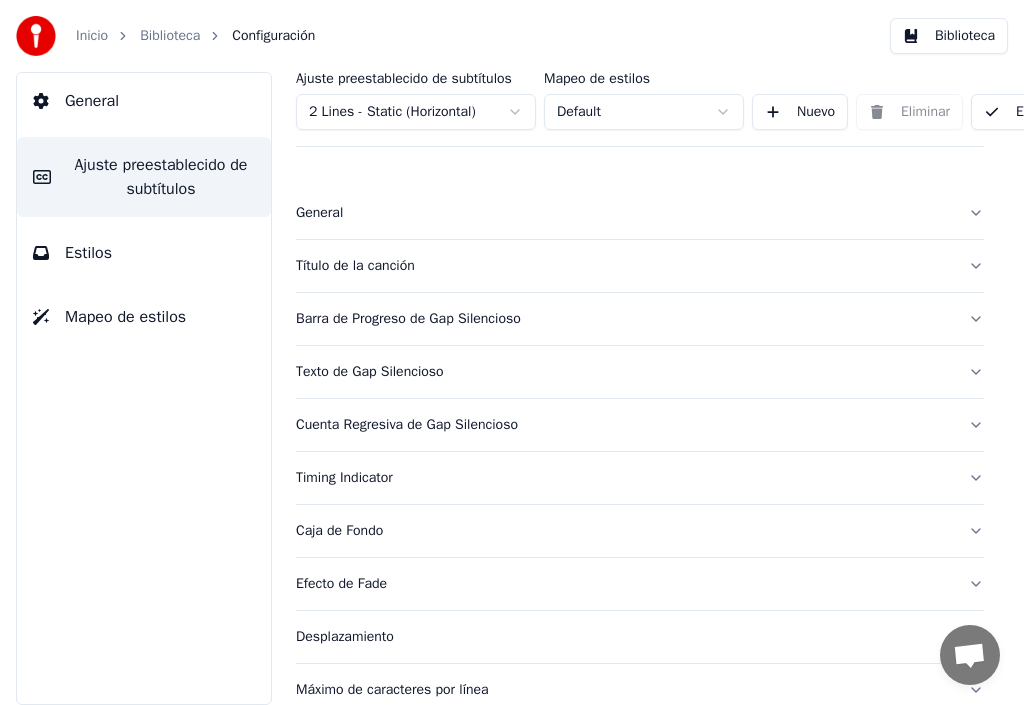 click on "Título de la canción" at bounding box center [640, 266] 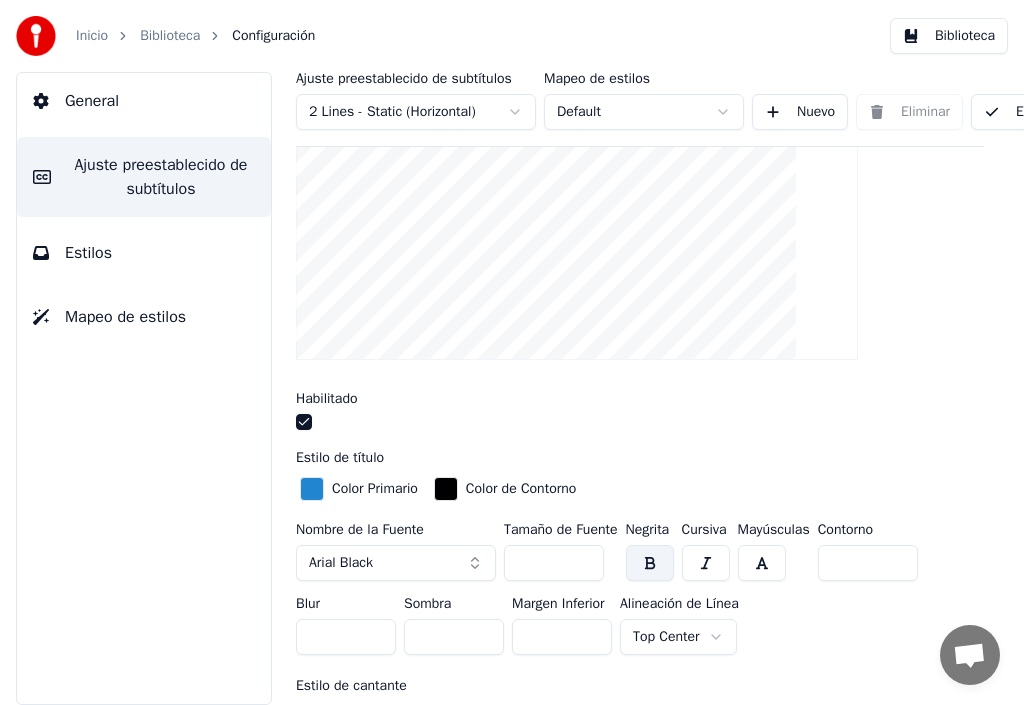 scroll, scrollTop: 300, scrollLeft: 0, axis: vertical 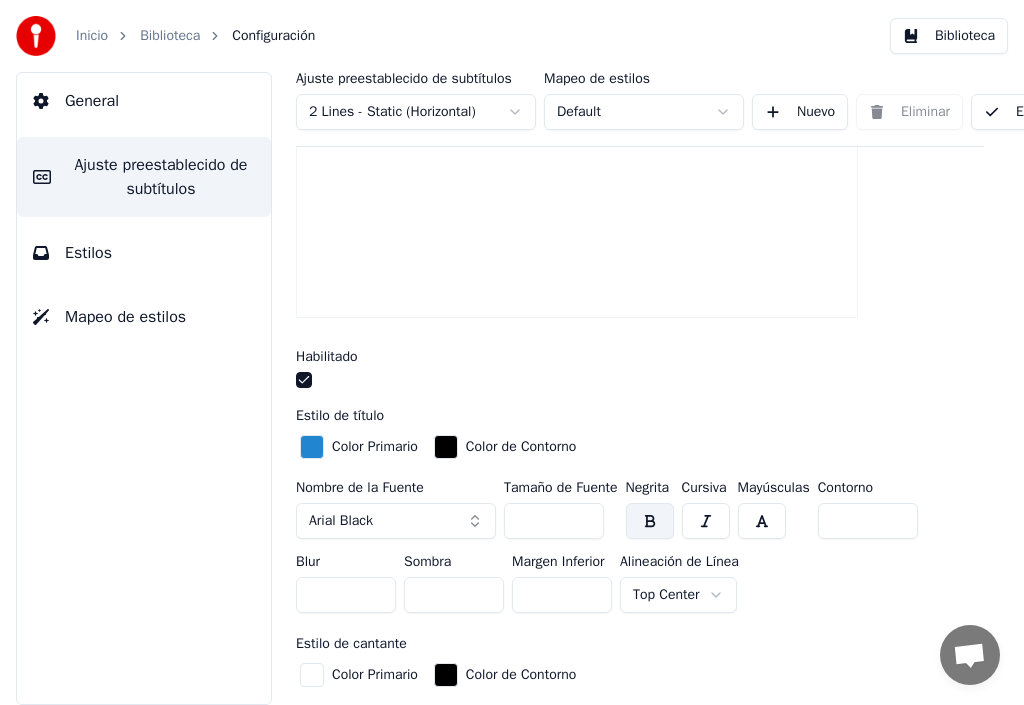 click on "***" at bounding box center (554, 521) 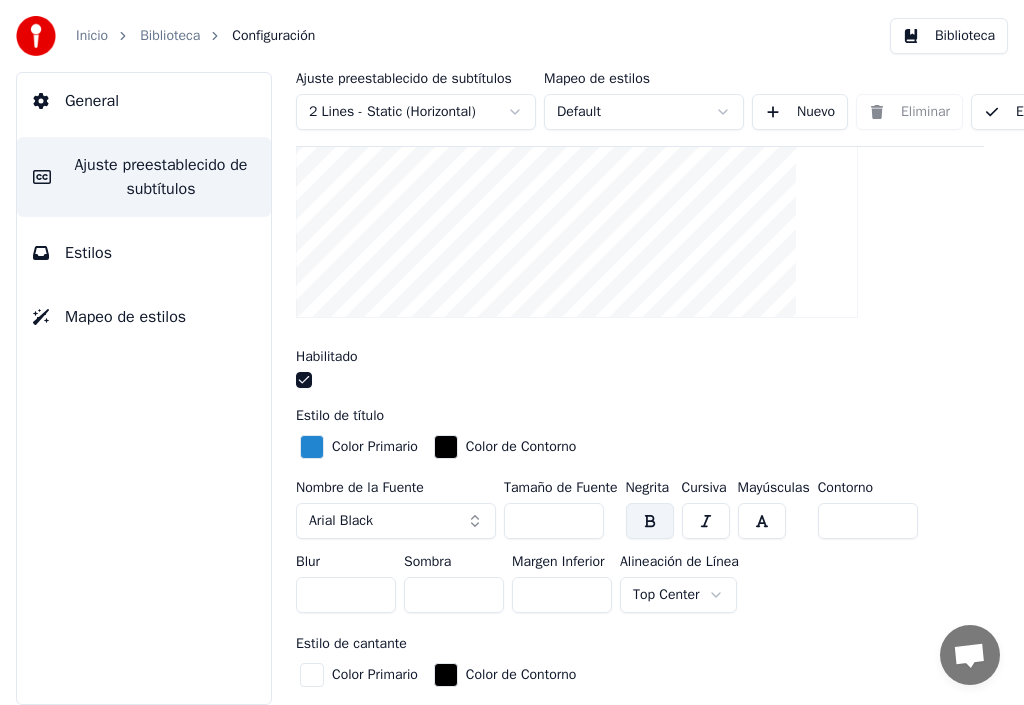 click on "***" at bounding box center [554, 521] 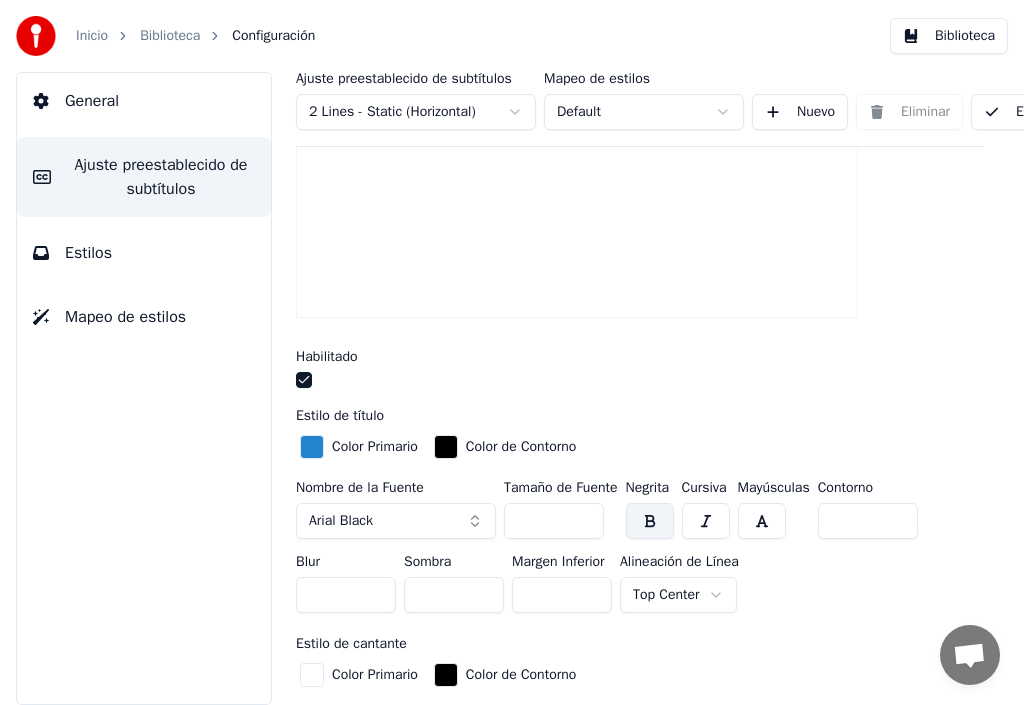 click on "***" at bounding box center (554, 521) 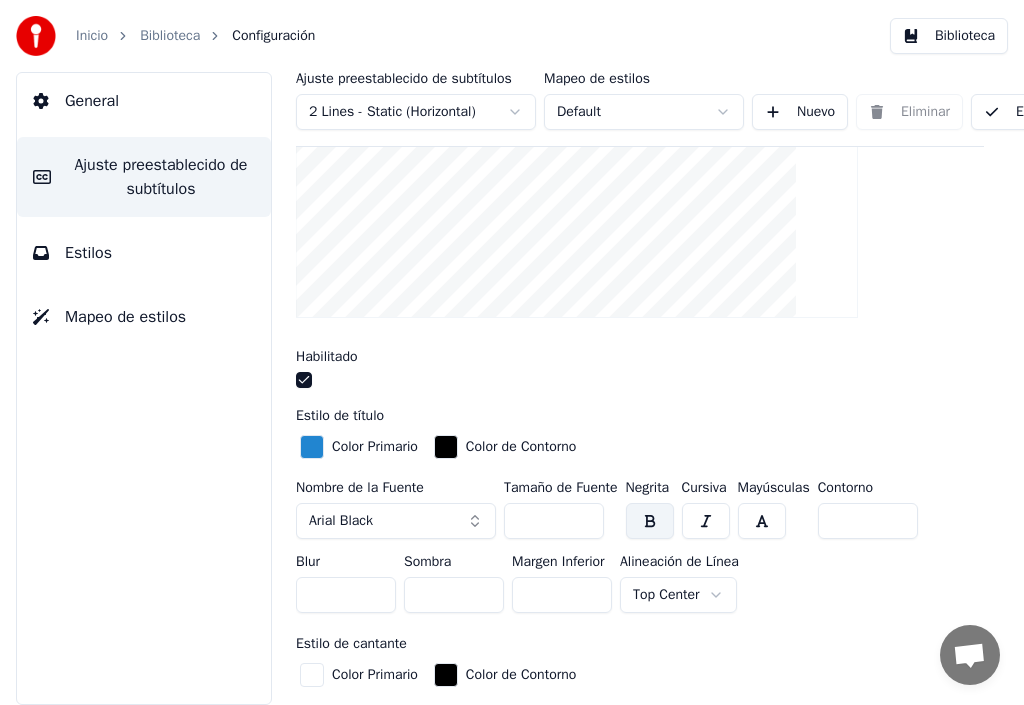 click on "***" at bounding box center (554, 521) 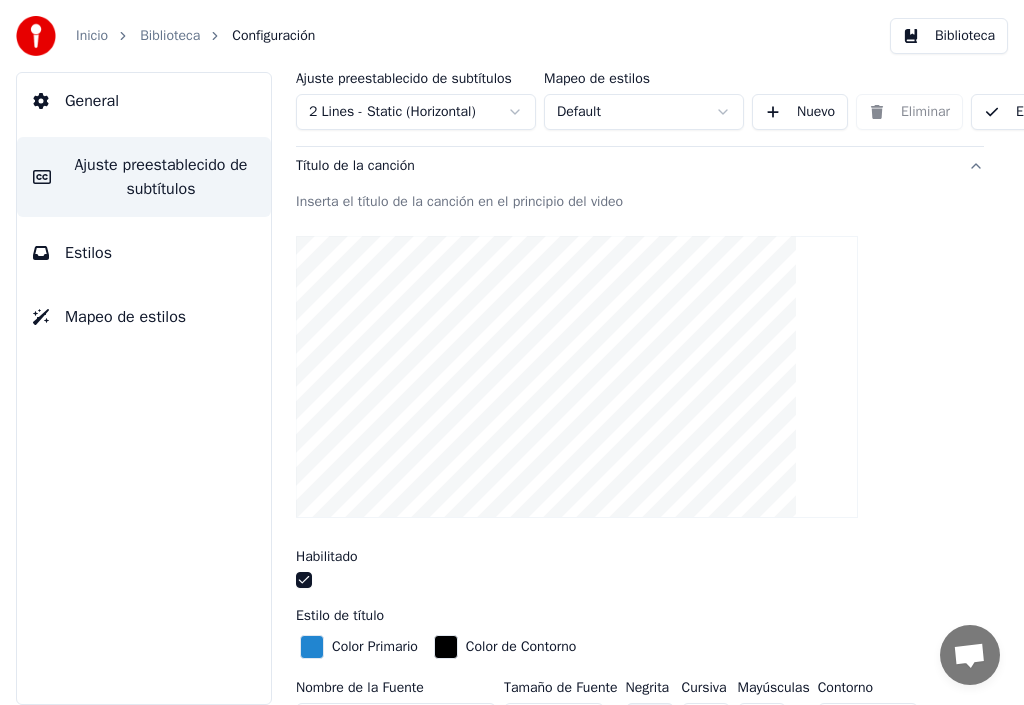 scroll, scrollTop: 200, scrollLeft: 0, axis: vertical 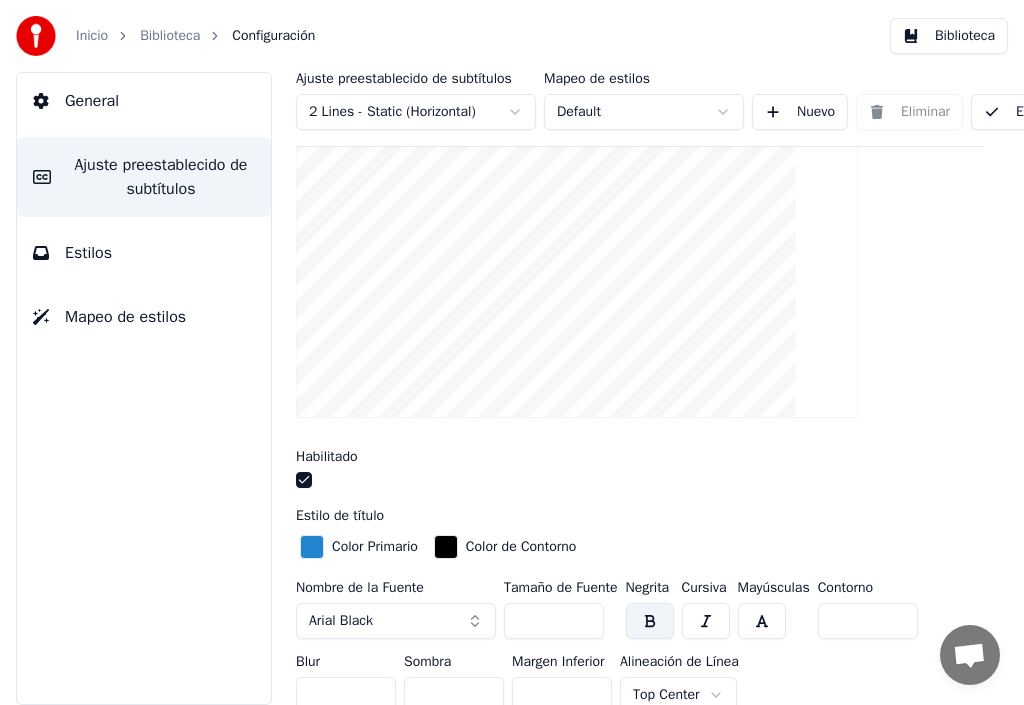 click on "***" at bounding box center [554, 621] 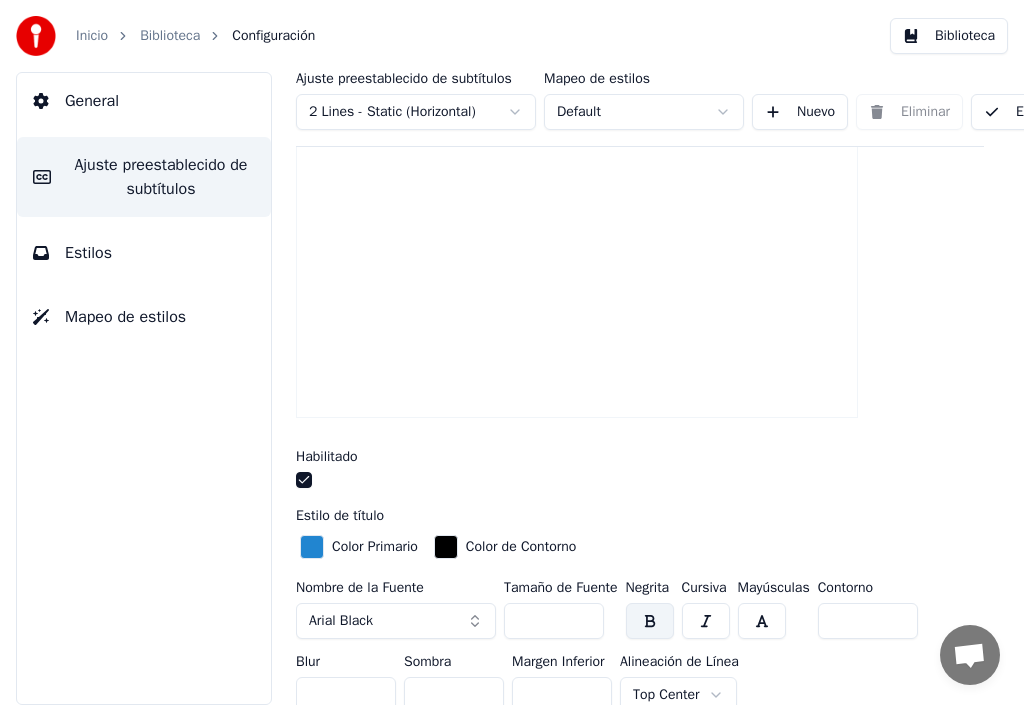 click on "***" at bounding box center (554, 621) 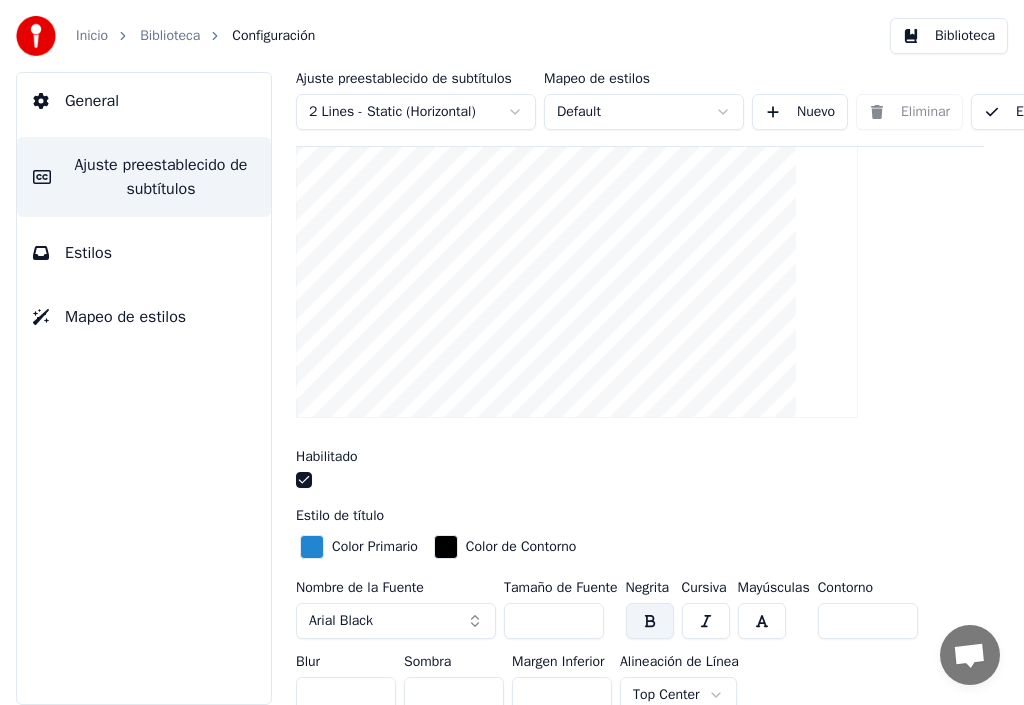click on "***" at bounding box center (554, 621) 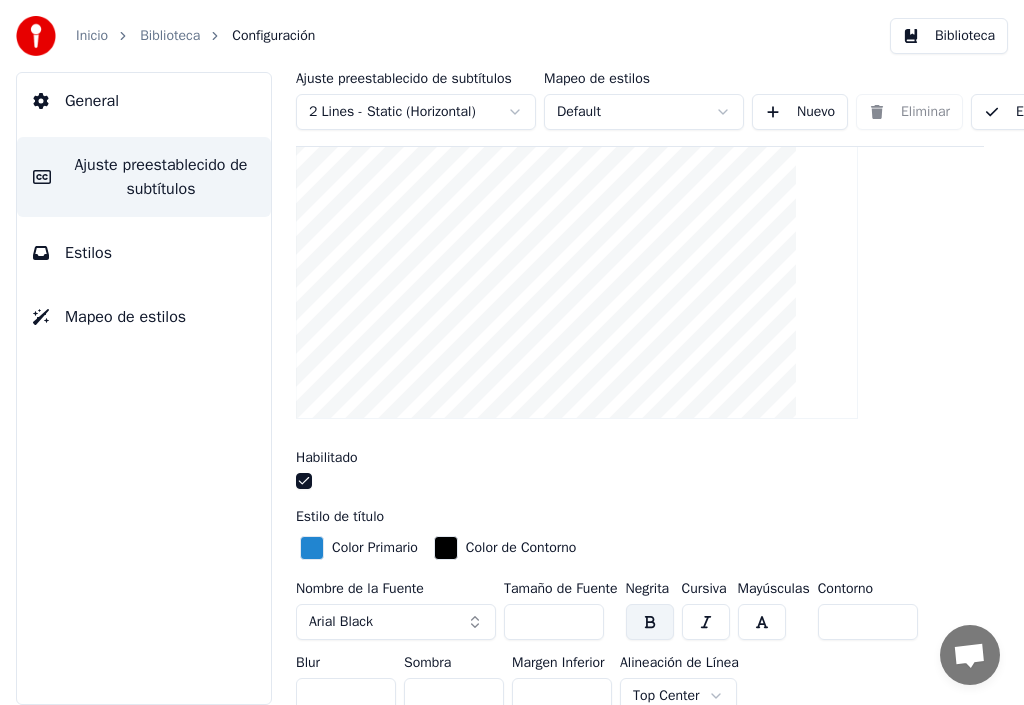 scroll, scrollTop: 200, scrollLeft: 0, axis: vertical 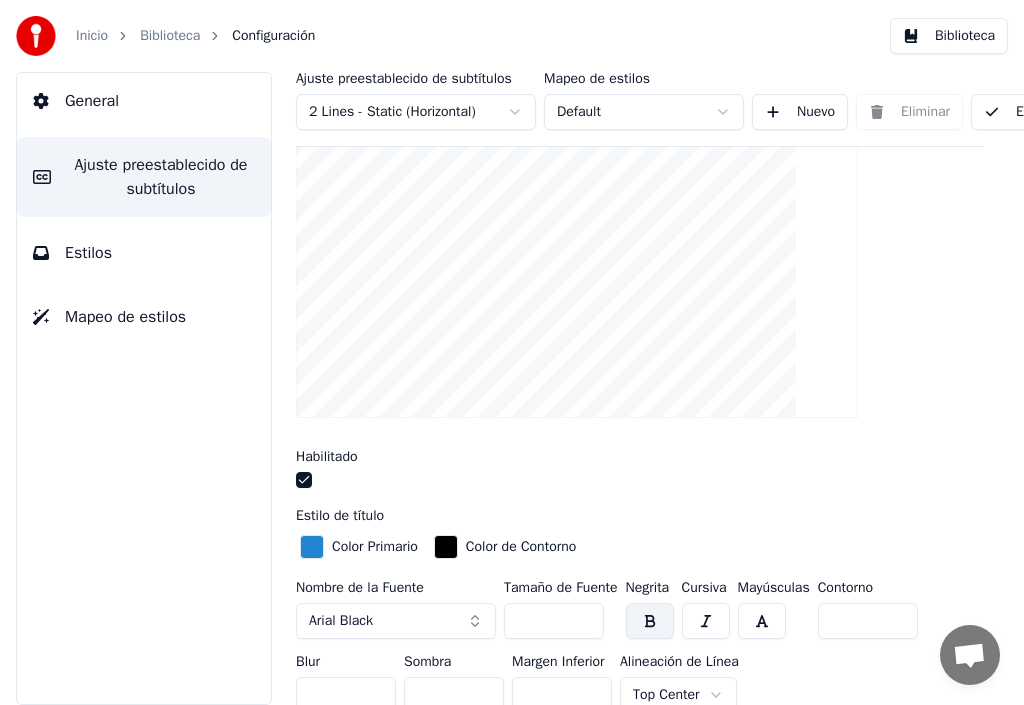click on "***" at bounding box center [554, 621] 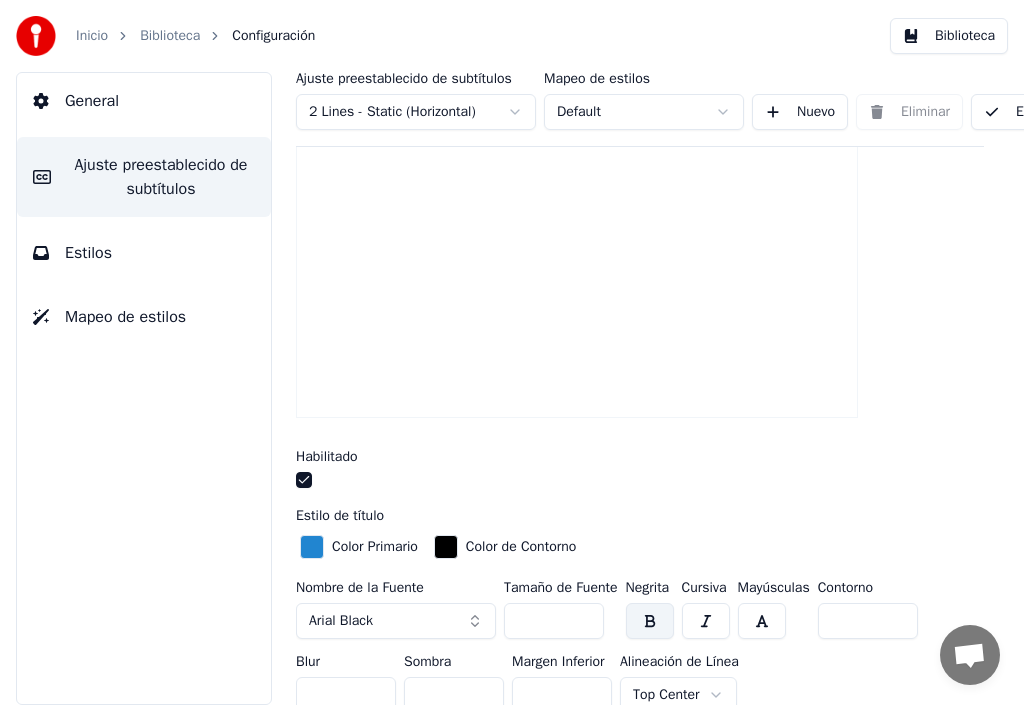 click on "***" at bounding box center [554, 621] 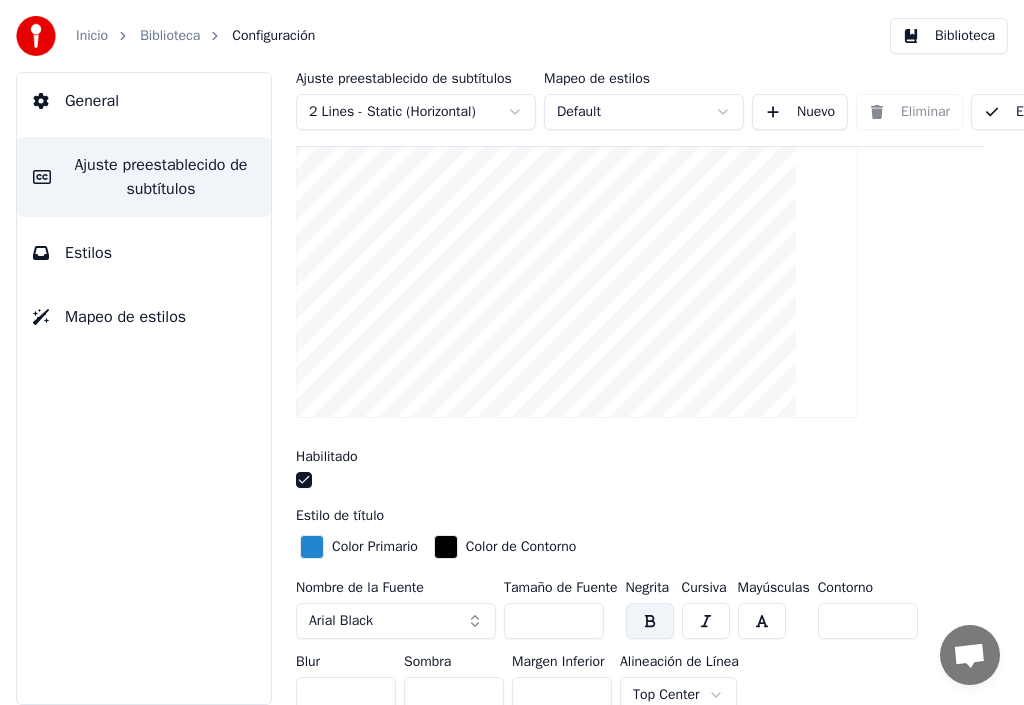 click on "***" at bounding box center [554, 621] 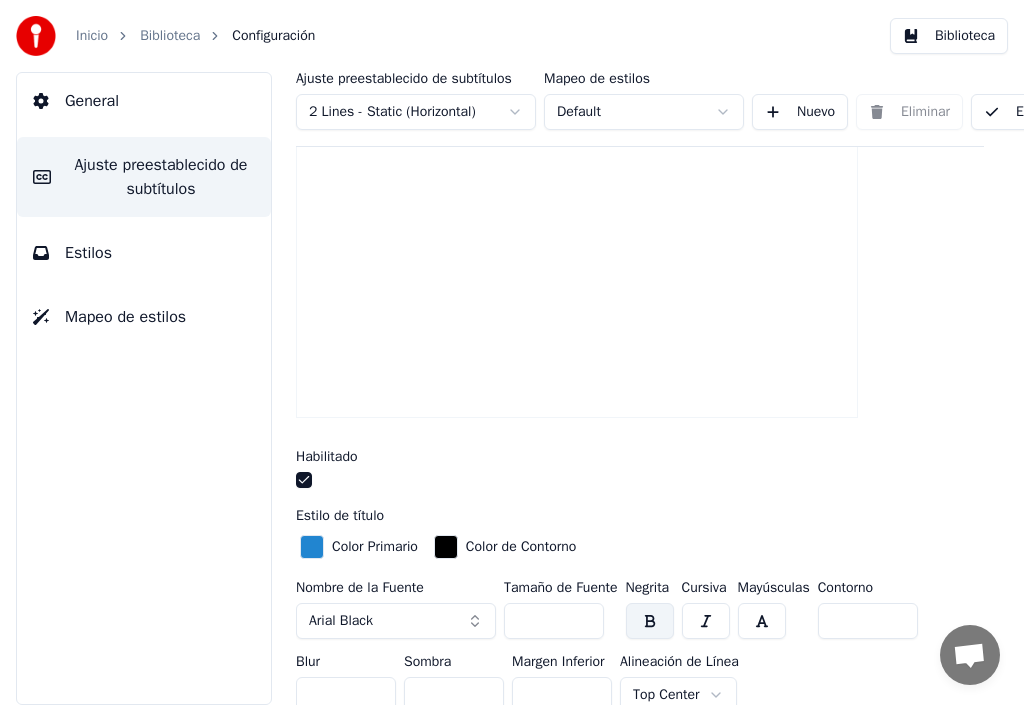 click on "***" at bounding box center (554, 621) 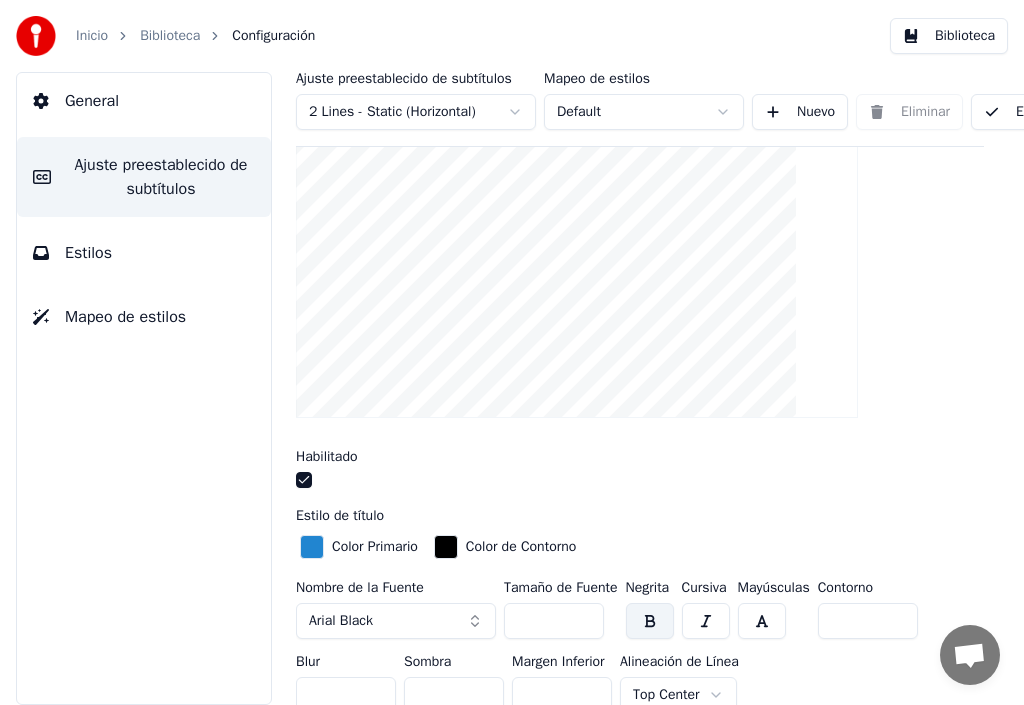 click on "***" at bounding box center [554, 621] 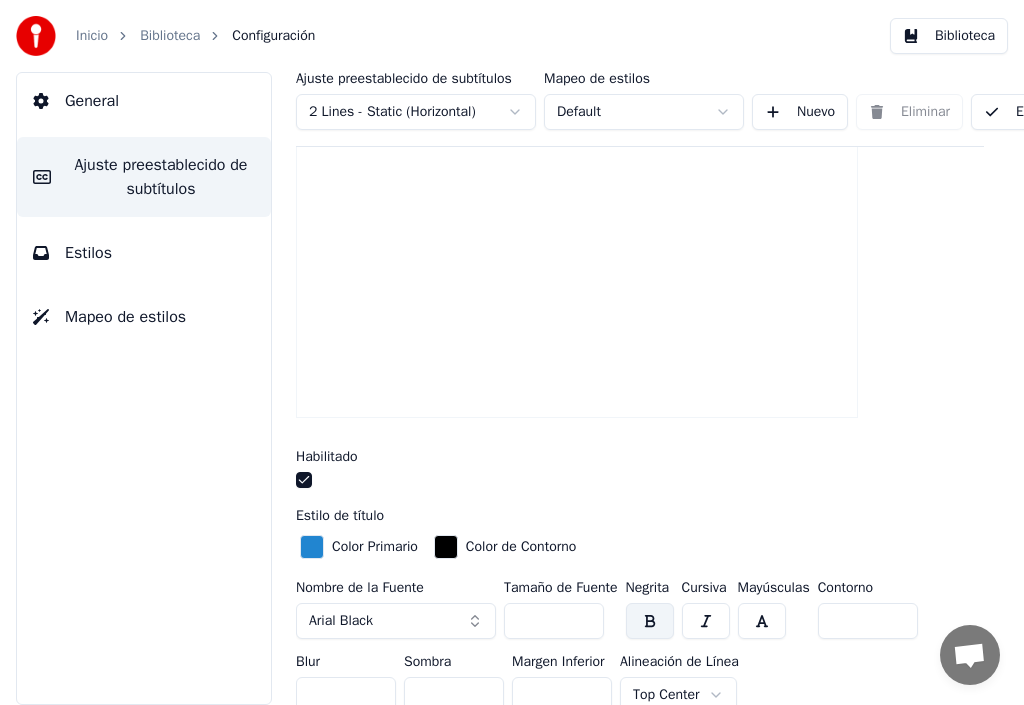 click on "***" at bounding box center [554, 621] 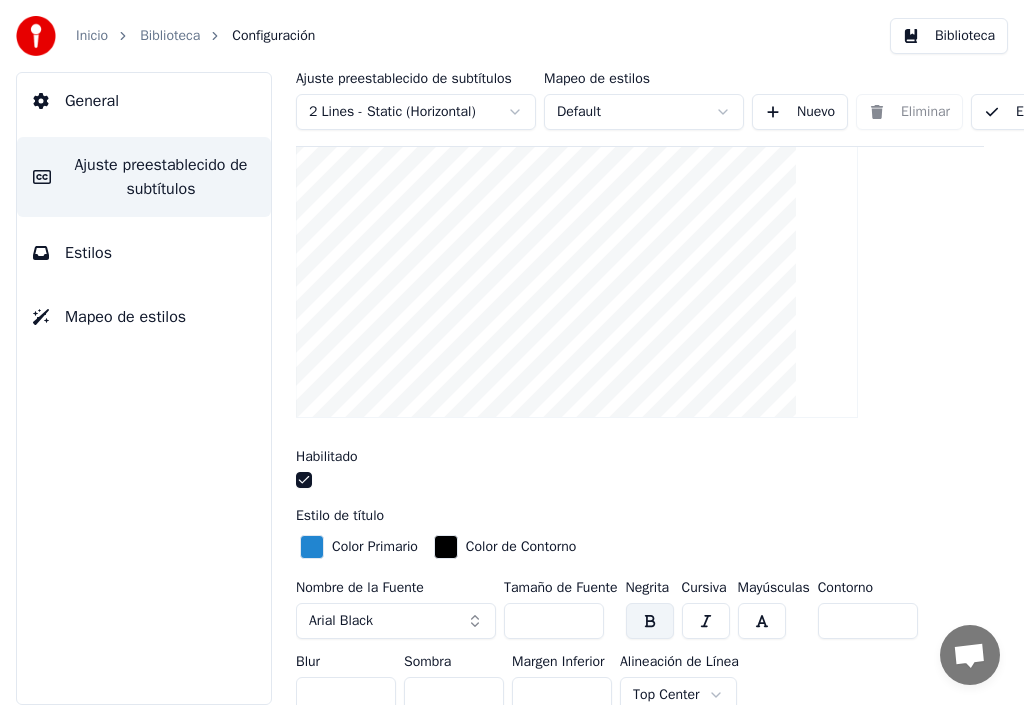 click on "***" at bounding box center (554, 621) 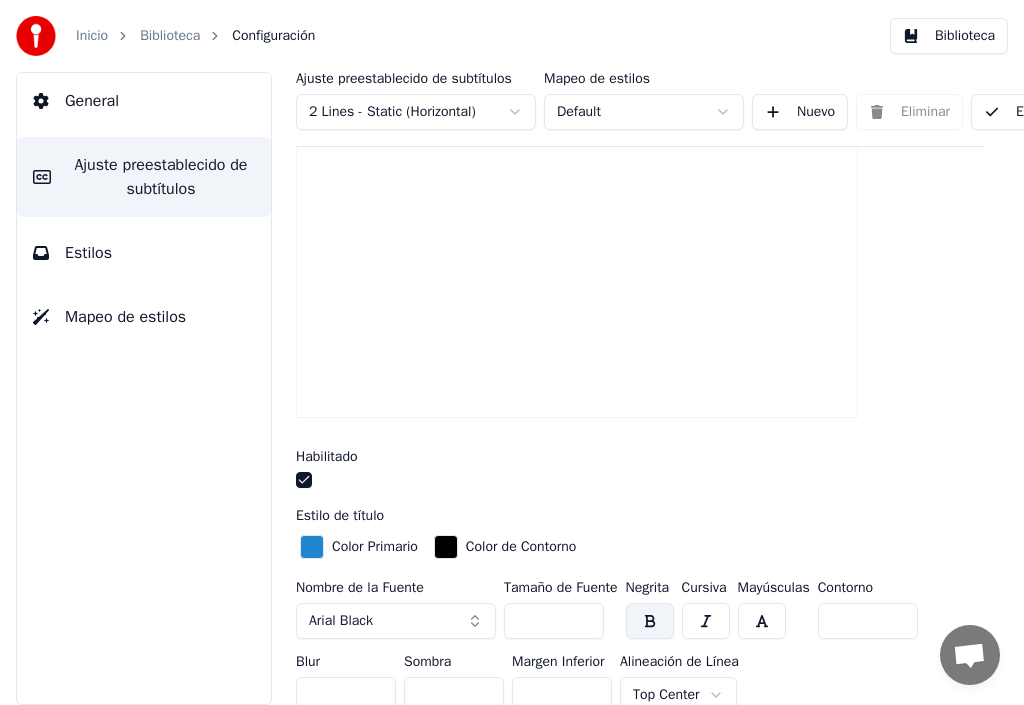 click on "***" at bounding box center (554, 621) 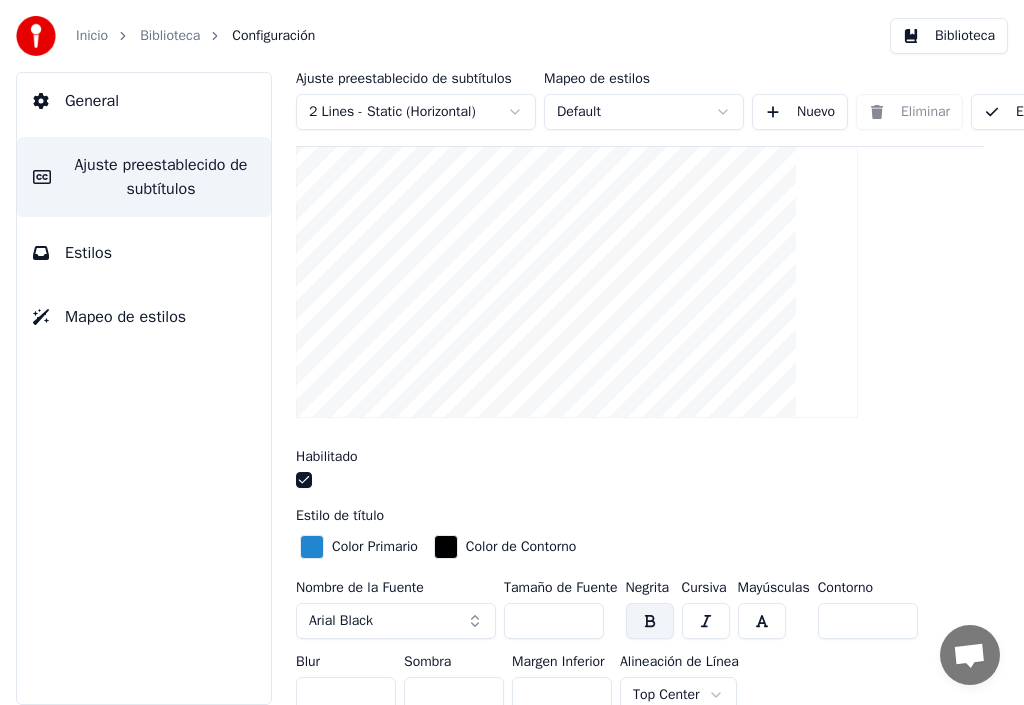 click on "***" at bounding box center (554, 621) 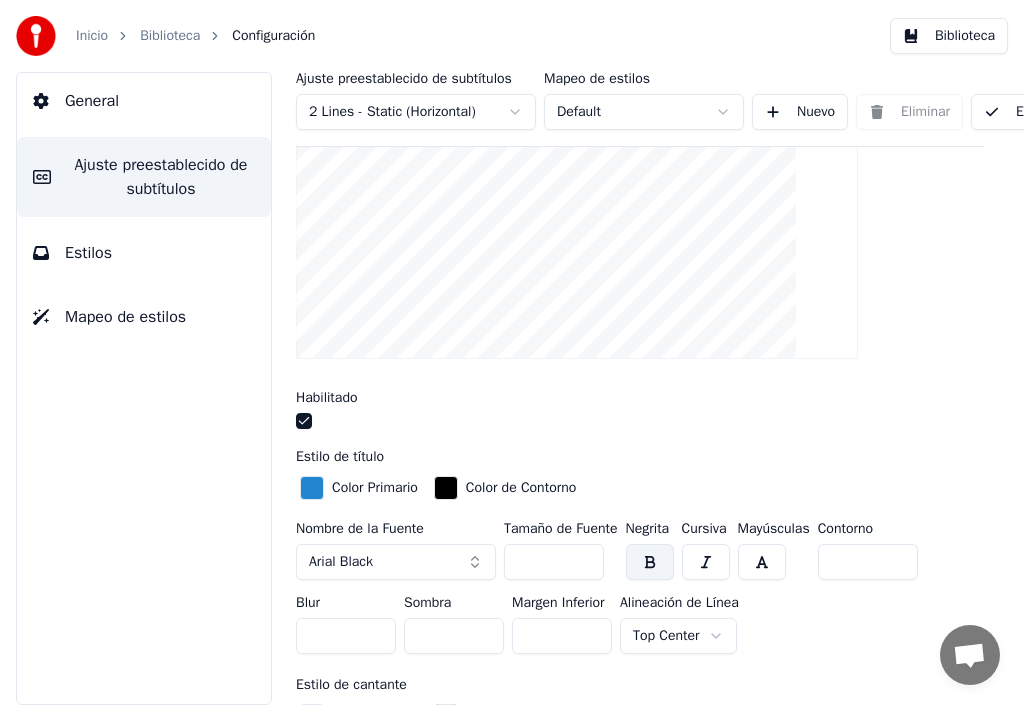 scroll, scrollTop: 300, scrollLeft: 0, axis: vertical 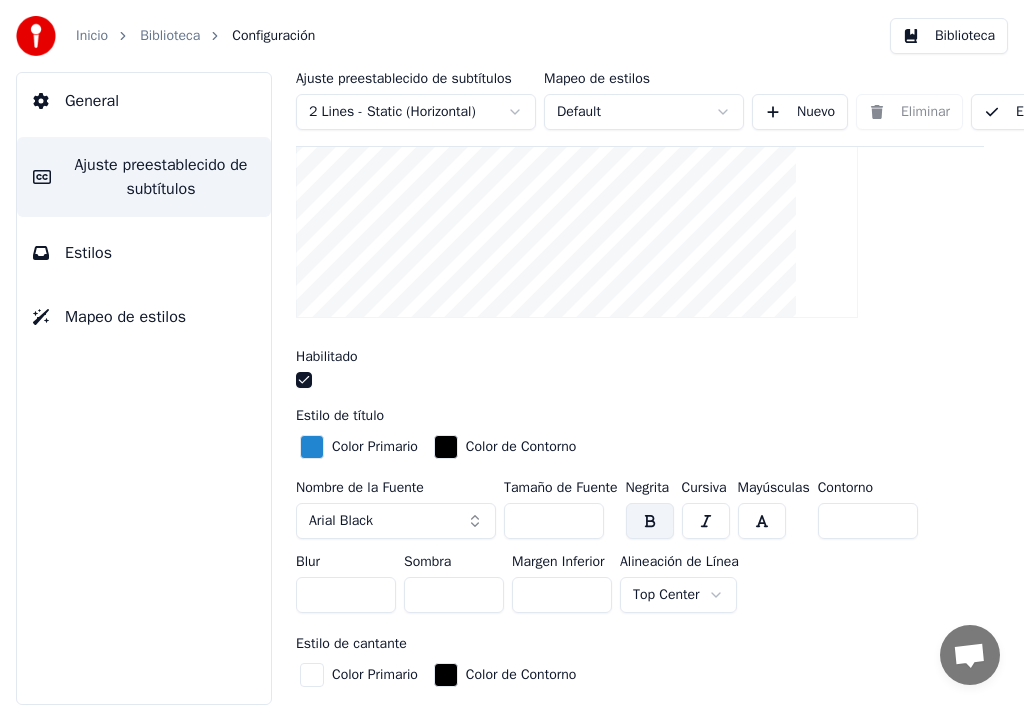 click at bounding box center [650, 521] 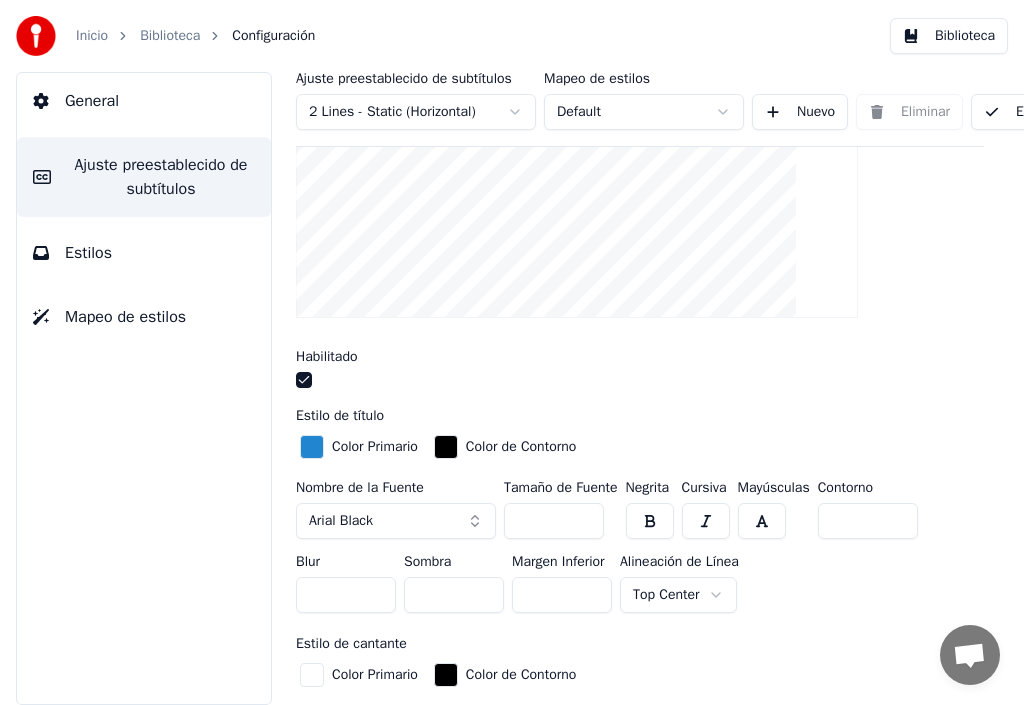 scroll, scrollTop: 400, scrollLeft: 0, axis: vertical 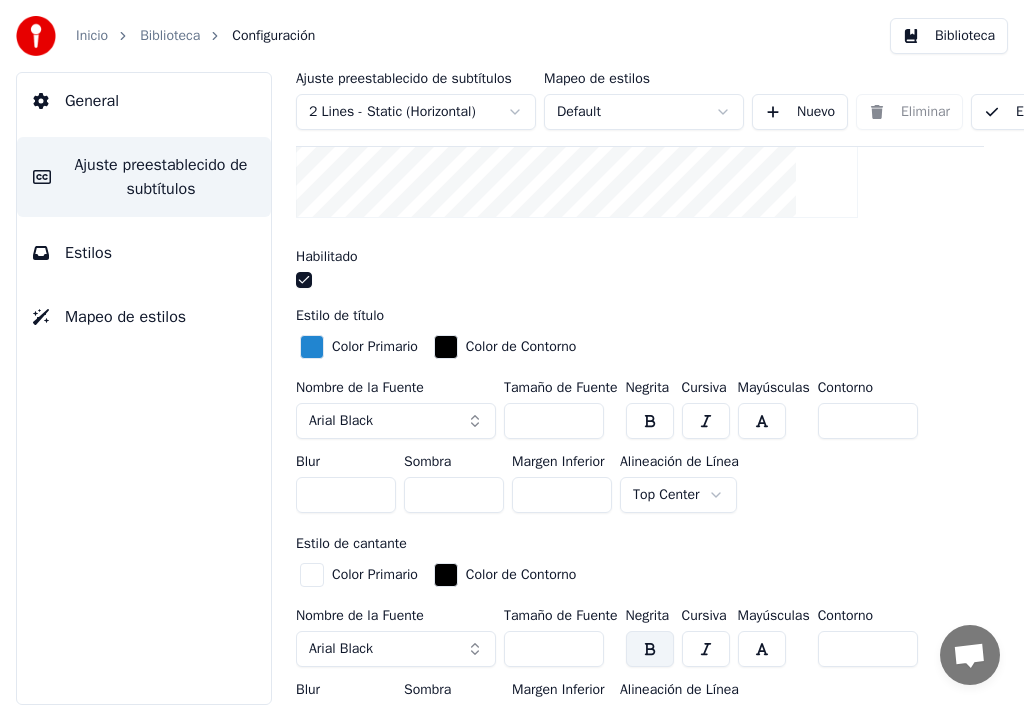 click on "*" at bounding box center (346, 495) 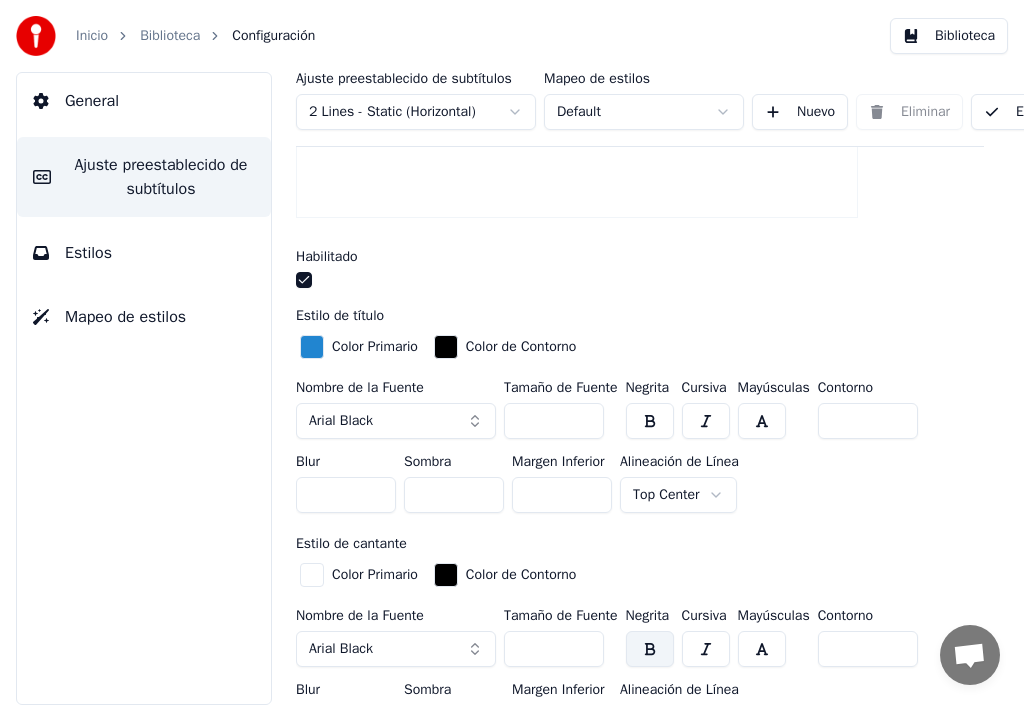 type on "*" 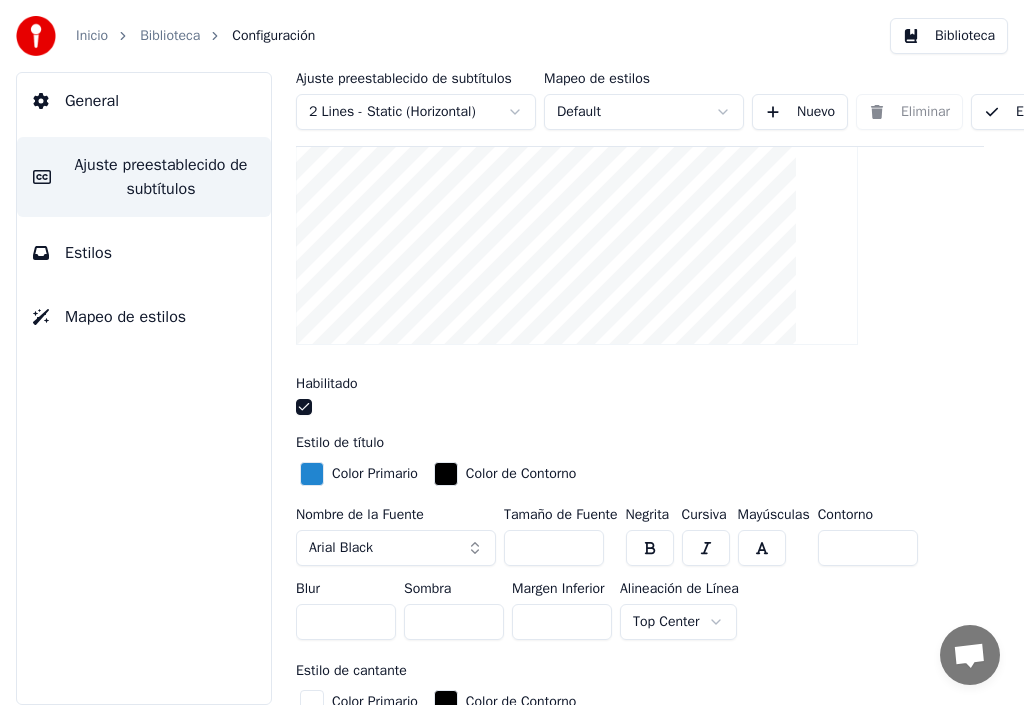 scroll, scrollTop: 400, scrollLeft: 0, axis: vertical 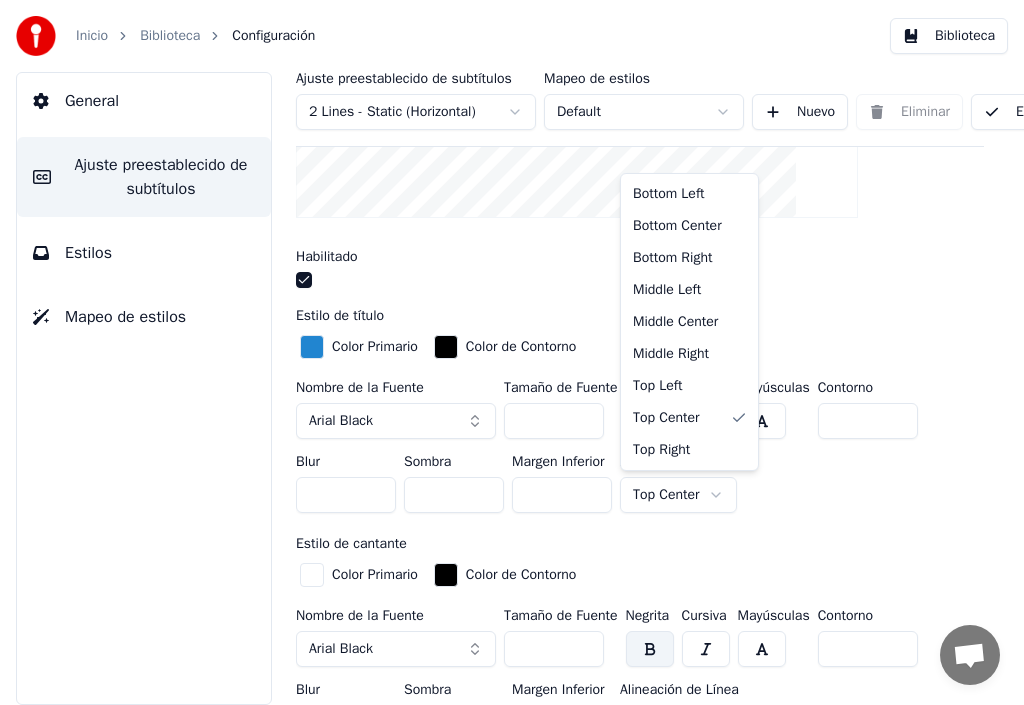 click on "Inicio Biblioteca Configuración Biblioteca General Ajuste preestablecido de subtítulos Estilos Mapeo de estilos Ajuste preestablecido de subtítulos 2 Lines - Static (Horizontal) Mapeo de estilos Default Nuevo Eliminar Establecer como Predeterminado General Título de la canción Inserta el título de la canción en el principio del video Habilitado Estilo de título Color Primario Color de Contorno Nombre de la Fuente Arial Black Tamaño de Fuente *** Negrita Cursiva Mayúsculas Contorno * Blur * Sombra * Margen Inferior *** Alineación de Línea Top Center Estilo de cantante Color Primario Color de Contorno Nombre de la Fuente Arial Black Tamaño de Fuente *** Negrita Cursiva Mayúsculas Contorno * Blur * Sombra * Margen Inferior *** Alineación de Línea Top Center Start Segundos * Duration Segundos * Fade In (Milisegundos) *** Fade Out (Milisegundos) *** Reiniciar Barra de Progreso de Gap Silencioso Texto de Gap Silencioso Cuenta Regresiva de Gap Silencioso Timing Indicator Caja de Fondo Efecto de Fade" at bounding box center [512, 352] 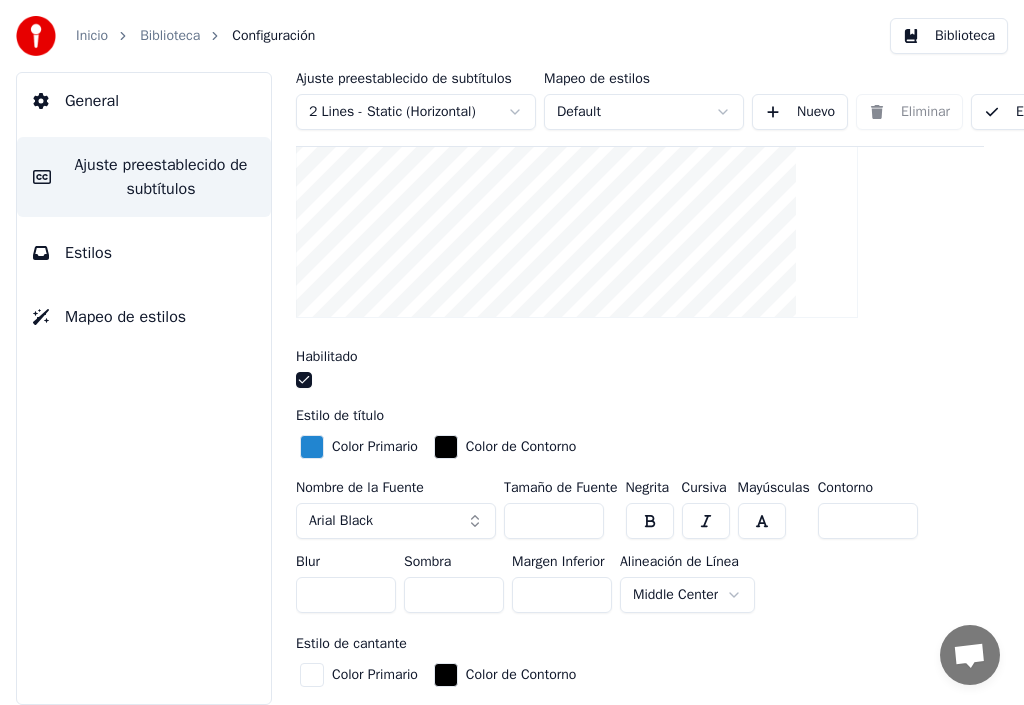scroll, scrollTop: 400, scrollLeft: 0, axis: vertical 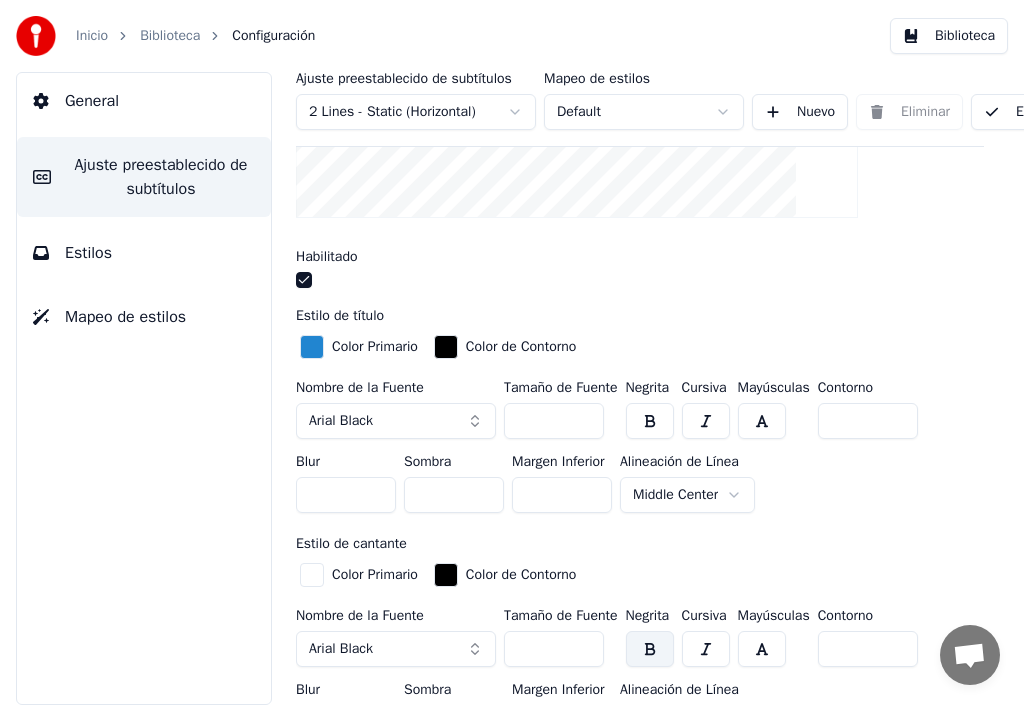 click on "Inicio Biblioteca Configuración Biblioteca General Ajuste preestablecido de subtítulos Estilos Mapeo de estilos Ajuste preestablecido de subtítulos 2 Lines - Static (Horizontal) Mapeo de estilos Default Nuevo Eliminar Establecer como Predeterminado General Título de la canción Inserta el título de la canción en el principio del video Habilitado Estilo de título Color Primario Color de Contorno Nombre de la Fuente Arial Black Tamaño de Fuente *** Negrita Cursiva Mayúsculas Contorno * Blur * Sombra * Margen Inferior *** Alineación de Línea Middle Center Estilo de cantante Color Primario Color de Contorno Nombre de la Fuente Arial Black Tamaño de Fuente *** Negrita Cursiva Mayúsculas Contorno * Blur * Sombra * Margen Inferior *** Alineación de Línea Top Center Start Segundos * Duration Segundos * Fade In (Milisegundos) *** Fade Out (Milisegundos) *** Reiniciar Barra de Progreso de Gap Silencioso Texto de Gap Silencioso Cuenta Regresiva de Gap Silencioso Timing Indicator Caja de Fondo" at bounding box center [512, 352] 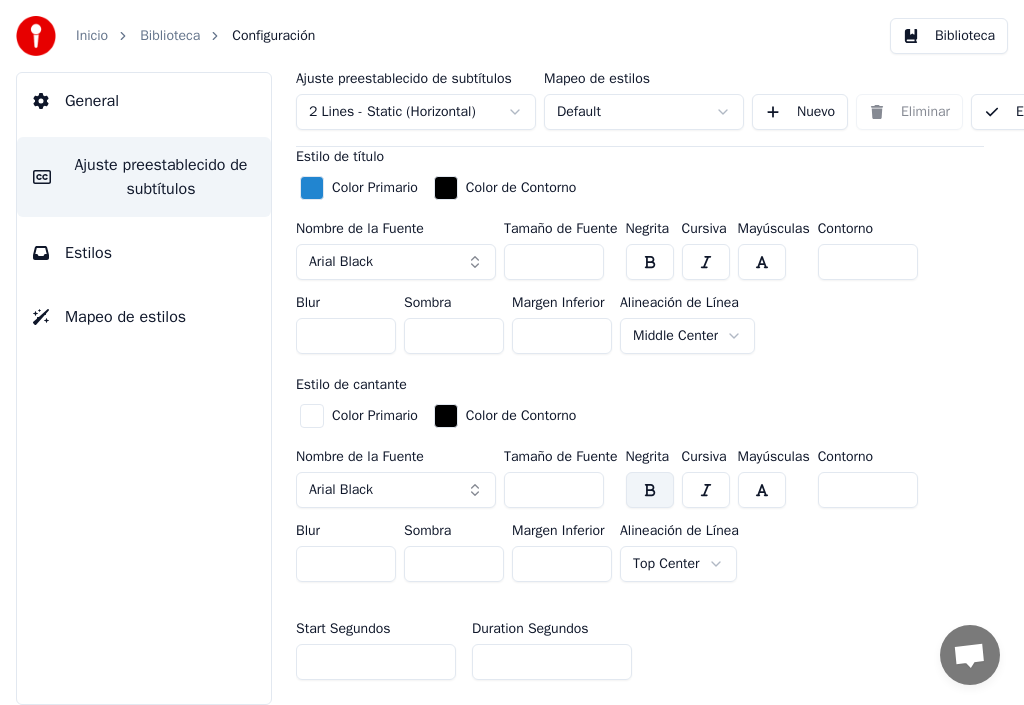 scroll, scrollTop: 600, scrollLeft: 0, axis: vertical 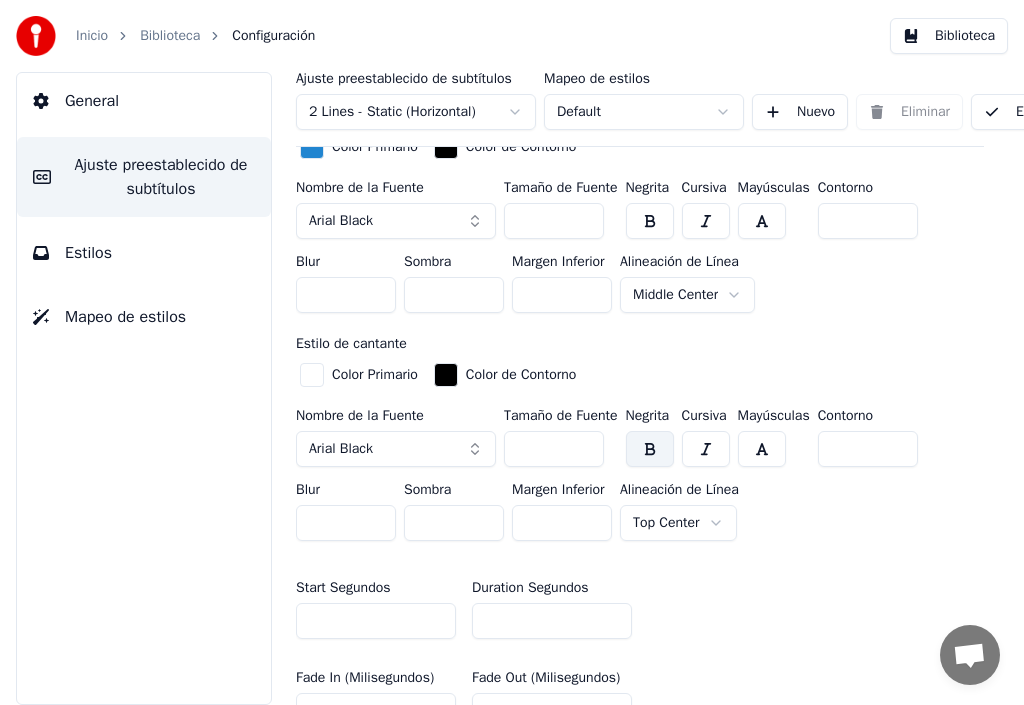 click on "Inicio Biblioteca Configuración Biblioteca General Ajuste preestablecido de subtítulos Estilos Mapeo de estilos Ajuste preestablecido de subtítulos 2 Lines - Static (Horizontal) Mapeo de estilos Default Nuevo Eliminar Establecer como Predeterminado General Título de la canción Inserta el título de la canción en el principio del video Habilitado Estilo de título Color Primario Color de Contorno Nombre de la Fuente Arial Black Tamaño de Fuente *** Negrita Cursiva Mayúsculas Contorno * Blur * Sombra * Margen Inferior *** Alineación de Línea Middle Center Estilo de cantante Color Primario Color de Contorno Nombre de la Fuente Arial Black Tamaño de Fuente *** Negrita Cursiva Mayúsculas Contorno * Blur * Sombra * Margen Inferior *** Alineación de Línea Top Center Start Segundos * Duration Segundos * Fade In (Milisegundos) *** Fade Out (Milisegundos) *** Reiniciar Barra de Progreso de Gap Silencioso Texto de Gap Silencioso Cuenta Regresiva de Gap Silencioso Timing Indicator Caja de Fondo" at bounding box center [512, 352] 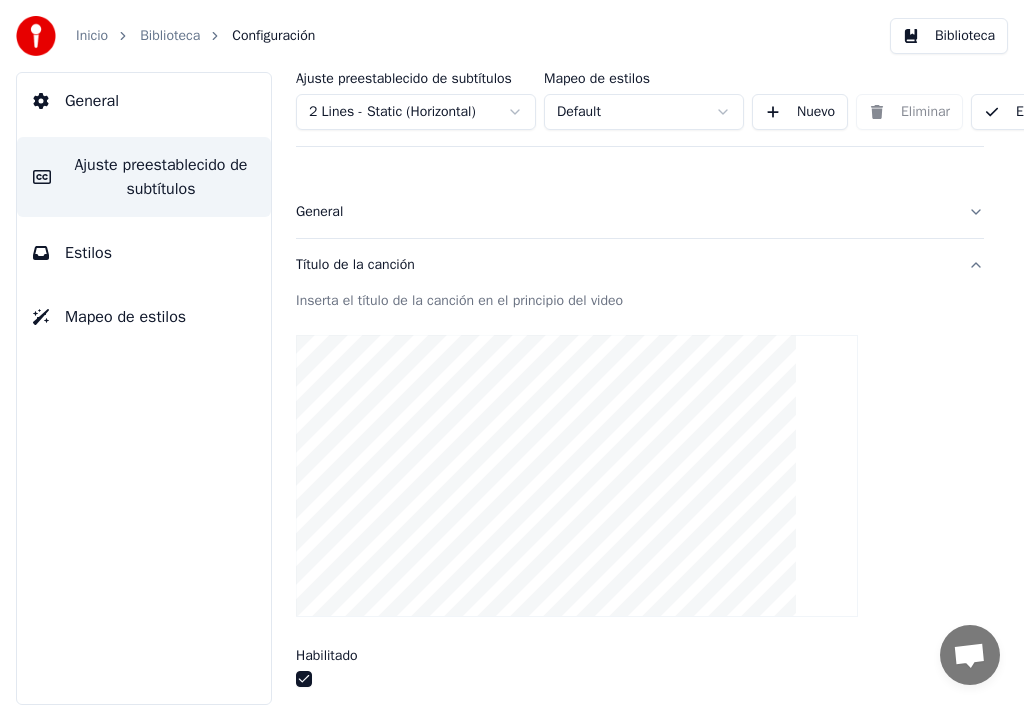 scroll, scrollTop: 0, scrollLeft: 0, axis: both 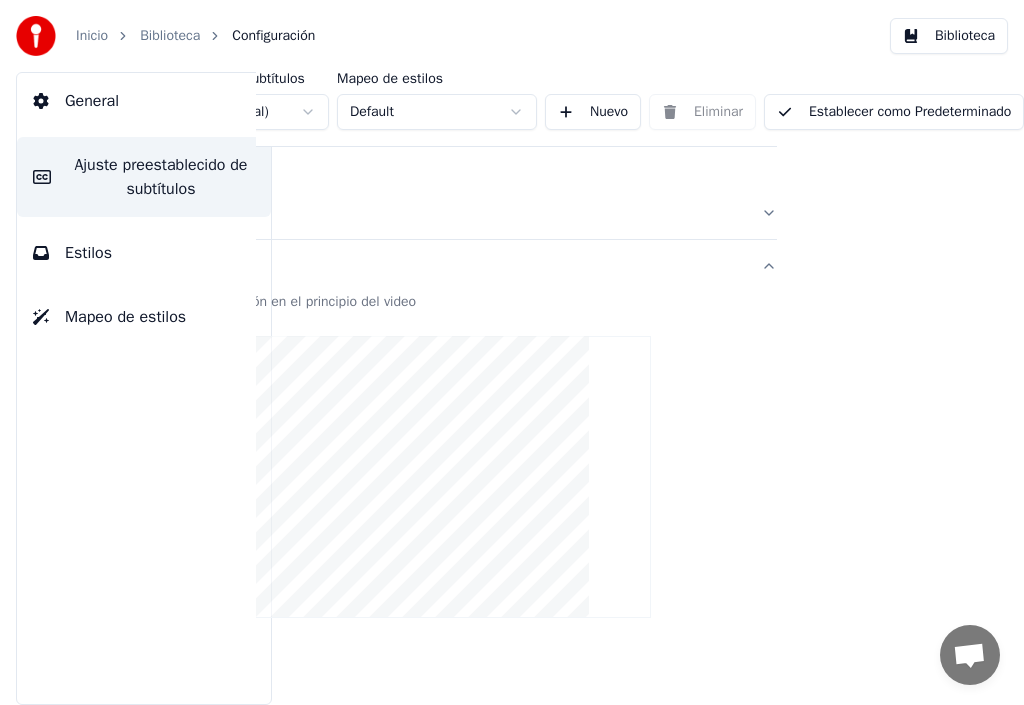 click on "Establecer como Predeterminado" at bounding box center (894, 112) 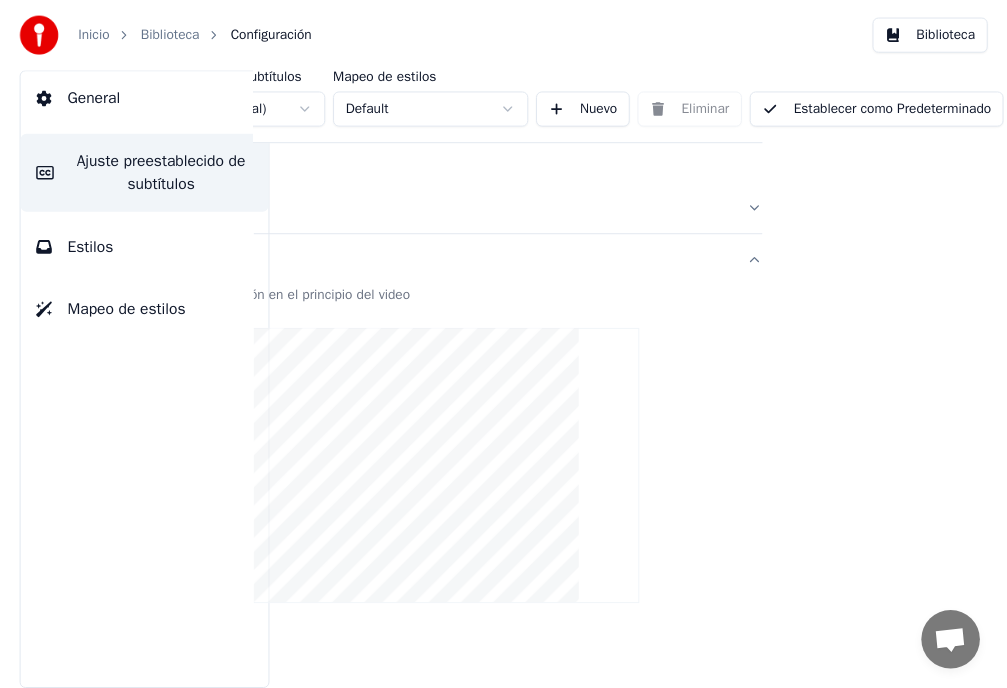 scroll, scrollTop: 0, scrollLeft: 69, axis: horizontal 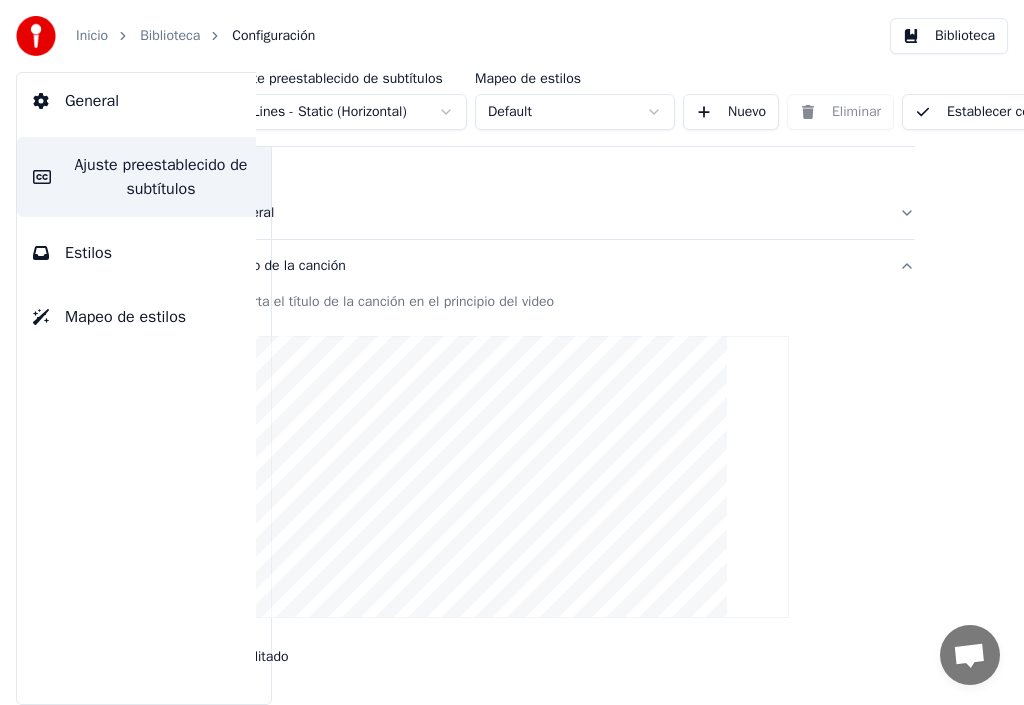 click on "Inicio" at bounding box center (92, 36) 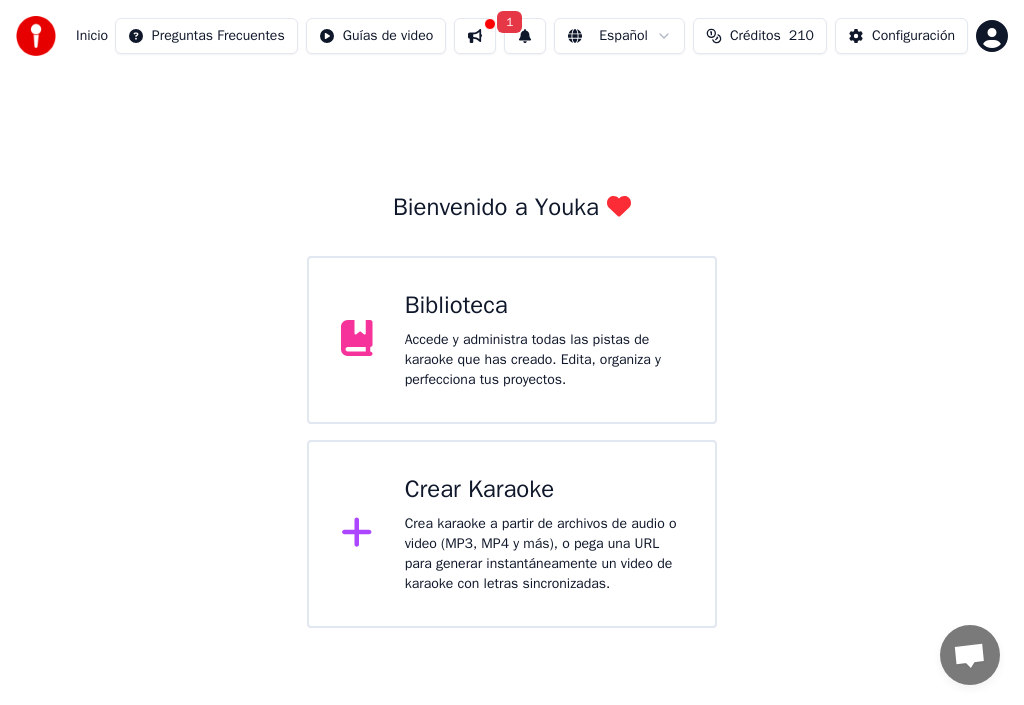 click on "Biblioteca" at bounding box center (544, 306) 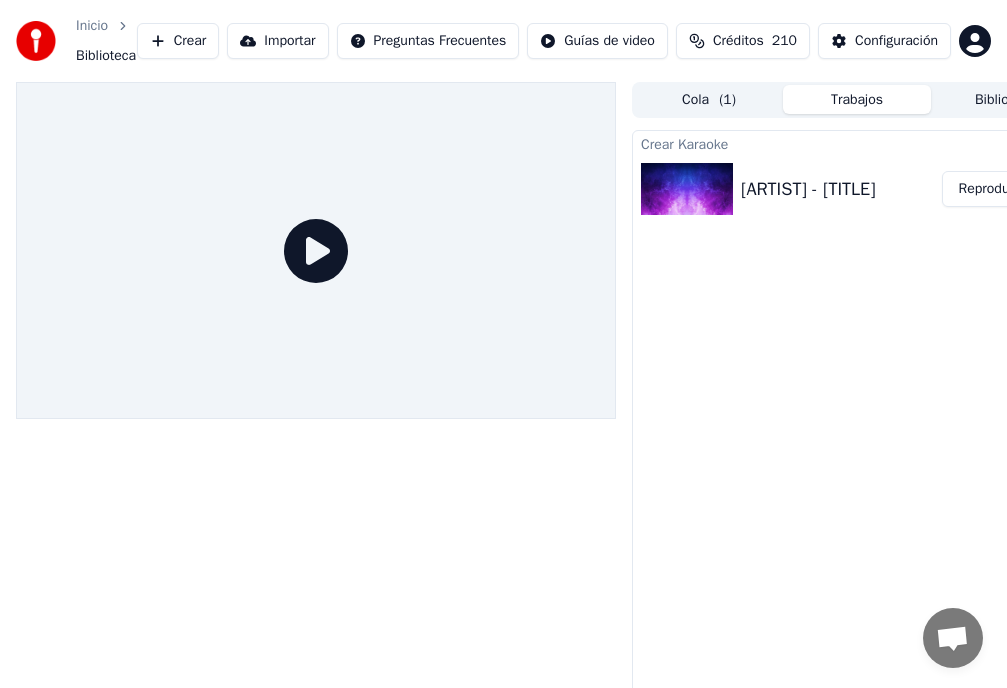click on "Reproducir" at bounding box center [991, 189] 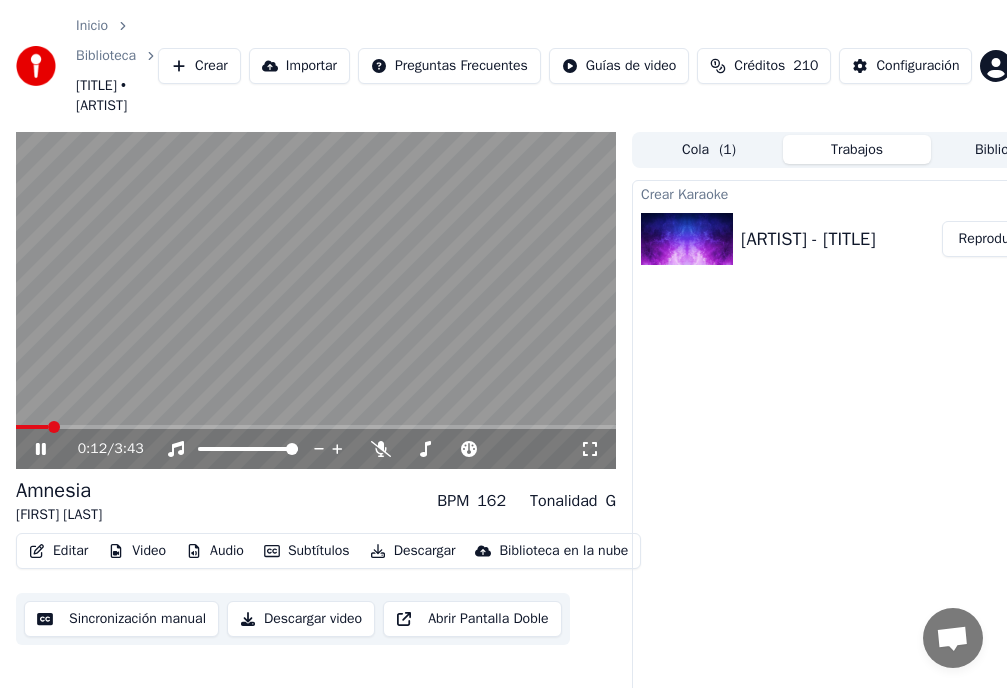 click 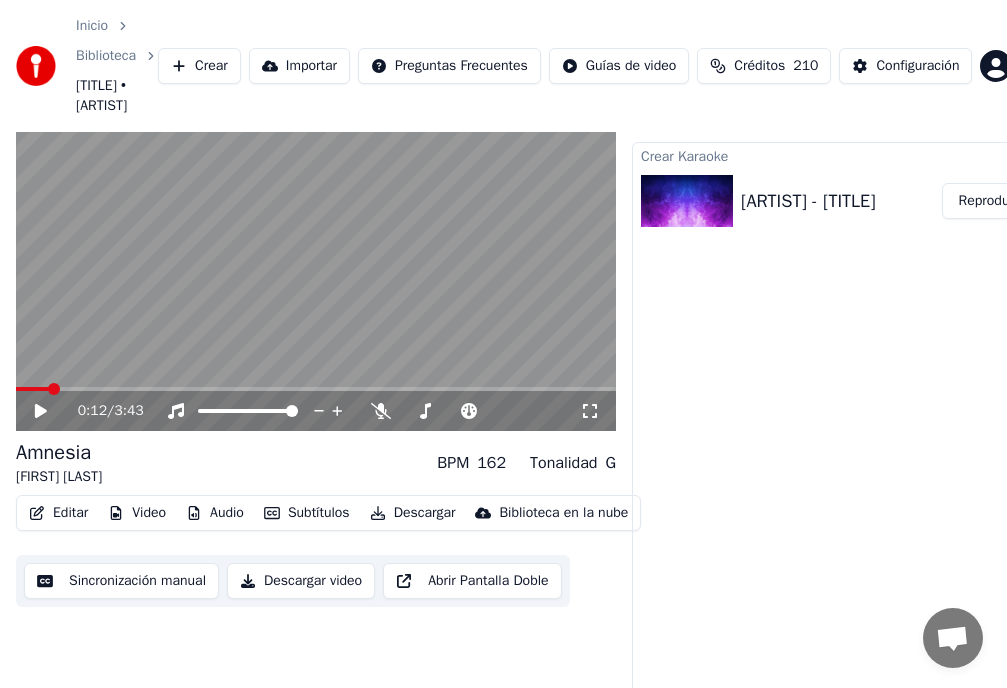 scroll, scrollTop: 0, scrollLeft: 0, axis: both 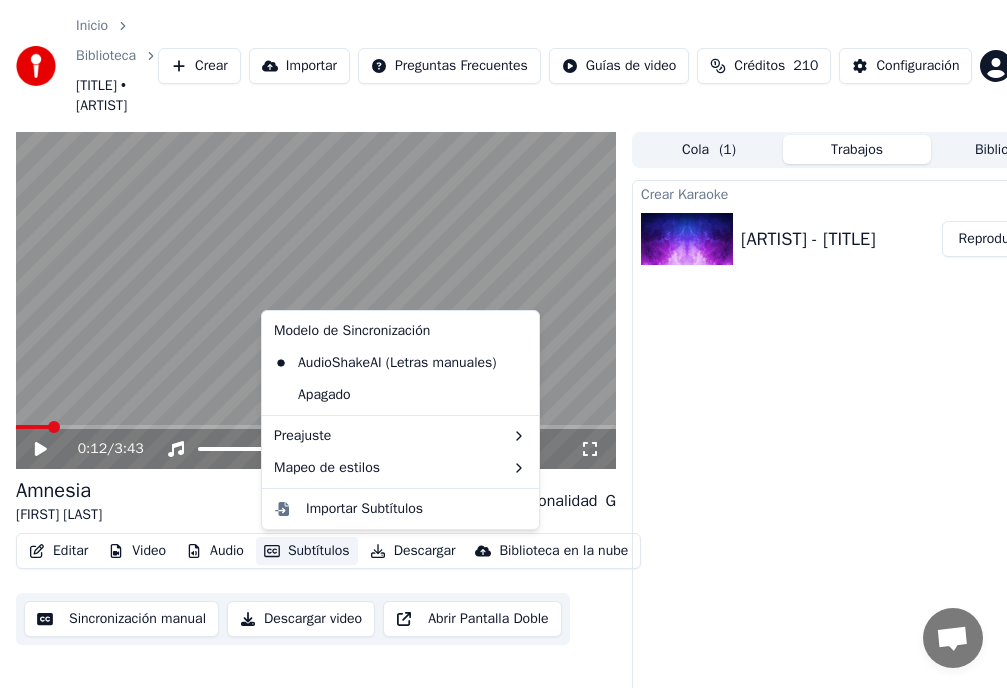 click on "Subtítulos" at bounding box center (307, 551) 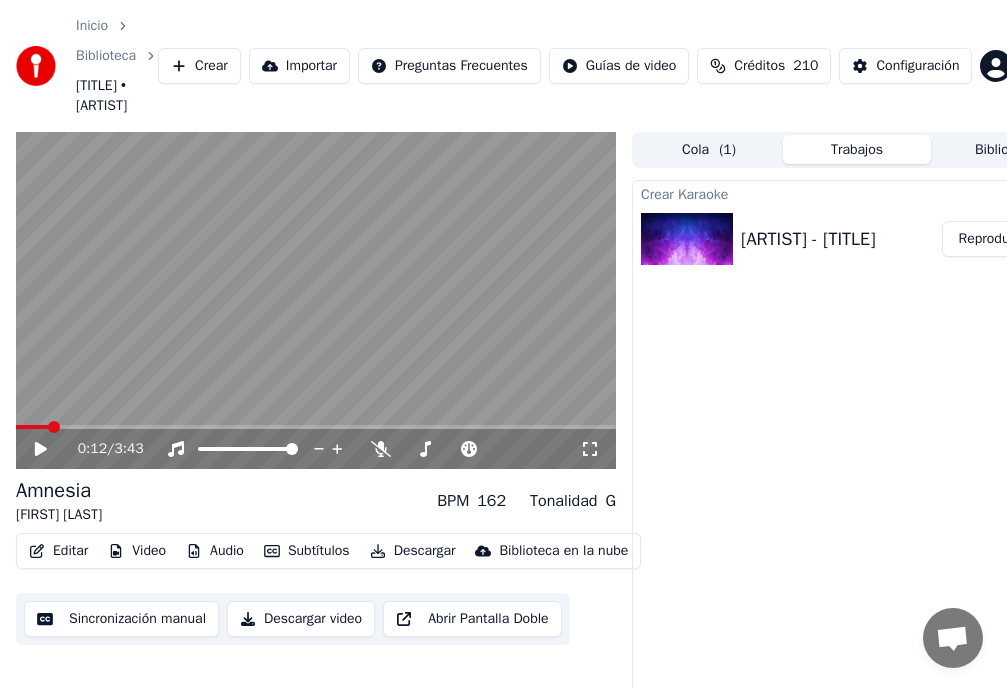 click on "Crear Karaoke [ARTIST] - [TITLE] Reproducir" at bounding box center (857, 472) 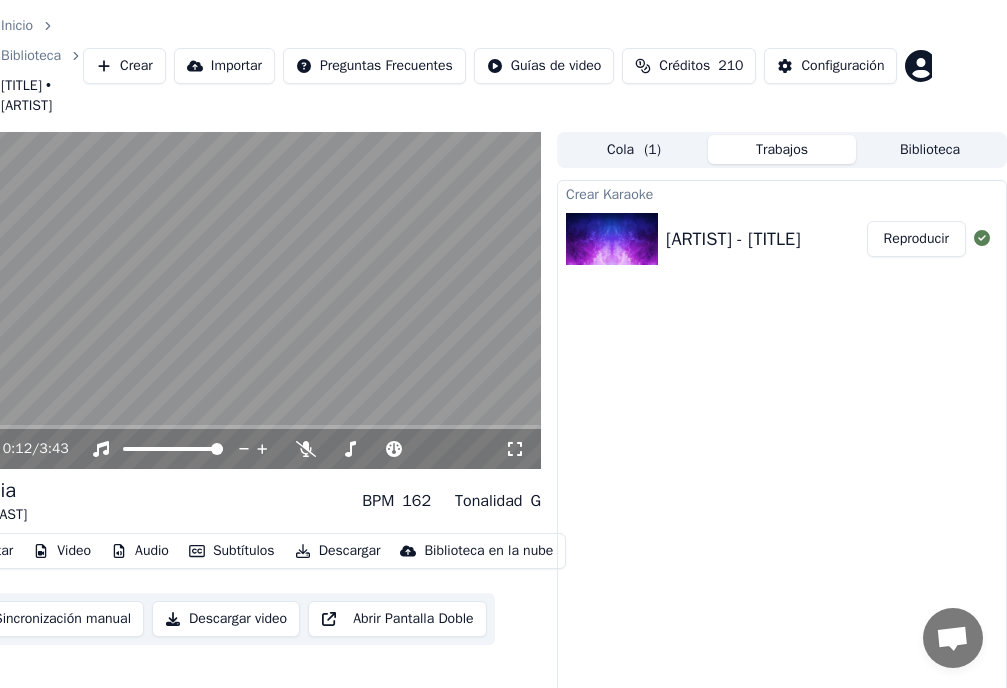scroll, scrollTop: 0, scrollLeft: 18, axis: horizontal 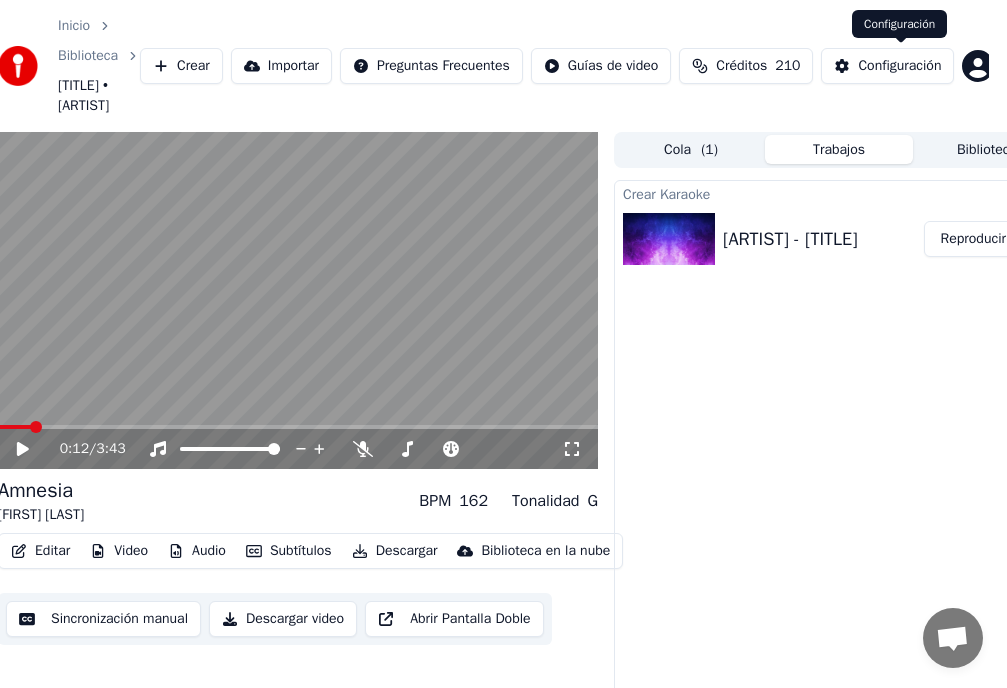 click on "Configuración" at bounding box center [899, 66] 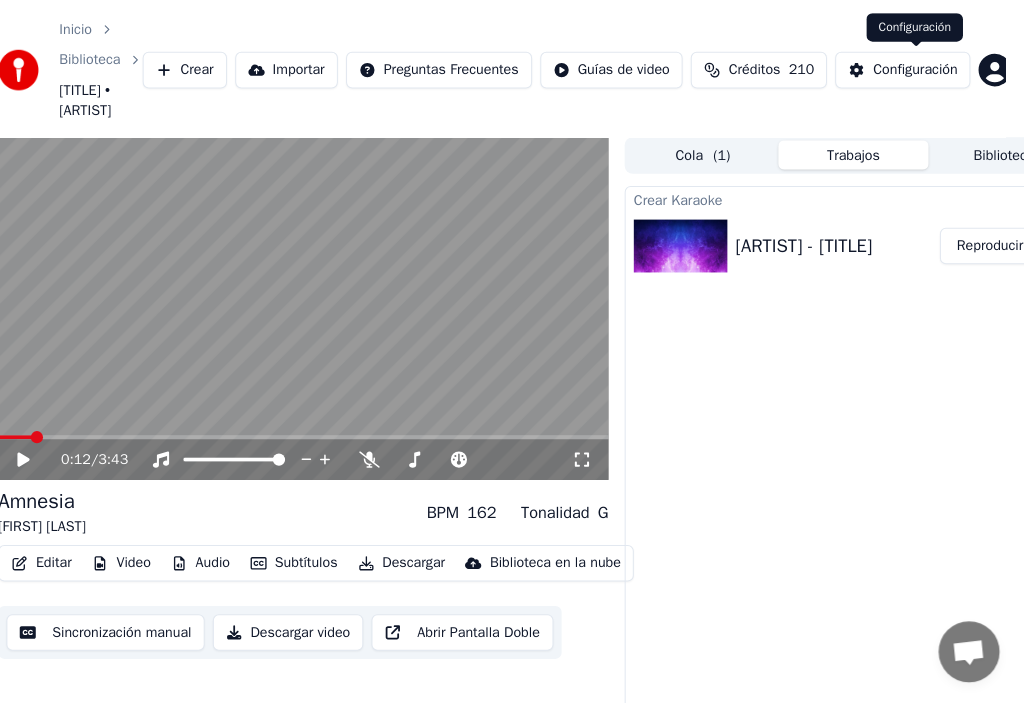 scroll, scrollTop: 0, scrollLeft: 0, axis: both 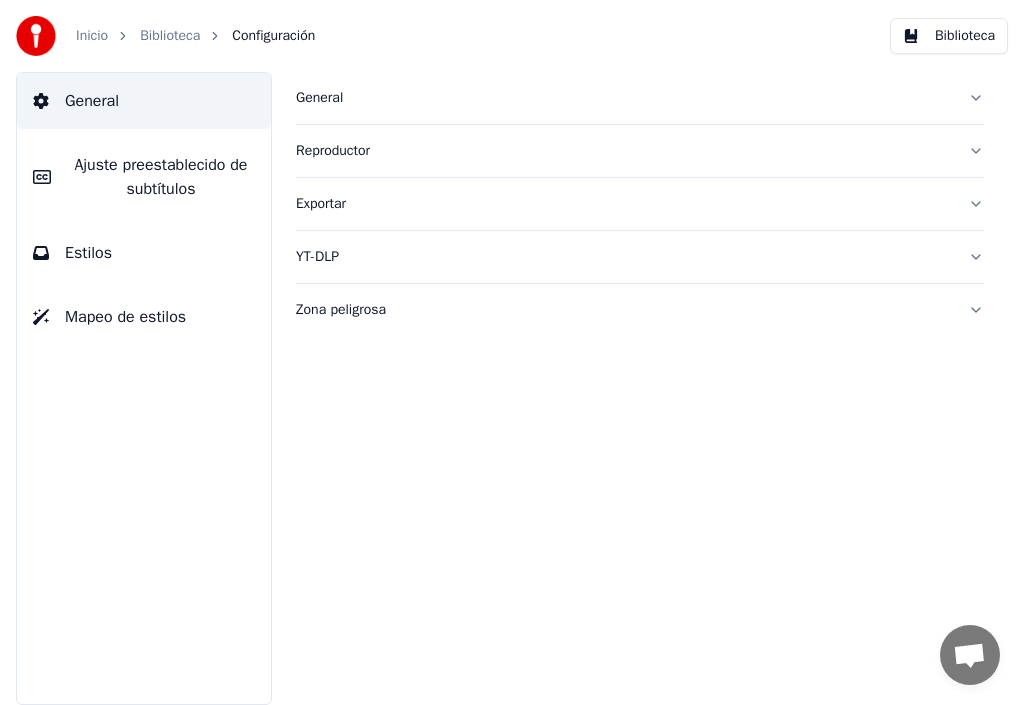 click on "Ajuste preestablecido de subtítulos" at bounding box center (161, 177) 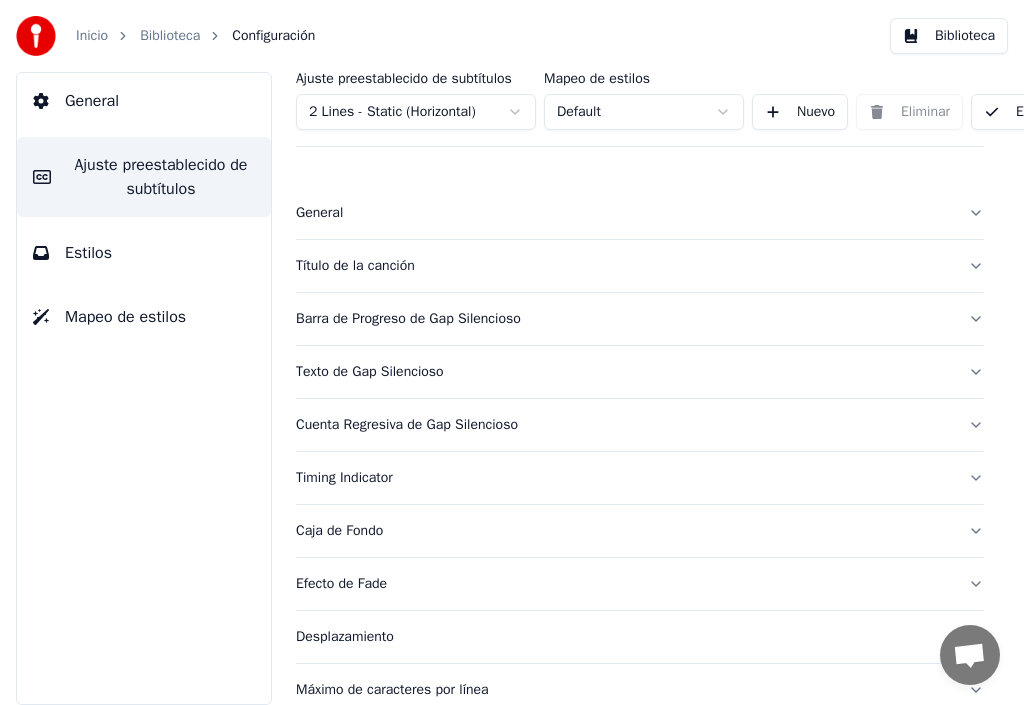 click on "Título de la canción" at bounding box center (640, 266) 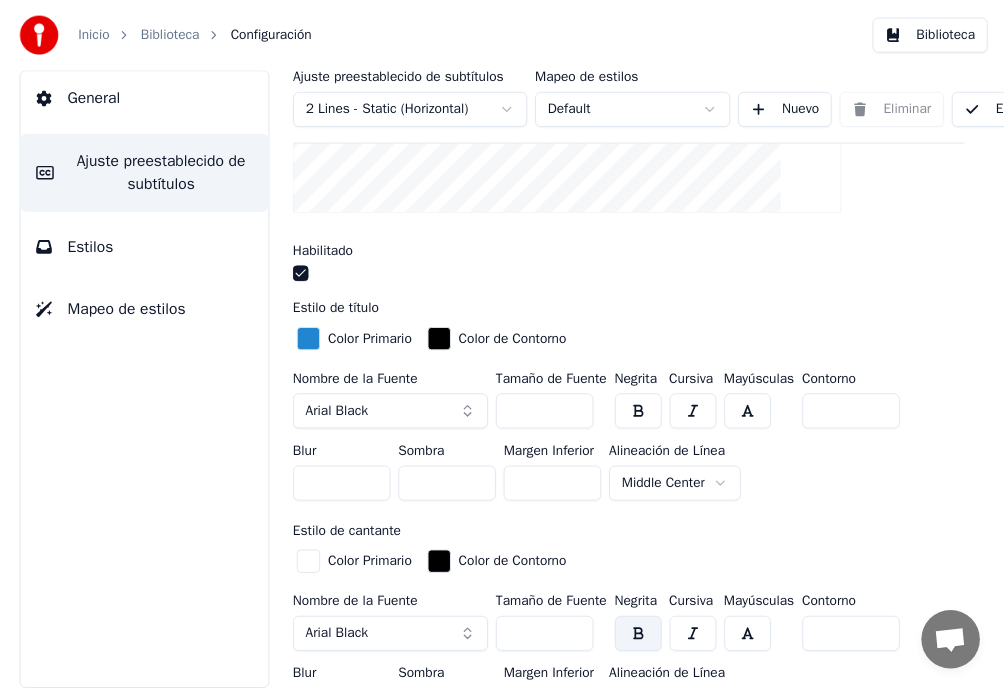 scroll, scrollTop: 0, scrollLeft: 0, axis: both 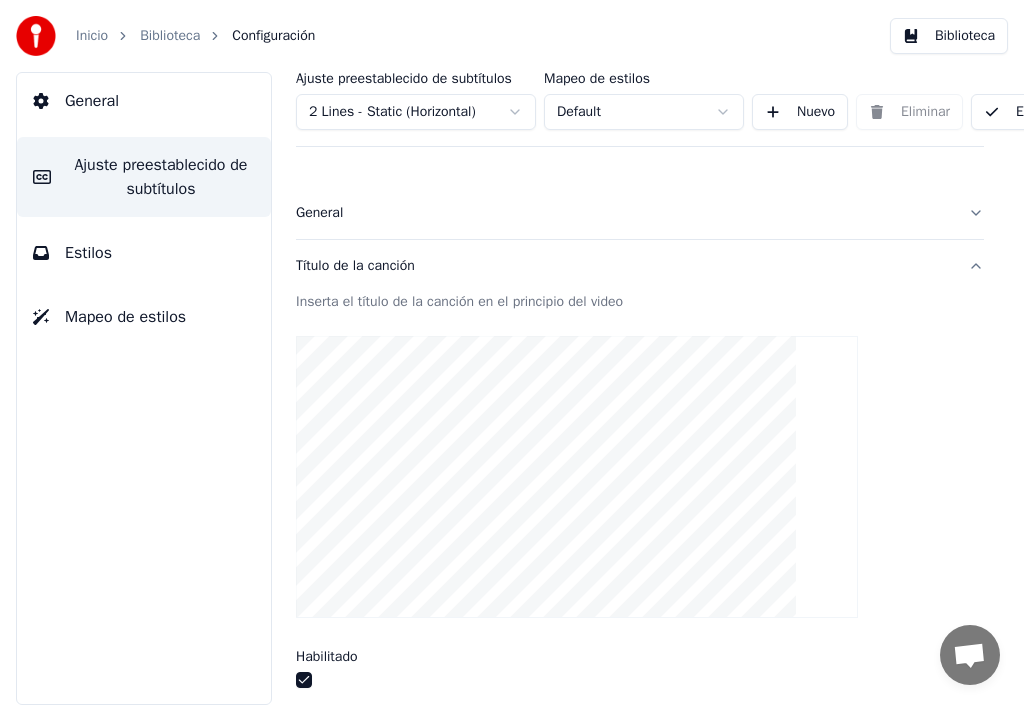 click on "Inicio" at bounding box center [92, 36] 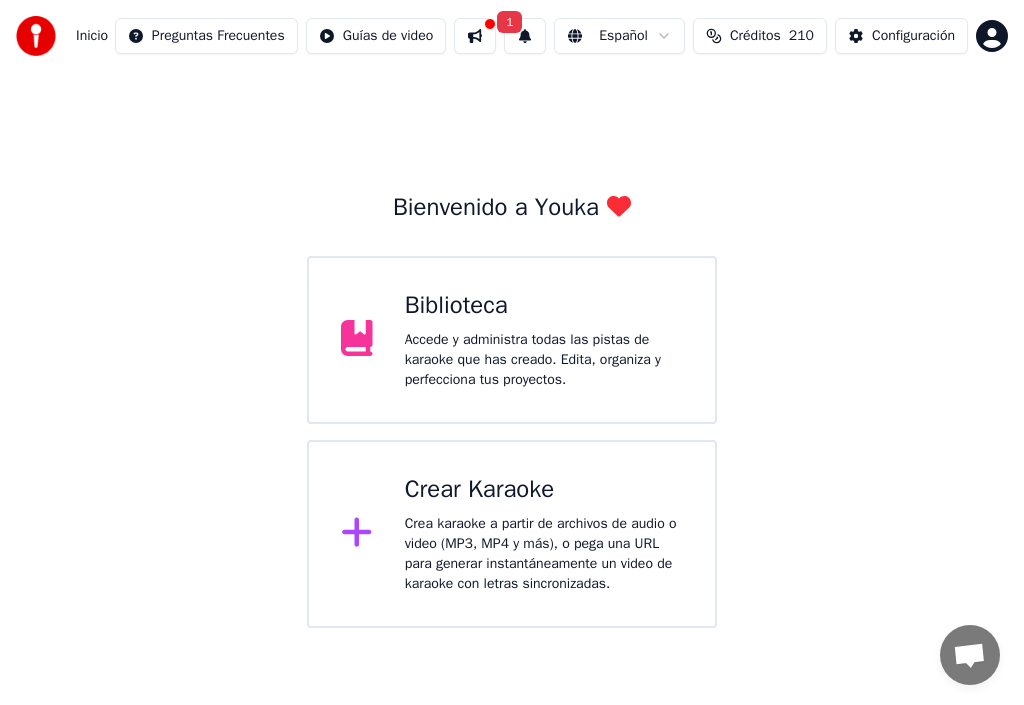 click on "Biblioteca" at bounding box center [544, 306] 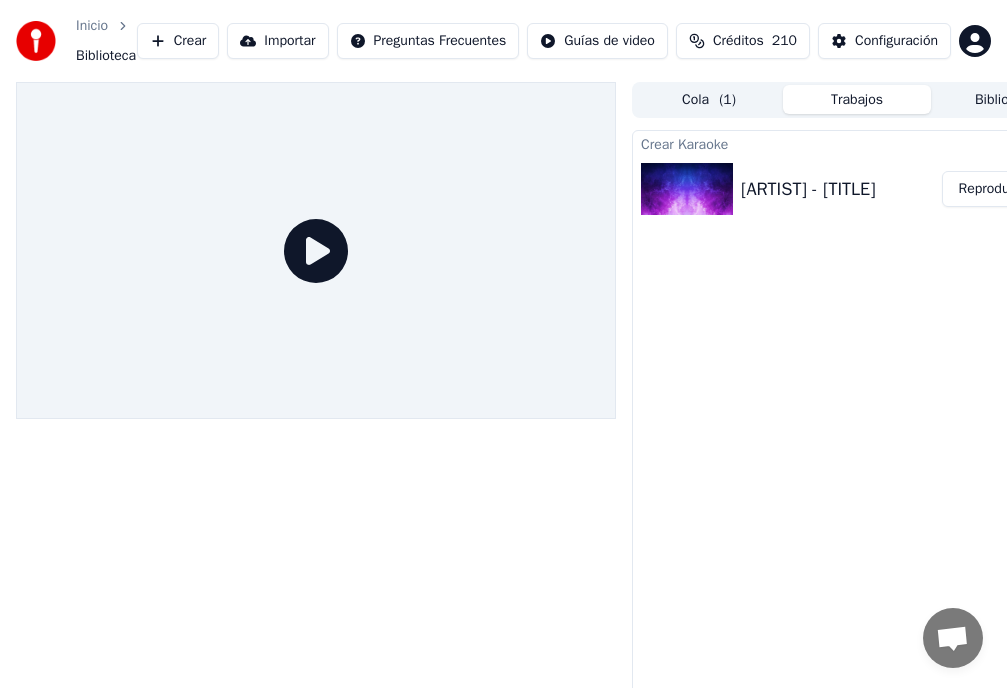 click on "Reproducir" at bounding box center (991, 189) 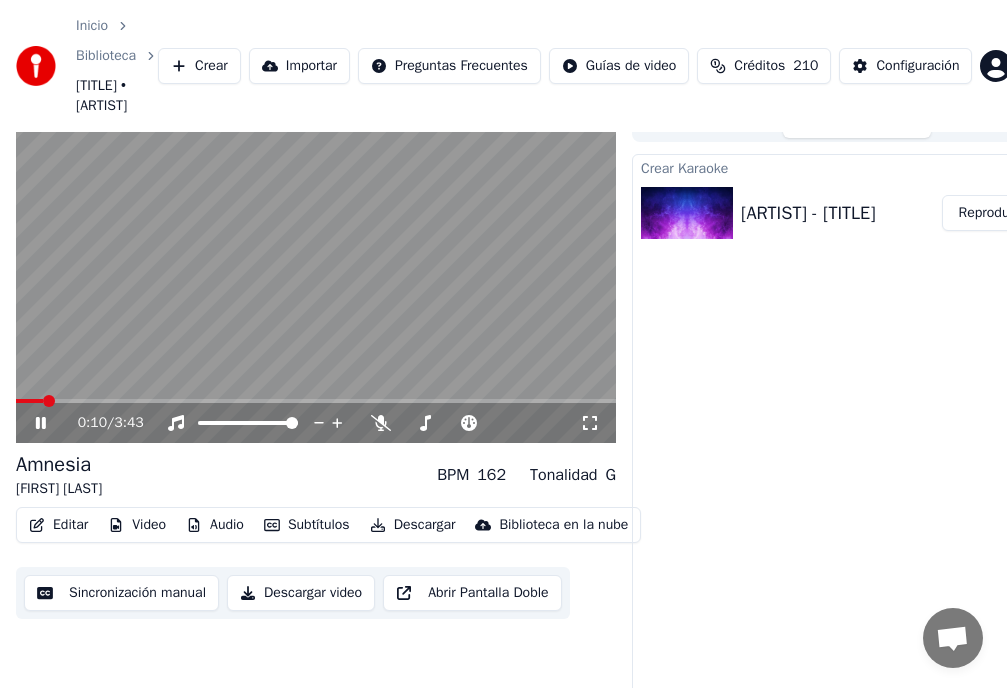 scroll, scrollTop: 0, scrollLeft: 0, axis: both 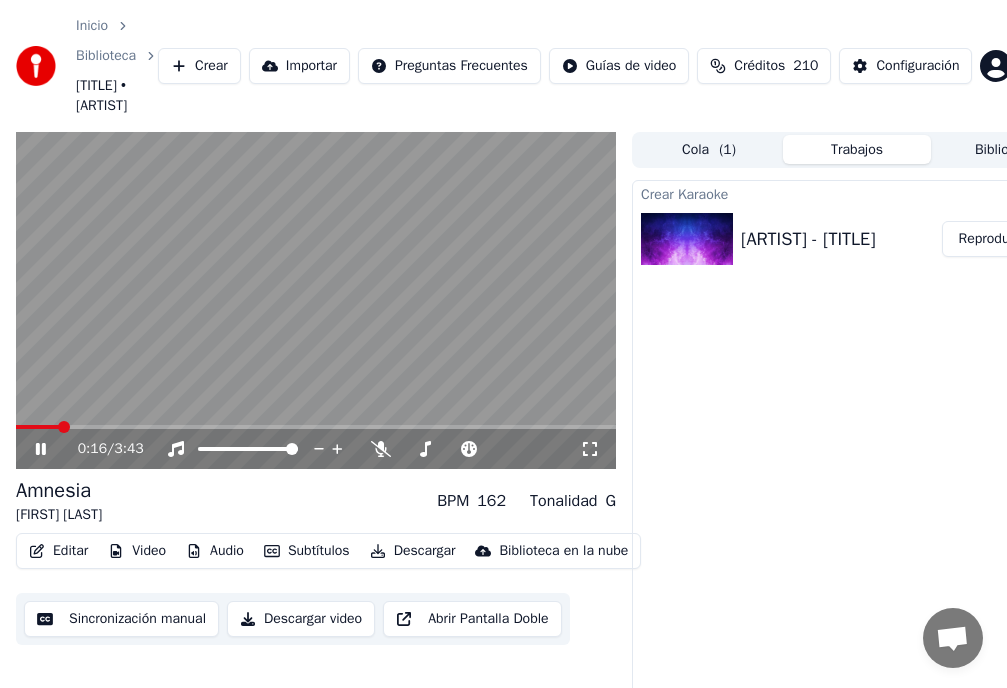 click 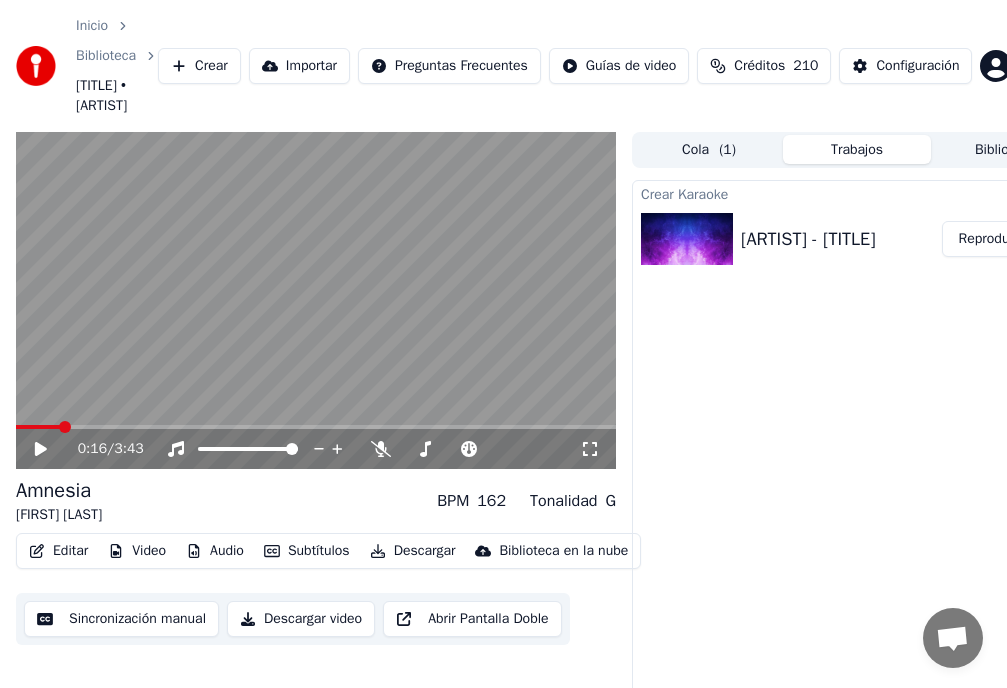 scroll, scrollTop: 0, scrollLeft: 75, axis: horizontal 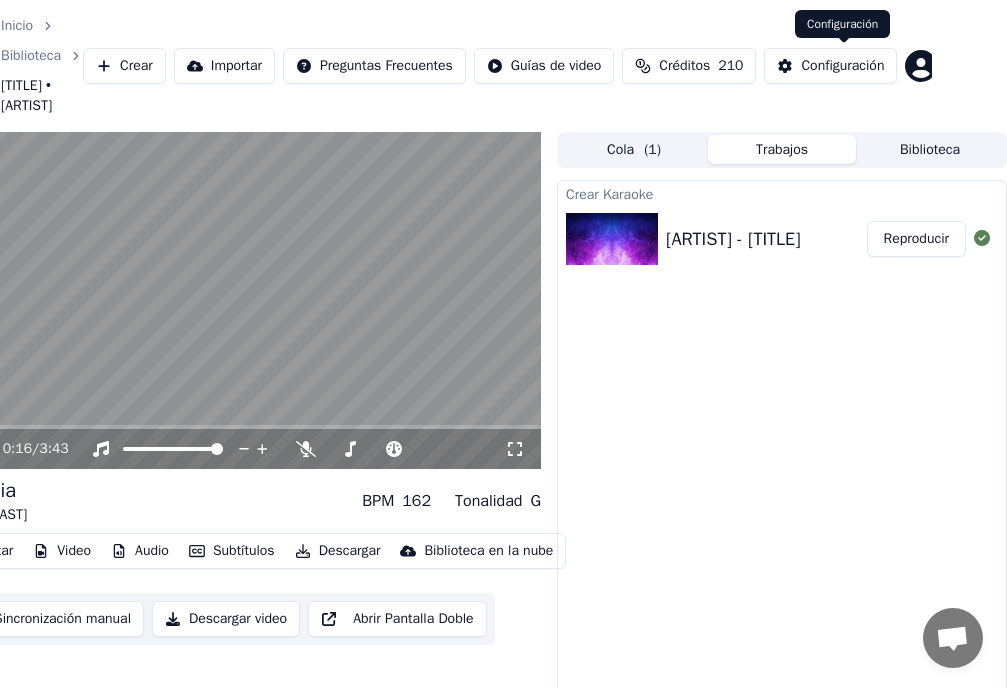 click on "Configuración" at bounding box center (842, 66) 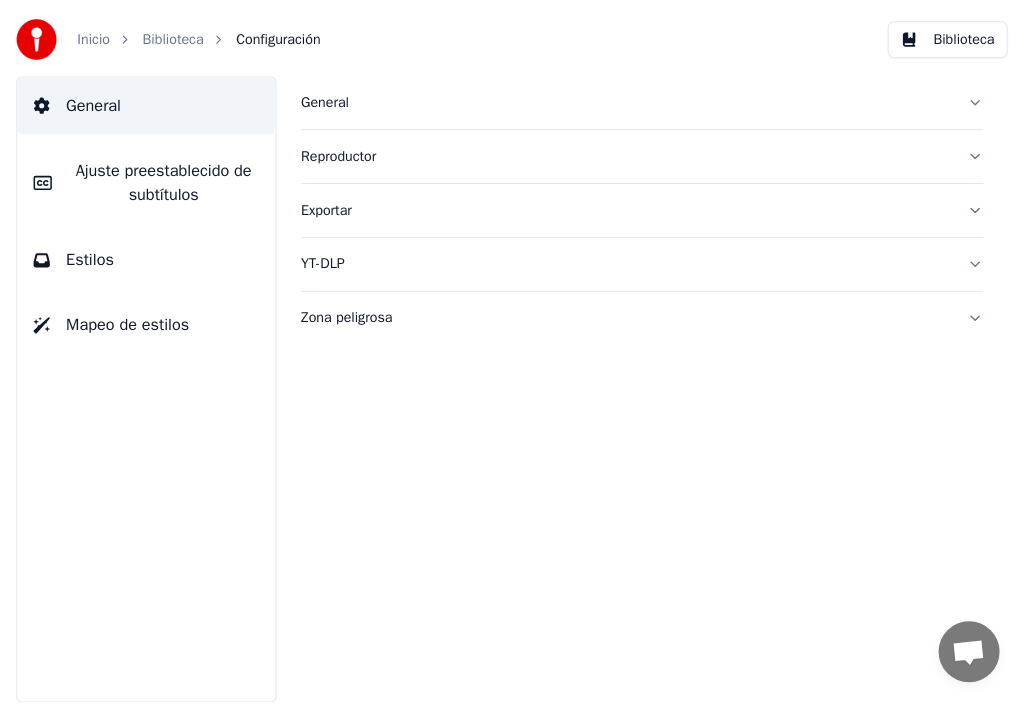 scroll, scrollTop: 0, scrollLeft: 0, axis: both 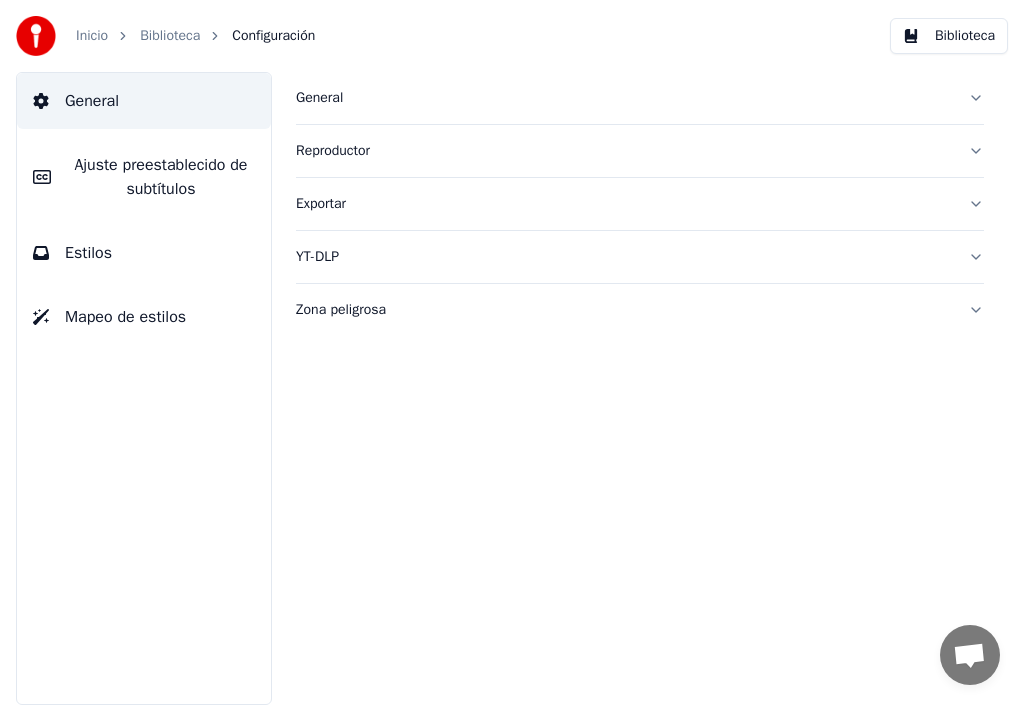 click on "Ajuste preestablecido de subtítulos" at bounding box center [161, 177] 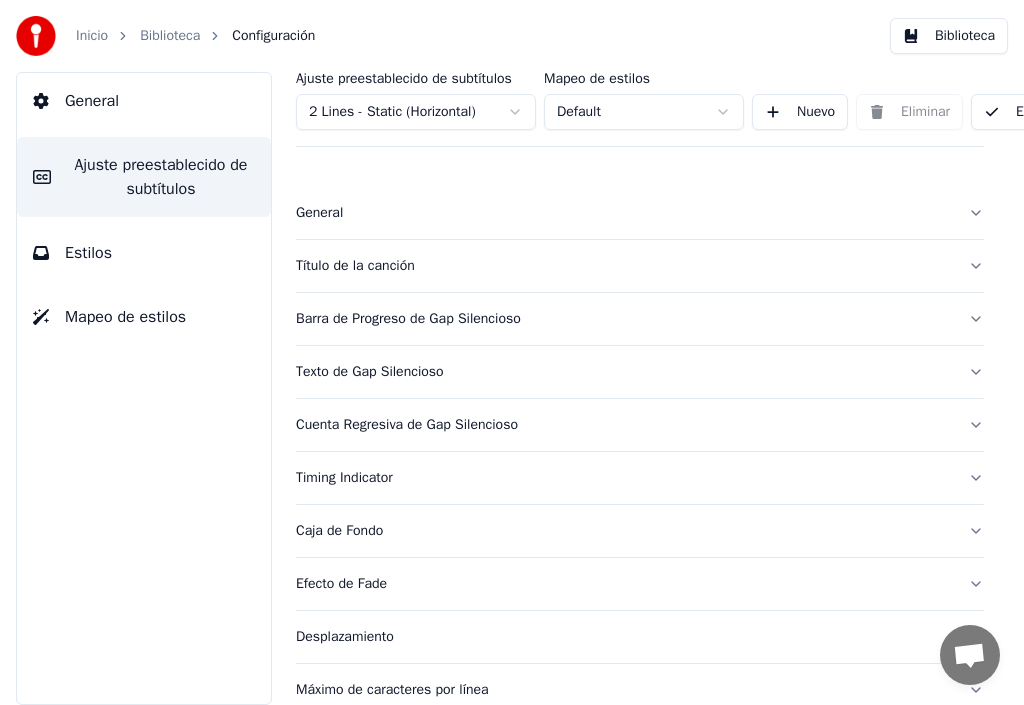 click on "Nuevo" at bounding box center (800, 112) 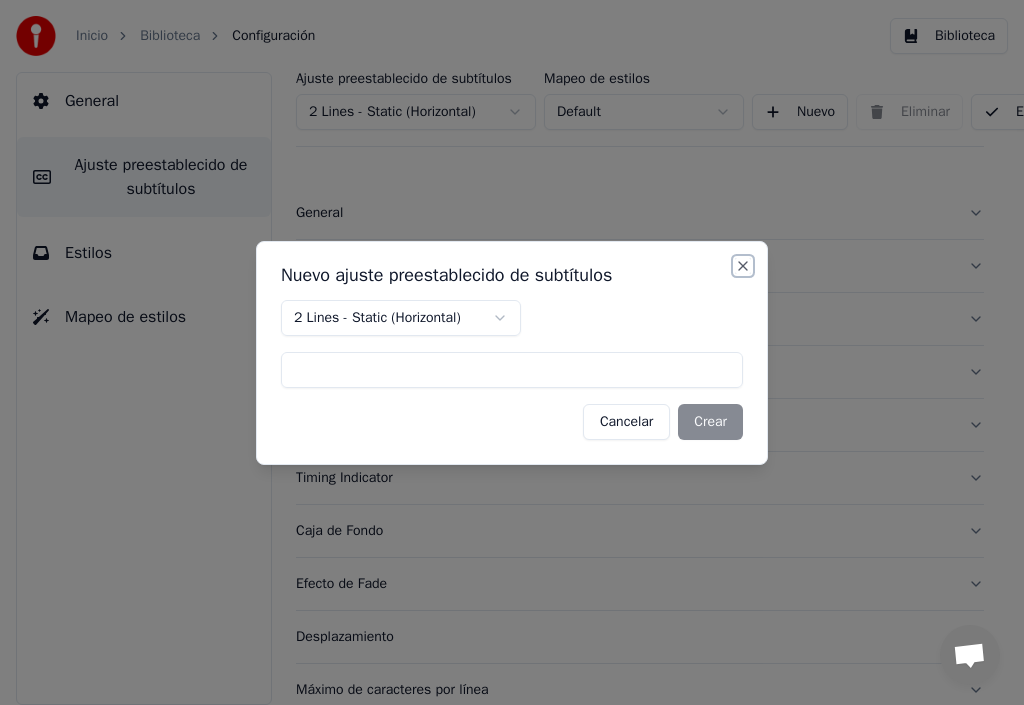 click on "Close" at bounding box center (743, 266) 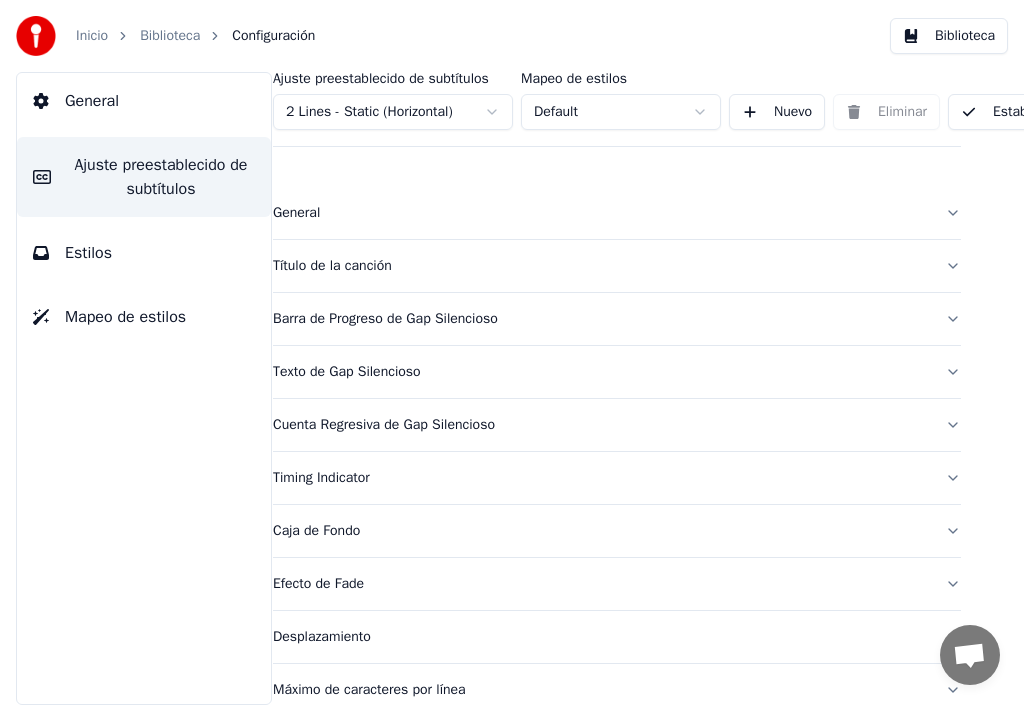 scroll, scrollTop: 0, scrollLeft: 5, axis: horizontal 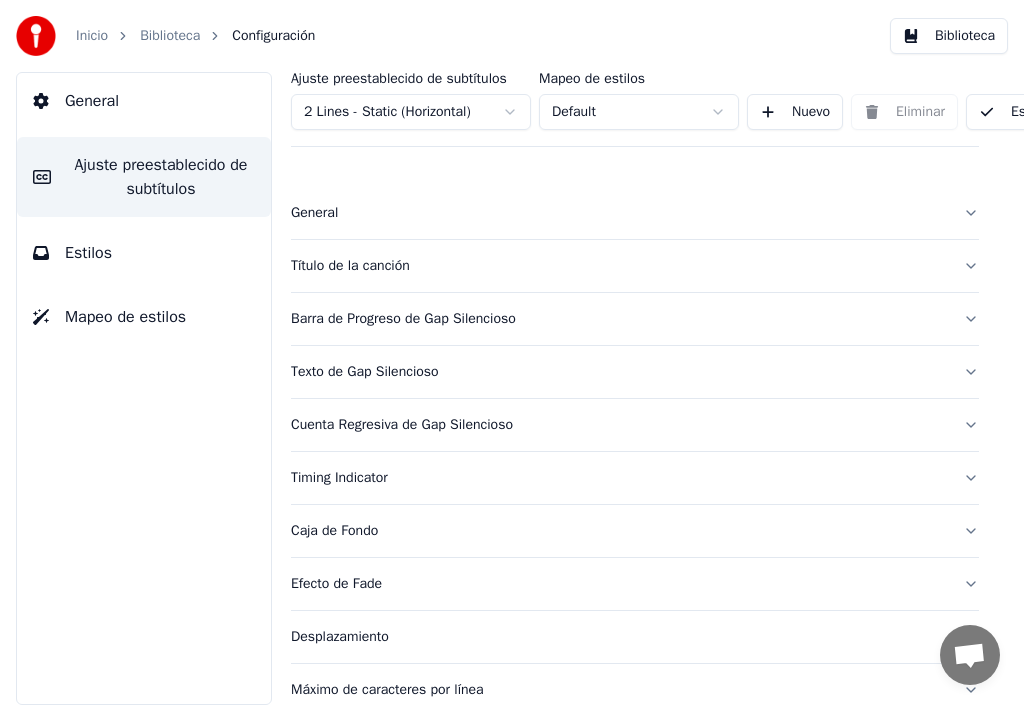 click on "Título de la canción" at bounding box center [635, 266] 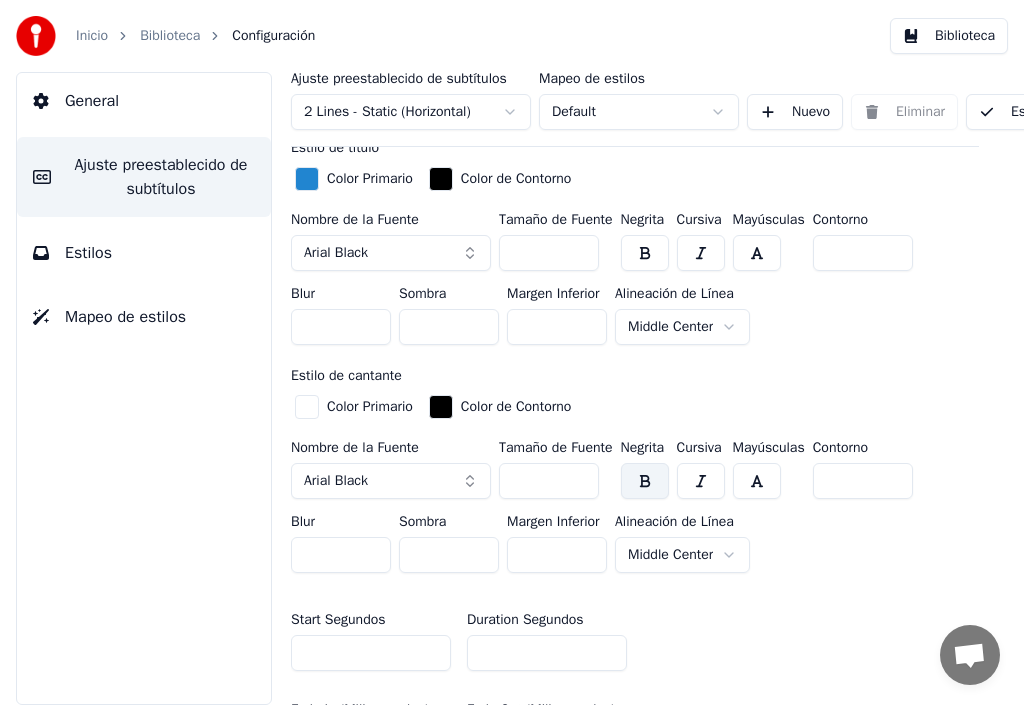 scroll, scrollTop: 560, scrollLeft: 5, axis: both 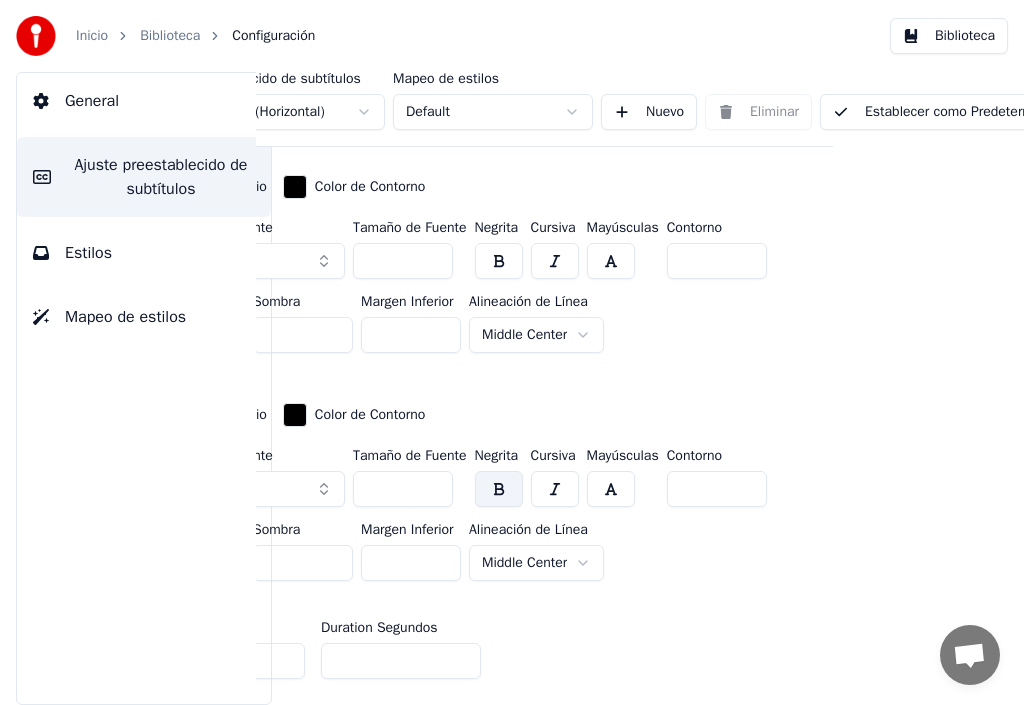 click on "Establecer como Predeterminado" at bounding box center [950, 112] 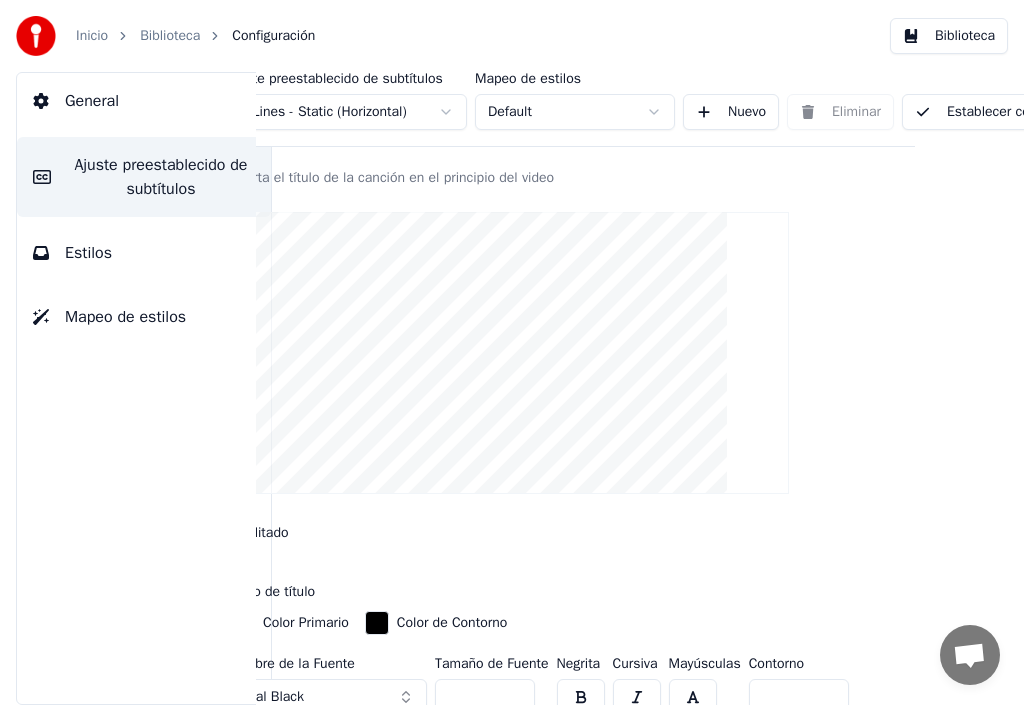 scroll, scrollTop: 260, scrollLeft: 69, axis: both 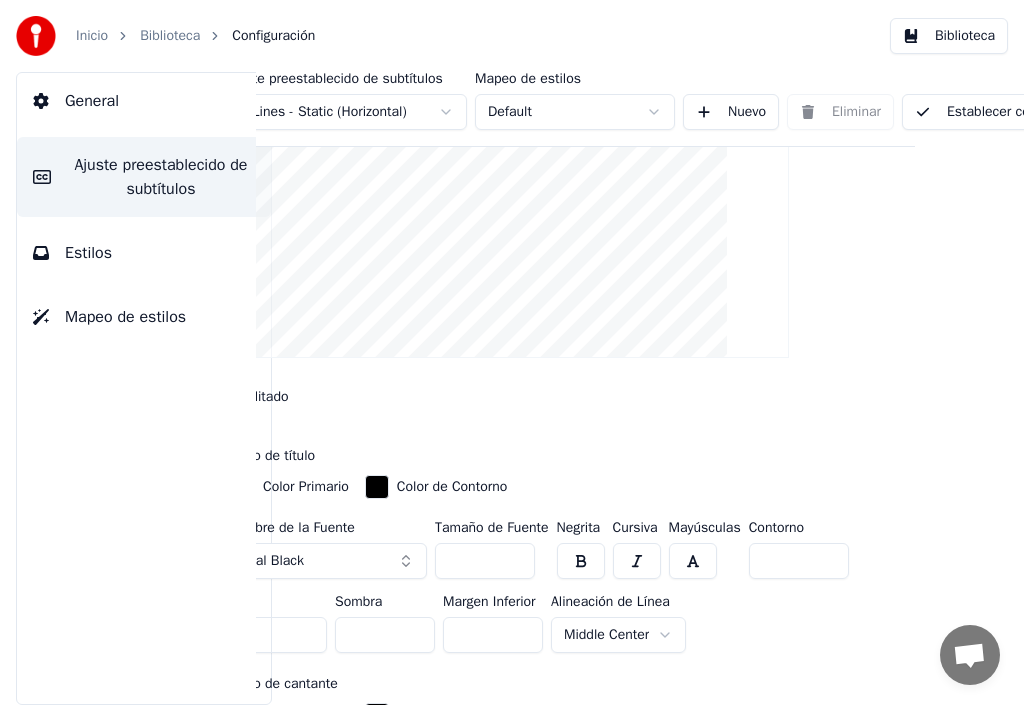 click at bounding box center [571, 217] 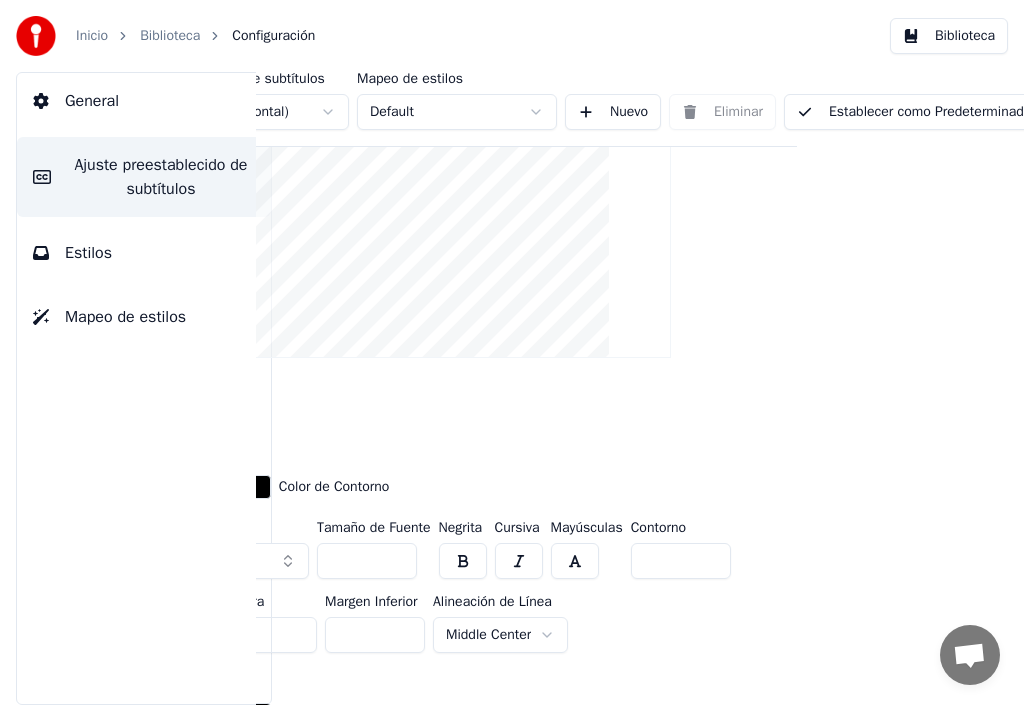 scroll, scrollTop: 260, scrollLeft: 238, axis: both 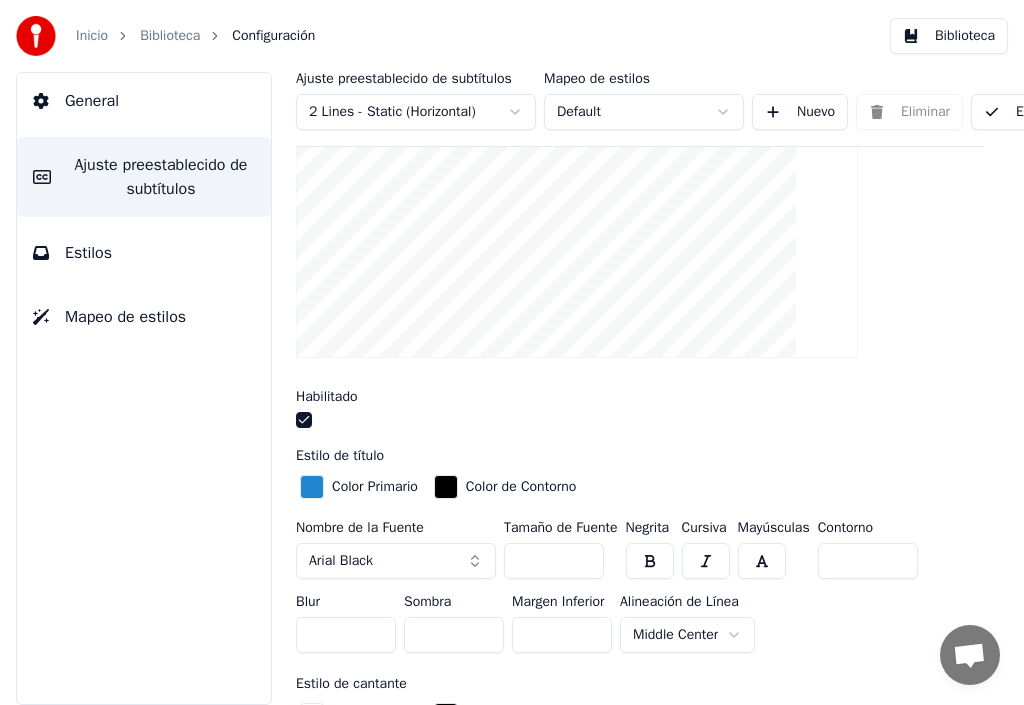 click on "Nuevo" at bounding box center (800, 112) 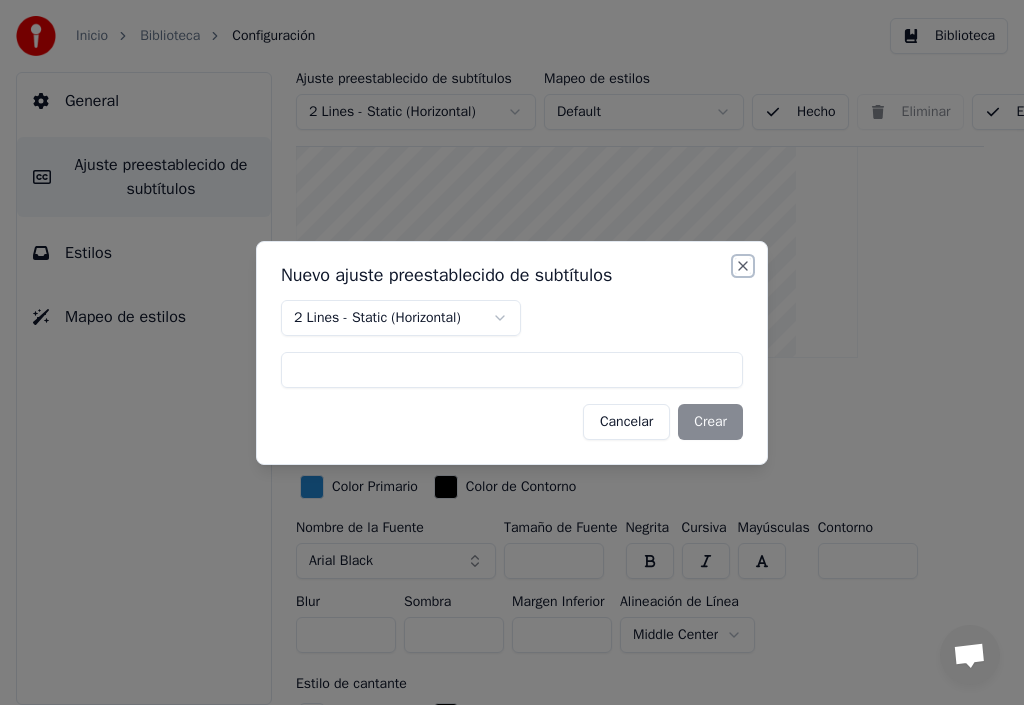 click on "Close" at bounding box center [743, 266] 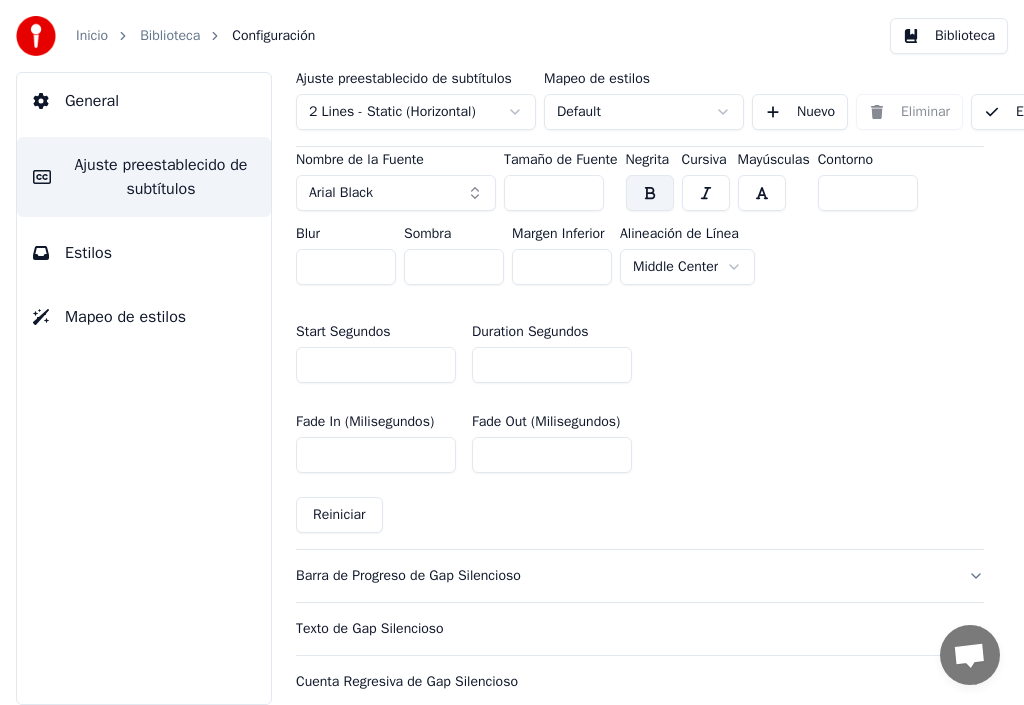 scroll, scrollTop: 860, scrollLeft: 0, axis: vertical 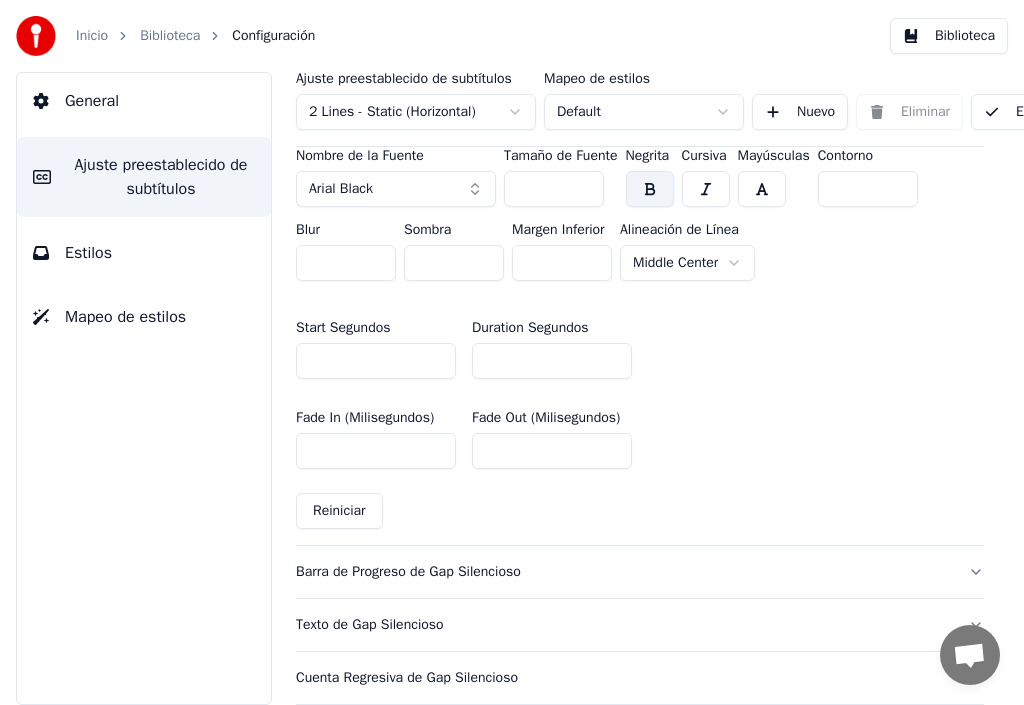 click on "Reiniciar" at bounding box center [339, 511] 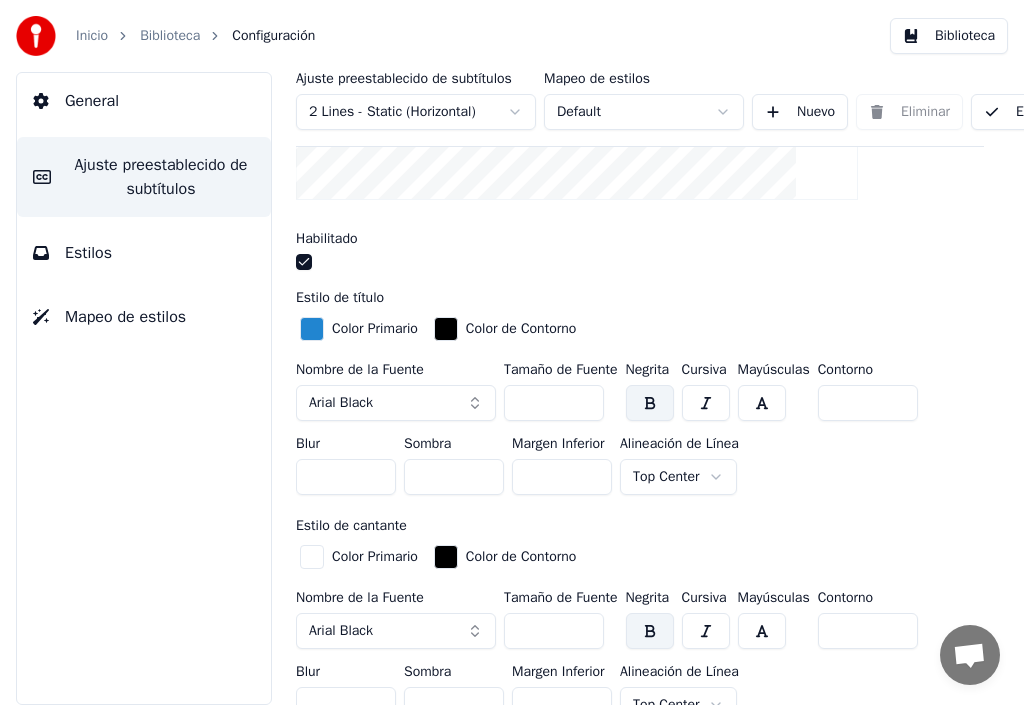 scroll, scrollTop: 460, scrollLeft: 0, axis: vertical 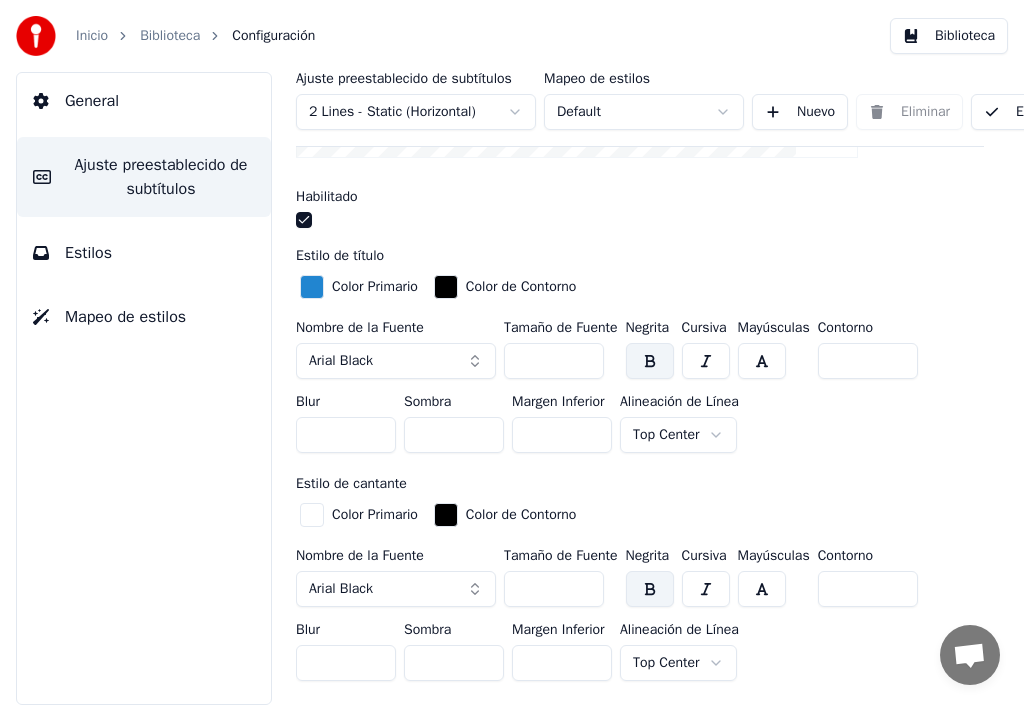 click on "Inicio Biblioteca Configuración Biblioteca General Ajuste preestablecido de subtítulos Estilos Mapeo de estilos Ajuste preestablecido de subtítulos 2 Lines - Static (Horizontal) Mapeo de estilos Default Nuevo Eliminar Establecer como Predeterminado General Título de la canción Inserta el título de la canción en el principio del video Habilitado Estilo de título Color Primario Color de Contorno Nombre de la Fuente Arial Black Tamaño de Fuente *** Negrita Cursiva Mayúsculas Contorno * Blur * Sombra * Margen Inferior *** Alineación de Línea Top Center Estilo de cantante Color Primario Color de Contorno Nombre de la Fuente Arial Black Tamaño de Fuente *** Negrita Cursiva Mayúsculas Contorno * Blur * Sombra * Margen Inferior *** Alineación de Línea Top Center Start Segundos * Duration Segundos * Fade In (Milisegundos) *** Fade Out (Milisegundos) *** Reiniciar Barra de Progreso de Gap Silencioso Texto de Gap Silencioso Cuenta Regresiva de Gap Silencioso Timing Indicator Caja de Fondo Efecto de Fade" at bounding box center (512, 352) 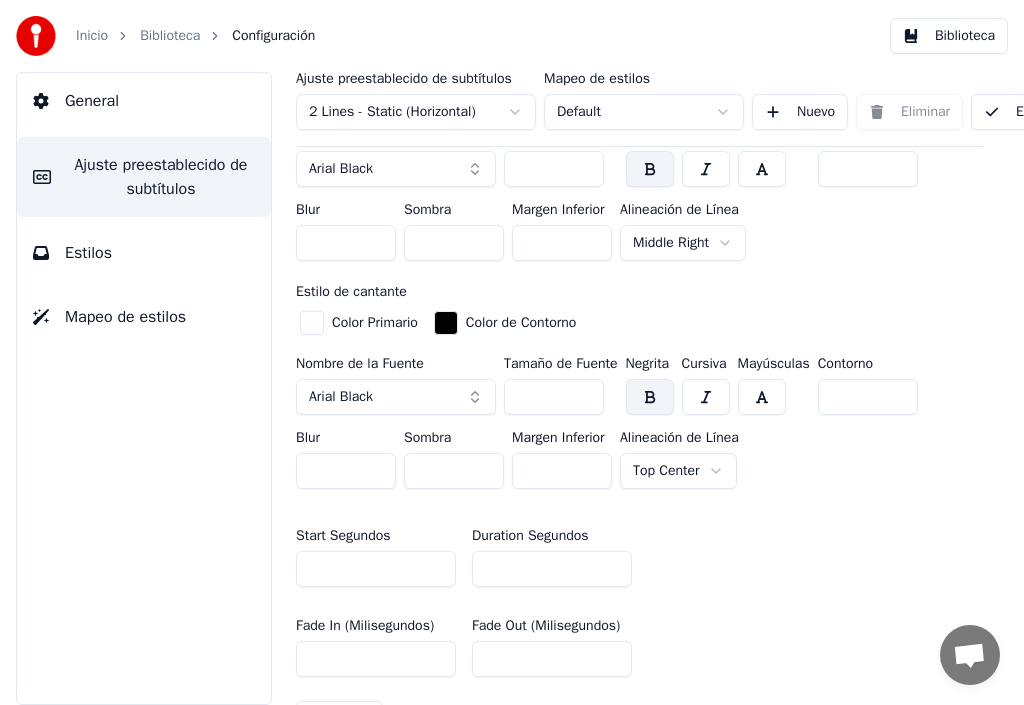 scroll, scrollTop: 660, scrollLeft: 0, axis: vertical 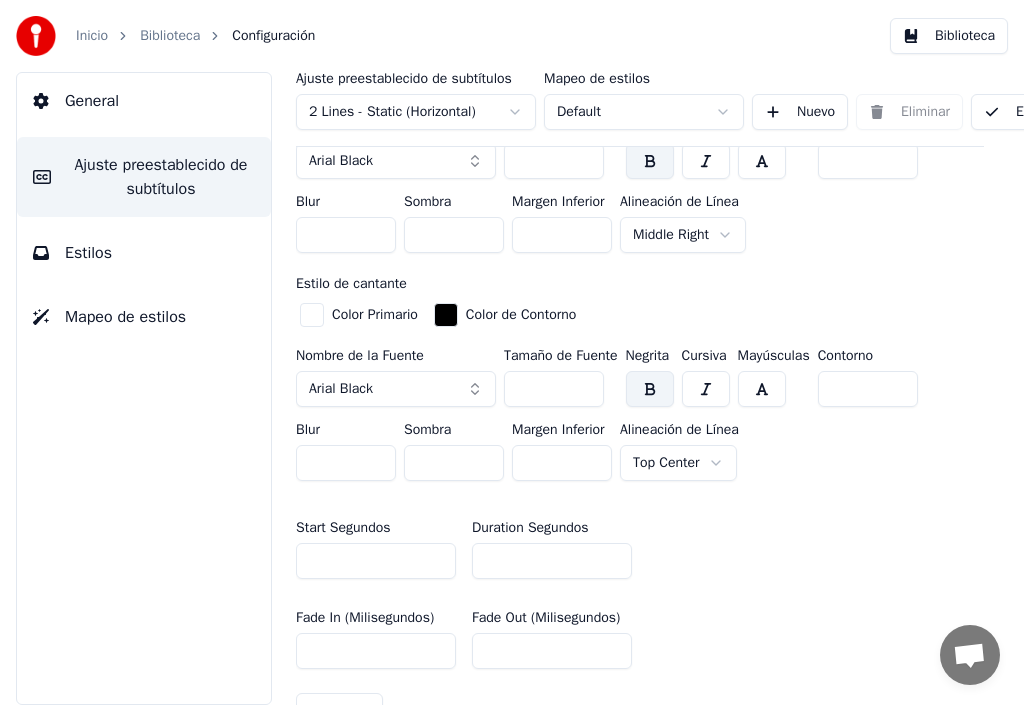 click on "Inicio Biblioteca Configuración Biblioteca General Ajuste preestablecido de subtítulos Estilos Mapeo de estilos Ajuste preestablecido de subtítulos 2 Lines - Static (Horizontal) Mapeo de estilos Default Nuevo Eliminar Establecer como Predeterminado General Título de la canción Inserta el título de la canción en el principio del video Habilitado Estilo de título Color Primario Color de Contorno Nombre de la Fuente Arial Black Tamaño de Fuente *** Negrita Cursiva Mayúsculas Contorno * Blur * Sombra * Margen Inferior *** Alineación de Línea Middle Right Estilo de cantante Color Primario Color de Contorno Nombre de la Fuente Arial Black Tamaño de Fuente *** Negrita Cursiva Mayúsculas Contorno * Blur * Sombra * Margen Inferior *** Alineación de Línea Top Center Start Segundos * Duration Segundos * Fade In (Milisegundos) *** Fade Out (Milisegundos) *** Reiniciar Barra de Progreso de Gap Silencioso Texto de Gap Silencioso Cuenta Regresiva de Gap Silencioso Timing Indicator Caja de Fondo" at bounding box center [512, 352] 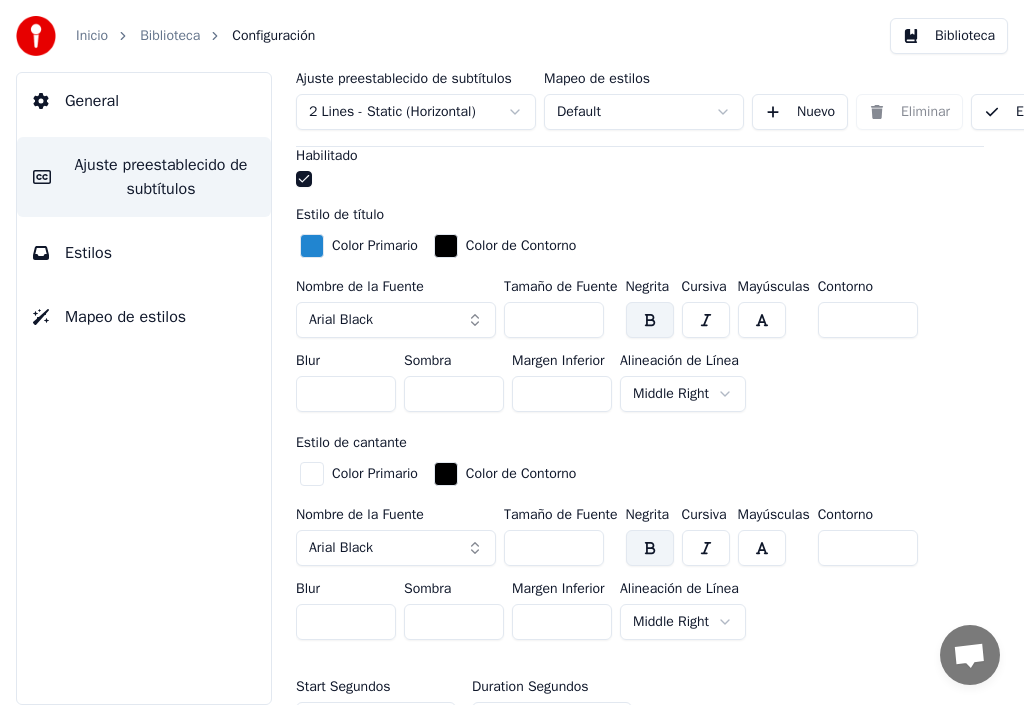 scroll, scrollTop: 460, scrollLeft: 0, axis: vertical 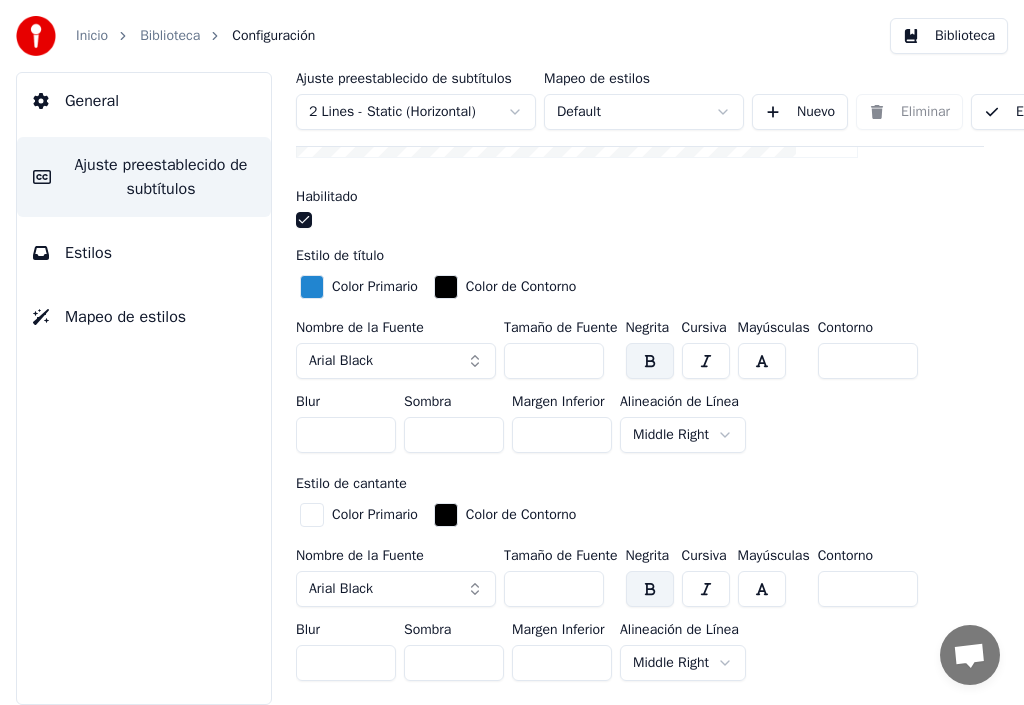 click on "***" at bounding box center [554, 361] 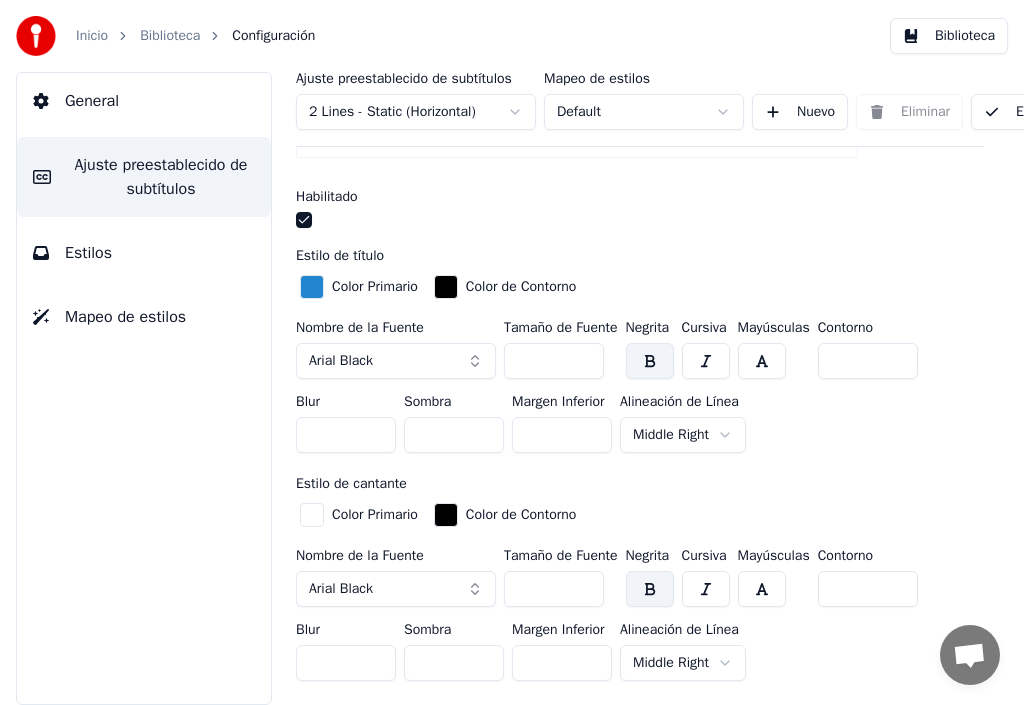 click on "***" at bounding box center (554, 361) 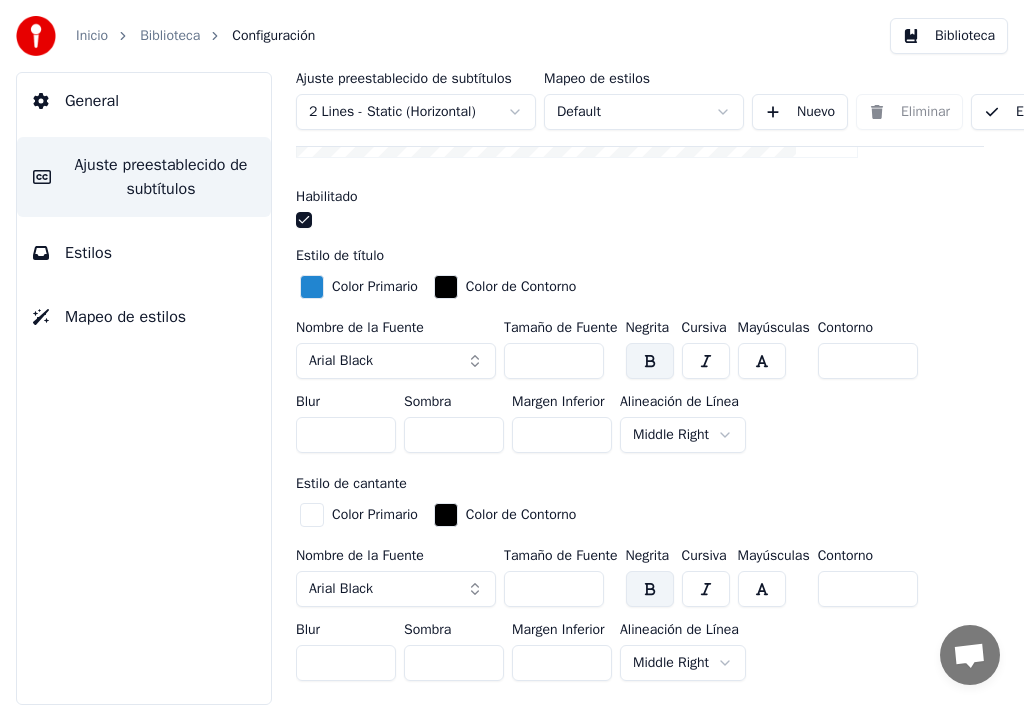 click on "***" at bounding box center (554, 361) 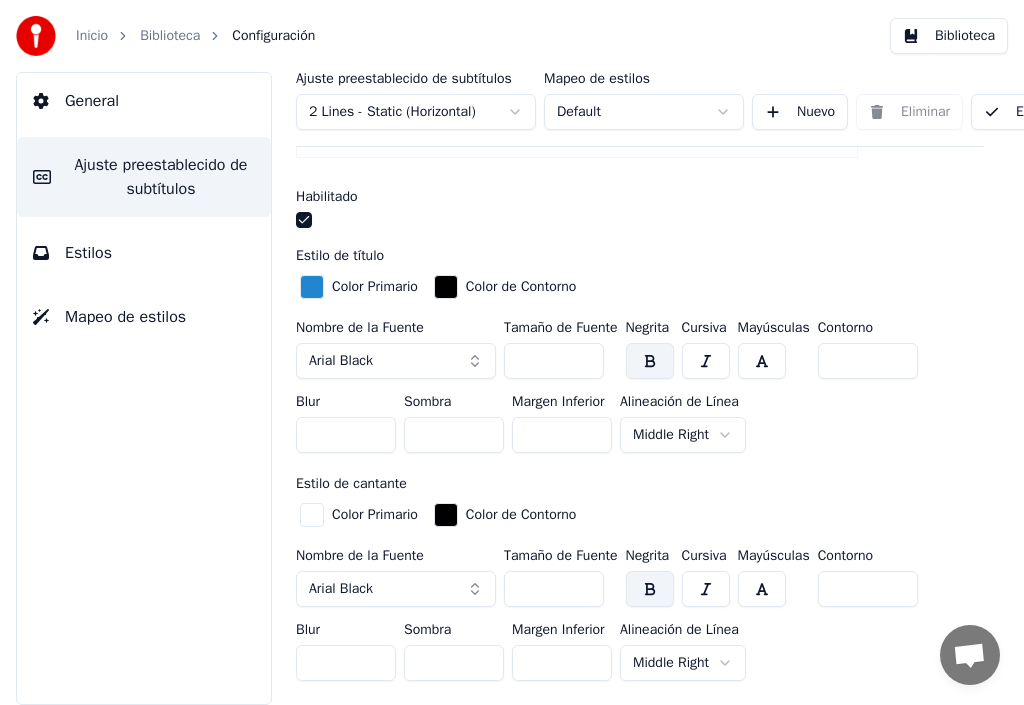 click on "***" at bounding box center (554, 361) 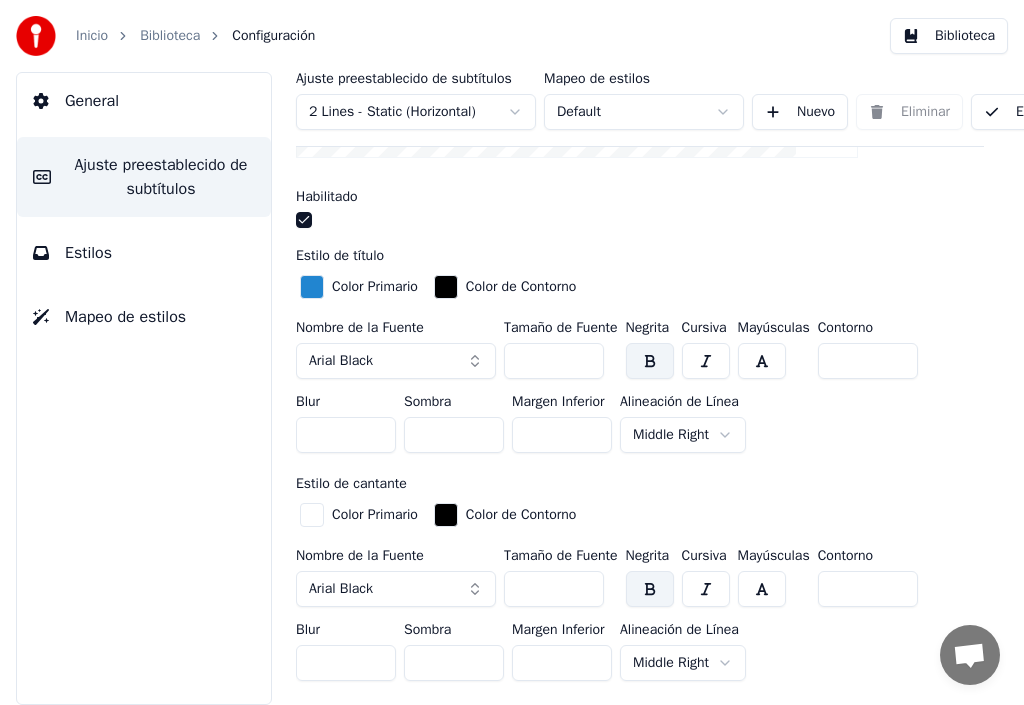 click on "***" at bounding box center (554, 361) 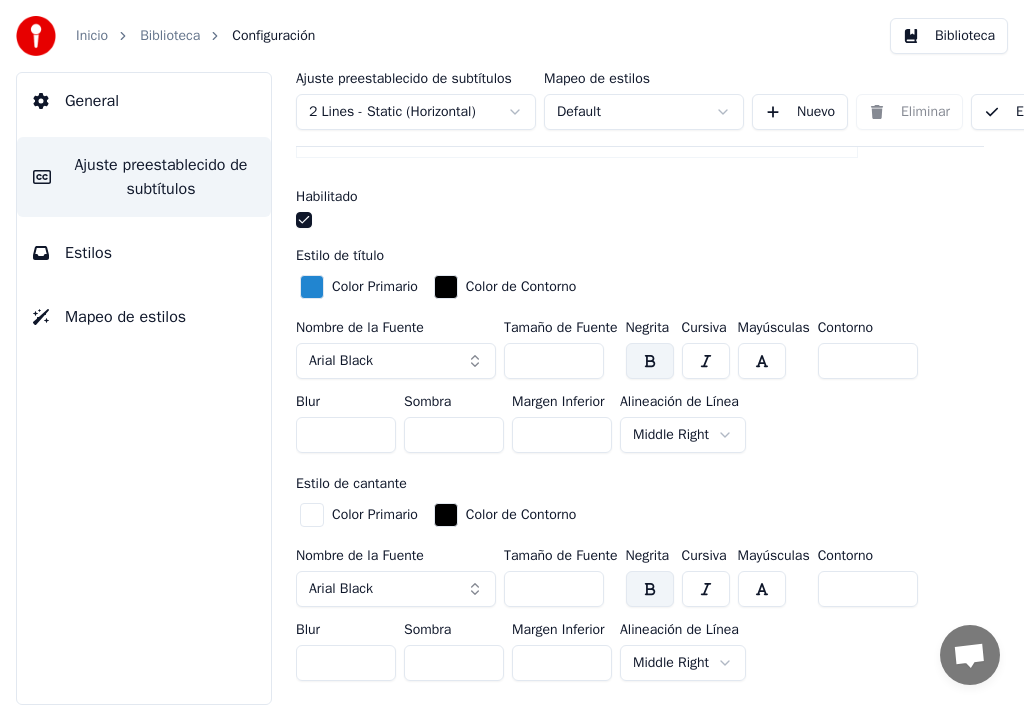 click on "***" at bounding box center (554, 361) 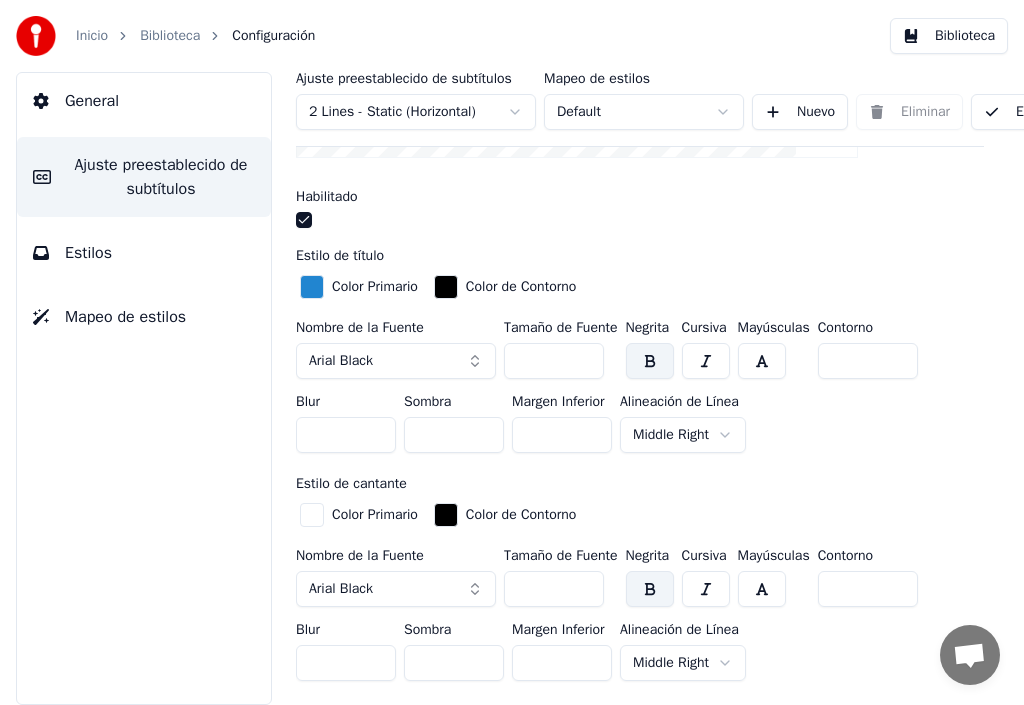 click on "***" at bounding box center (554, 361) 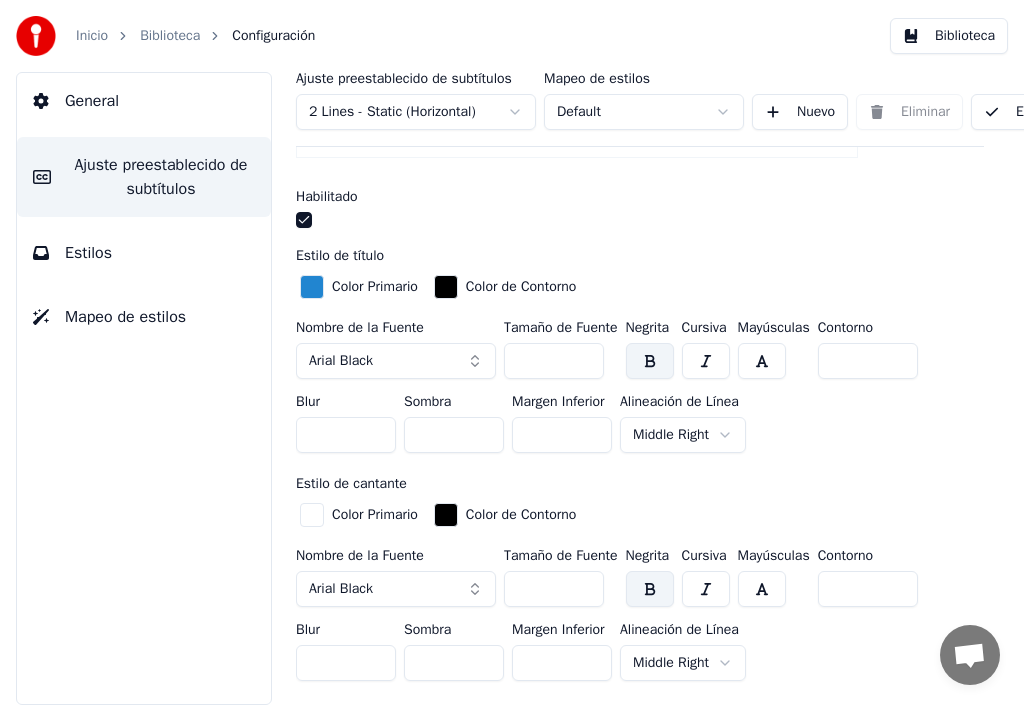 click on "***" at bounding box center [554, 361] 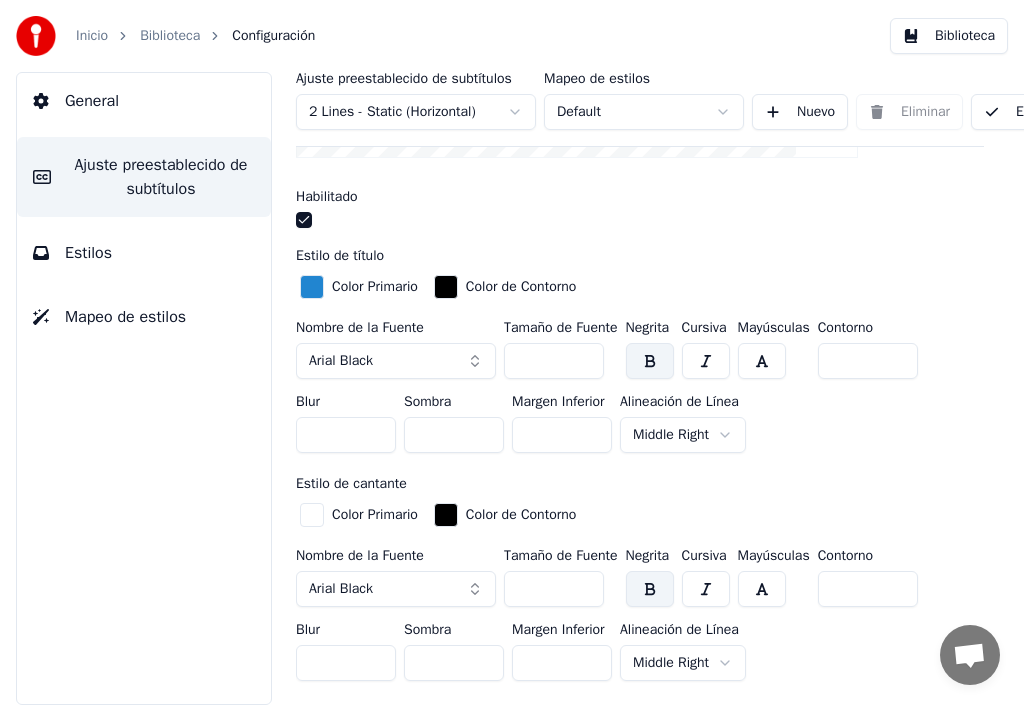 click on "***" at bounding box center (554, 361) 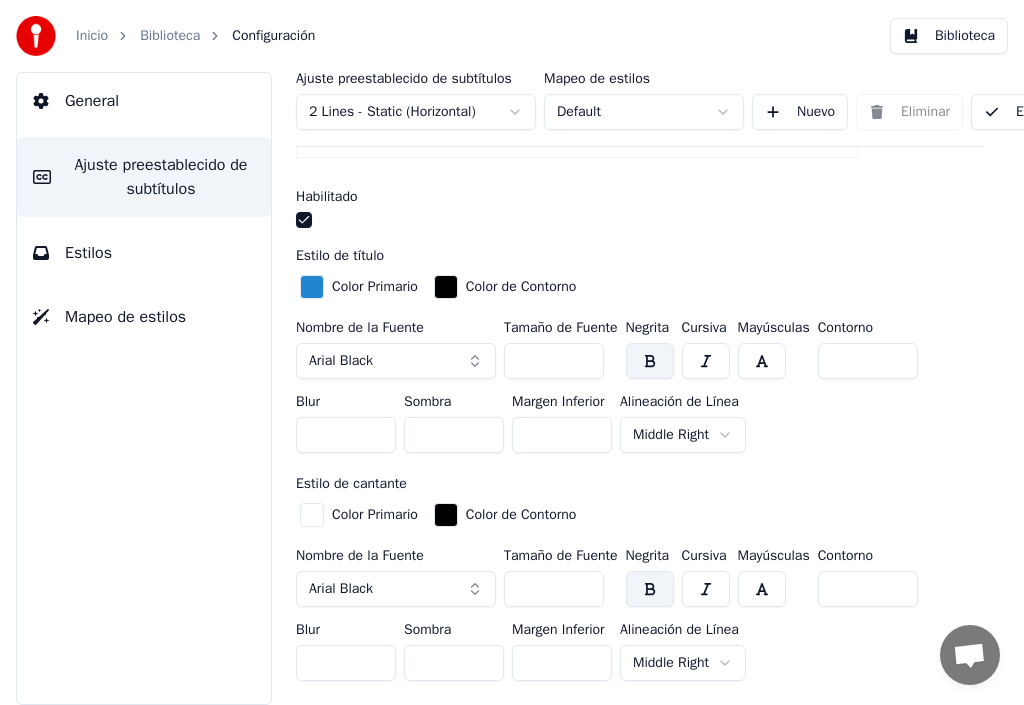 click on "***" at bounding box center (554, 361) 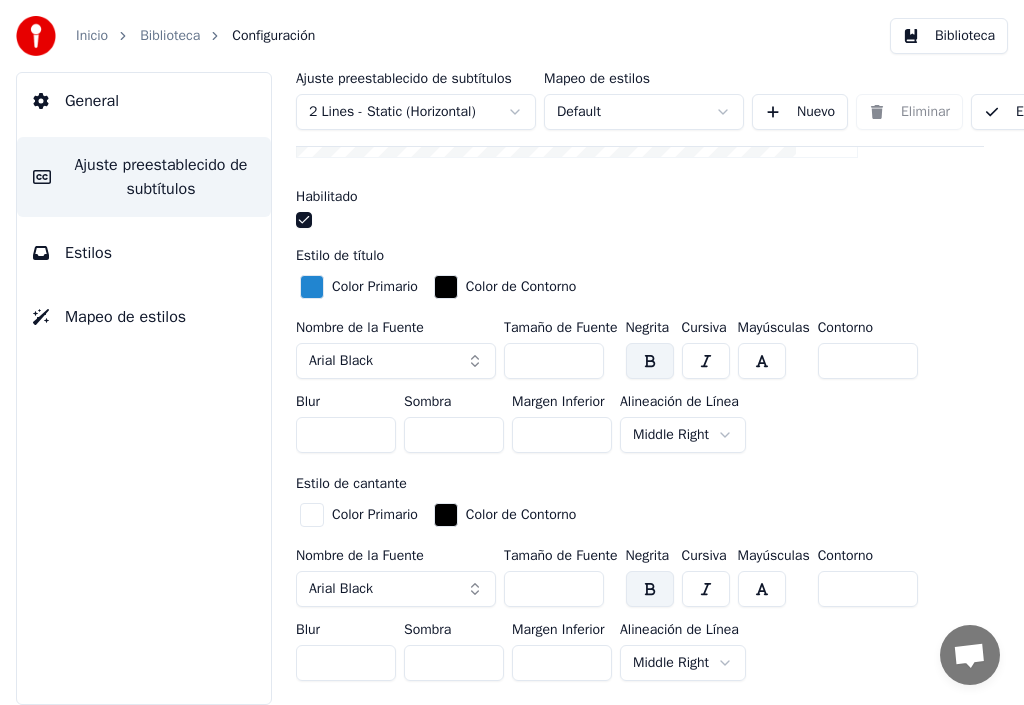 click on "***" at bounding box center [554, 361] 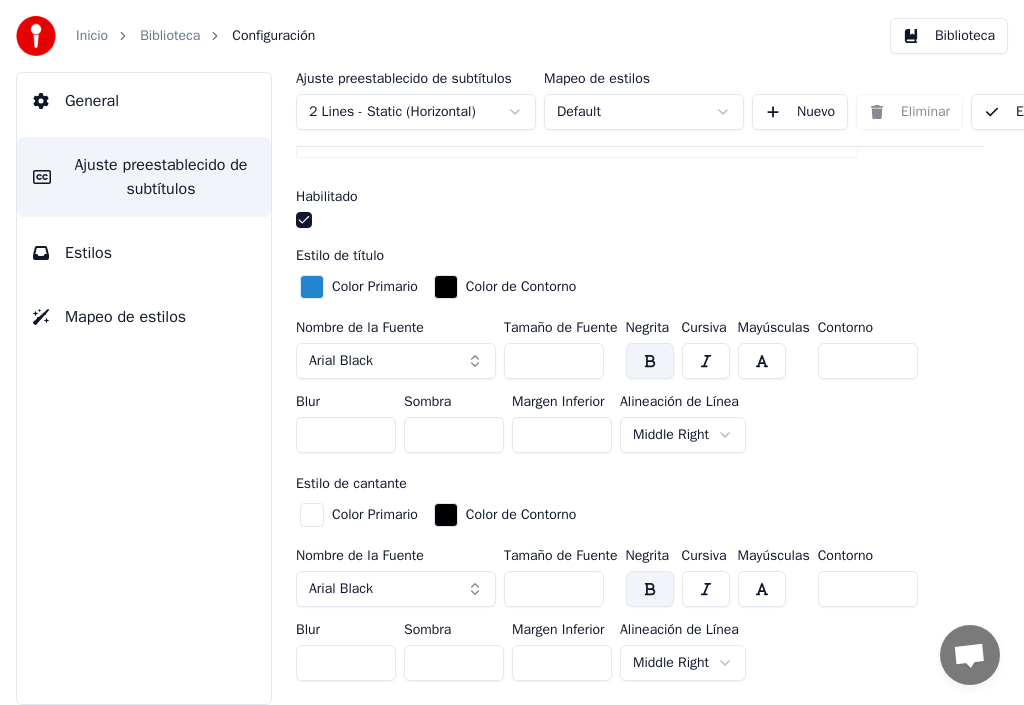 click on "***" at bounding box center (554, 361) 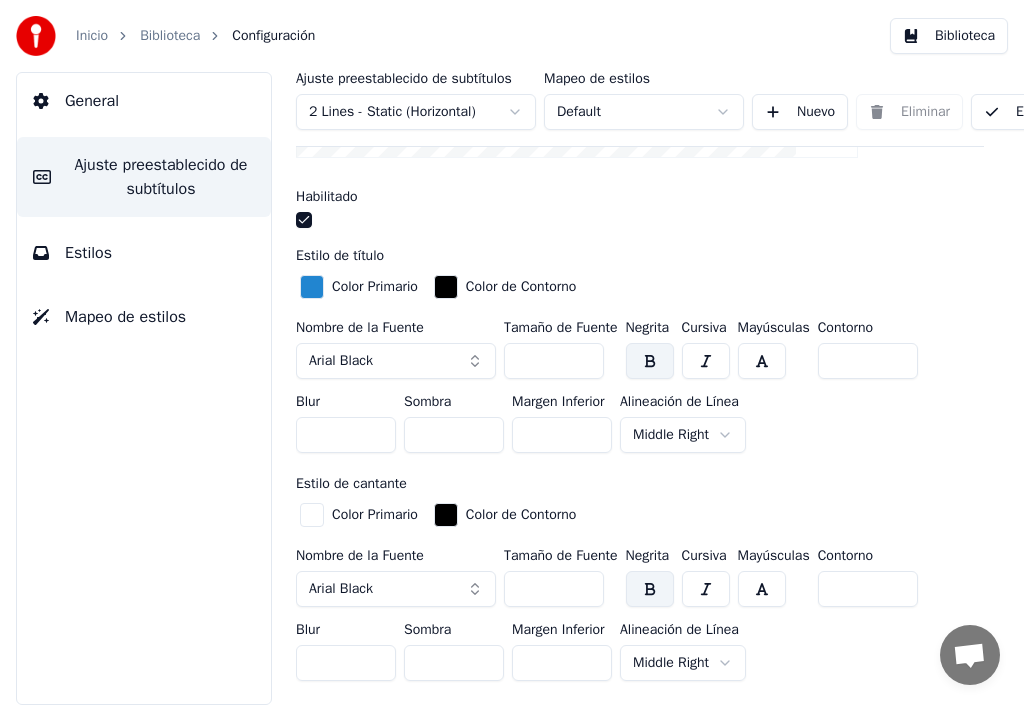 click on "***" at bounding box center (554, 361) 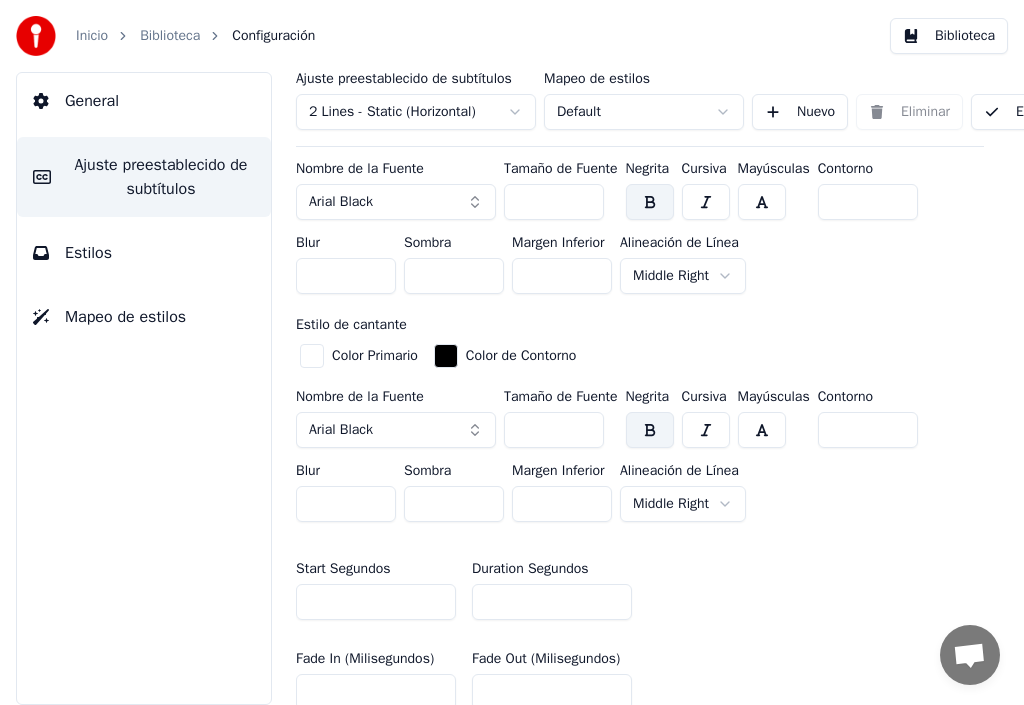 scroll, scrollTop: 660, scrollLeft: 0, axis: vertical 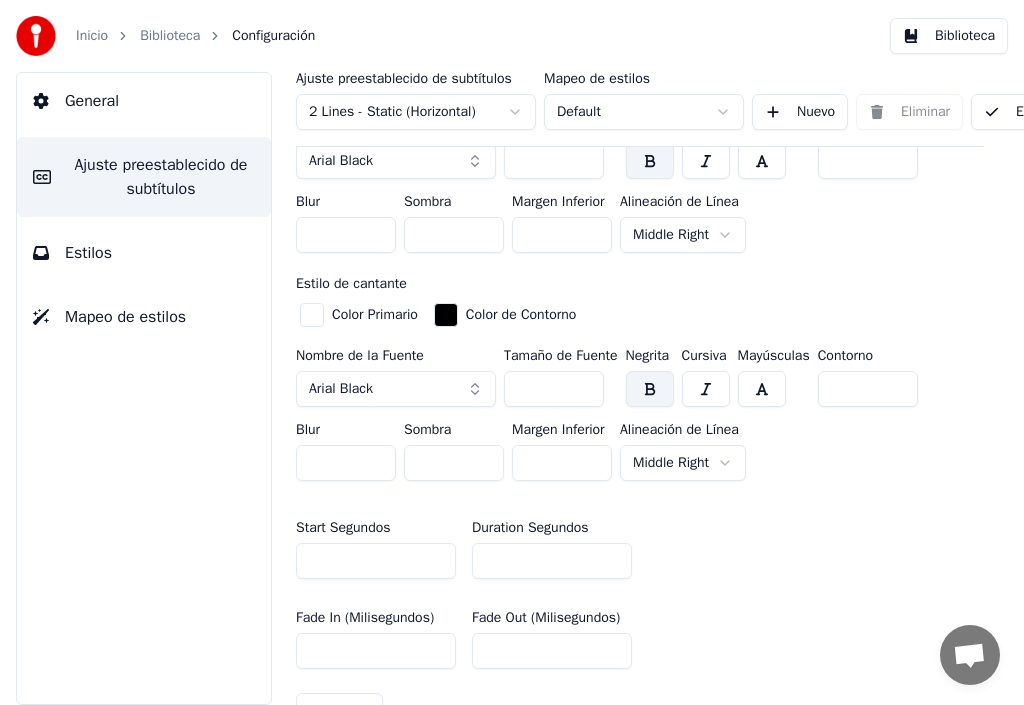 type on "*" 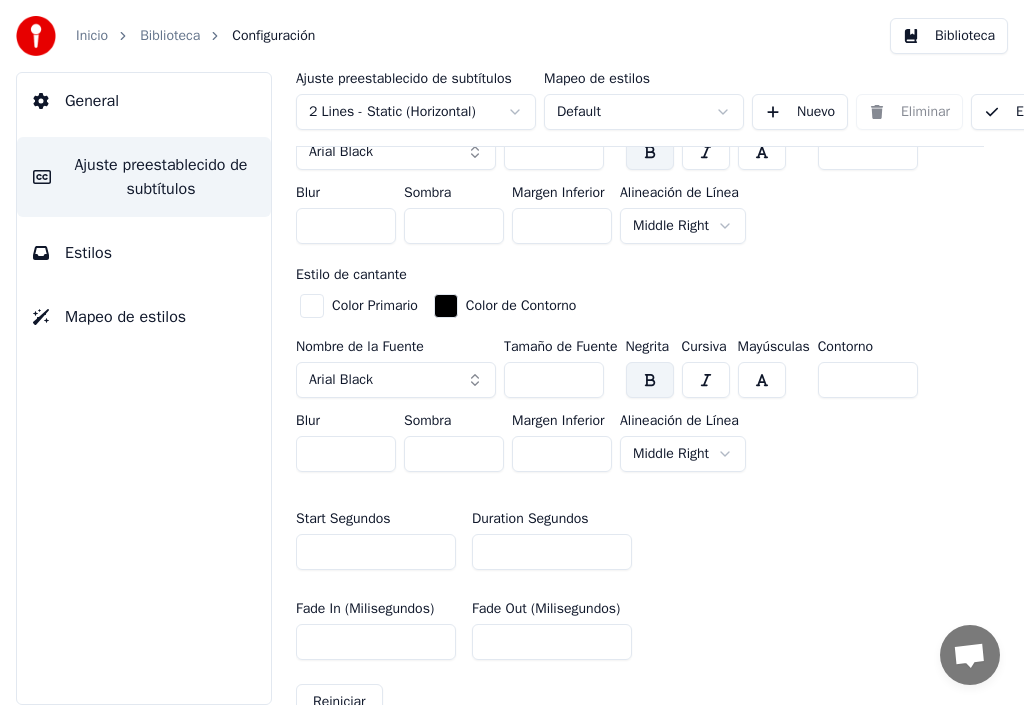 scroll, scrollTop: 660, scrollLeft: 0, axis: vertical 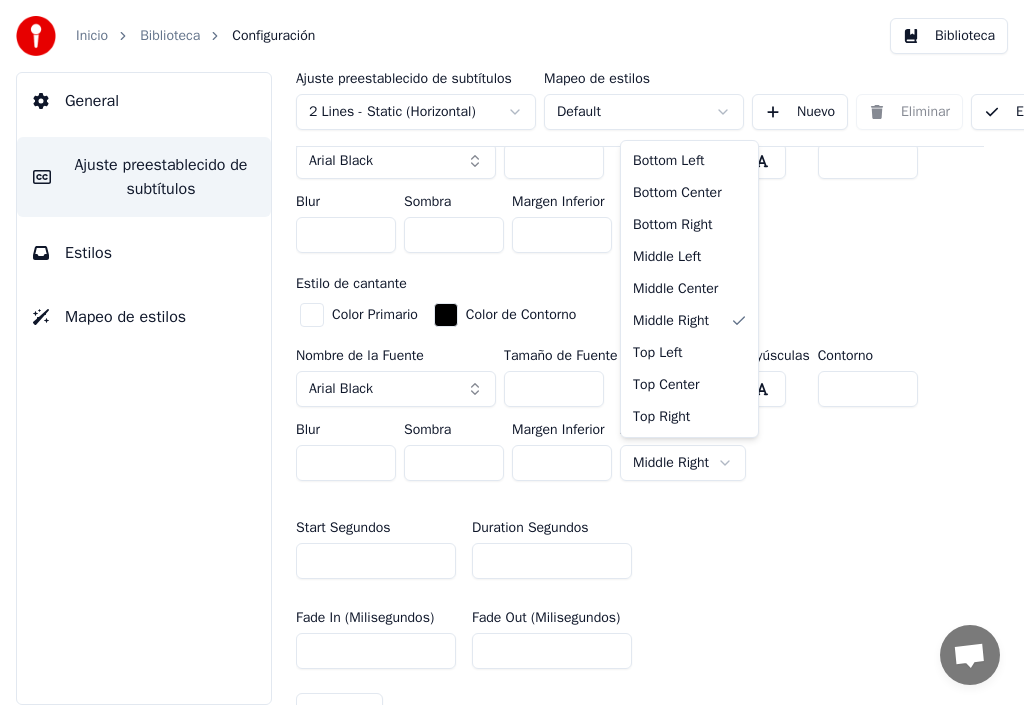 click on "Inicio Biblioteca Configuración Biblioteca General Ajuste preestablecido de subtítulos Estilos Mapeo de estilos Ajuste preestablecido de subtítulos 2 Lines - Static (Horizontal) Mapeo de estilos Default Nuevo Eliminar Establecer como Predeterminado General Título de la canción Inserta el título de la canción en el principio del video Habilitado Estilo de título Color Primario Color de Contorno Nombre de la Fuente Arial Black Tamaño de Fuente *** Negrita Cursiva Mayúsculas Contorno * Blur * Sombra * Margen Inferior *** Alineación de Línea Middle Right Estilo de cantante Color Primario Color de Contorno Nombre de la Fuente Arial Black Tamaño de Fuente *** Negrita Cursiva Mayúsculas Contorno * Blur * Sombra * Margen Inferior *** Alineación de Línea Middle Right Start Segundos * Duration Segundos * Fade In (Milisegundos) *** Fade Out (Milisegundos) *** Reiniciar Barra de Progreso de Gap Silencioso Texto de Gap Silencioso Cuenta Regresiva de Gap Silencioso Timing Indicator Caja de Fondo Bottom Left" at bounding box center (512, 352) 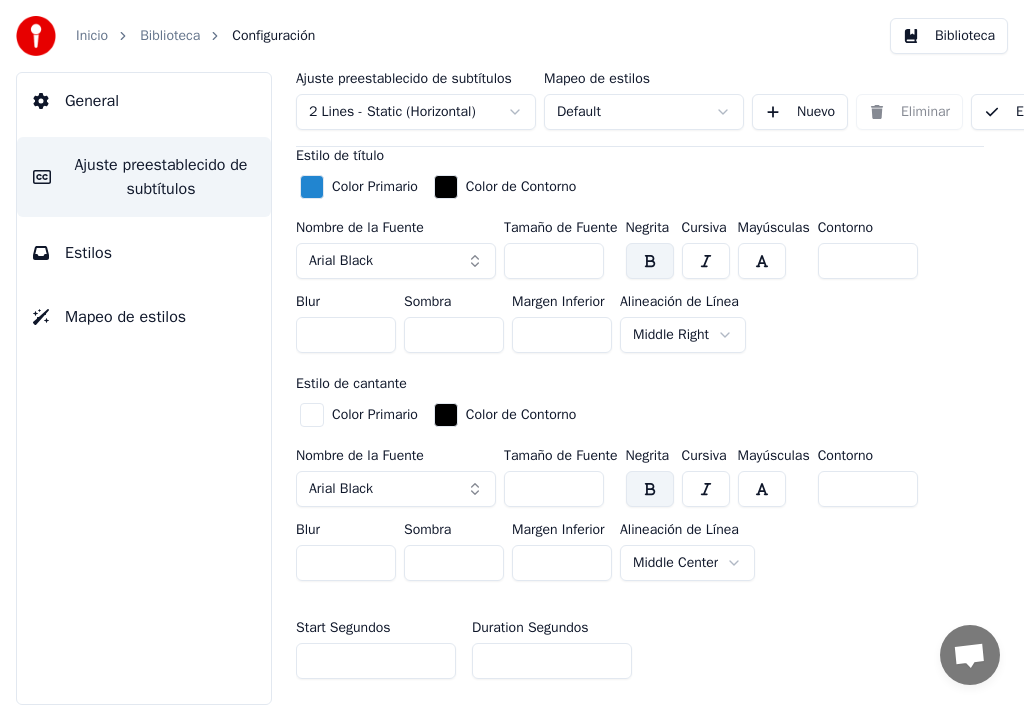 scroll, scrollTop: 460, scrollLeft: 0, axis: vertical 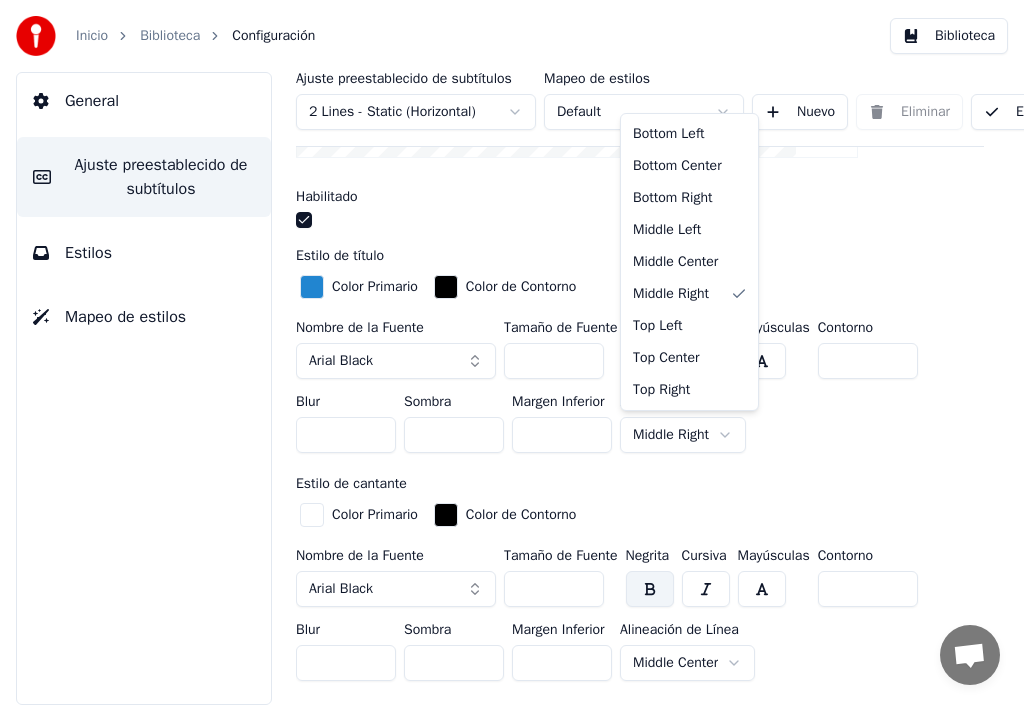 click on "Inicio Biblioteca Configuración Biblioteca General Ajuste preestablecido de subtítulos Estilos Mapeo de estilos Ajuste preestablecido de subtítulos 2 Lines - Static (Horizontal) Mapeo de estilos Default Nuevo Eliminar Establecer como Predeterminado General Título de la canción Inserta el título de la canción en el principio del video Habilitado Estilo de título Color Primario Color de Contorno Nombre de la Fuente Arial Black Tamaño de Fuente *** Negrita Cursiva Mayúsculas Contorno * Blur * Sombra * Margen Inferior *** Alineación de Línea Middle Right Estilo de cantante Color Primario Color de Contorno Nombre de la Fuente Arial Black Tamaño de Fuente *** Negrita Cursiva Mayúsculas Contorno * Blur * Sombra * Margen Inferior *** Alineación de Línea Middle Center Start Segundos * Duration Segundos * Fade In (Milisegundos) *** Fade Out (Milisegundos) *** Reiniciar Barra de Progreso de Gap Silencioso Texto de Gap Silencioso Cuenta Regresiva de Gap Silencioso Timing Indicator Caja de Fondo Top Left" at bounding box center [512, 352] 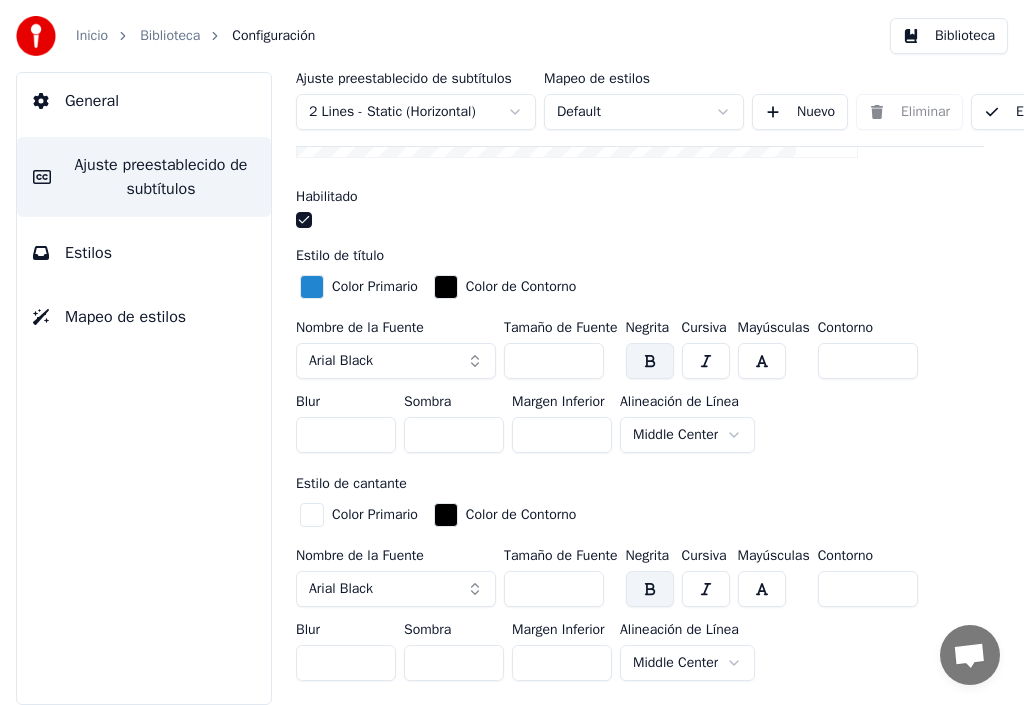 click at bounding box center (304, 220) 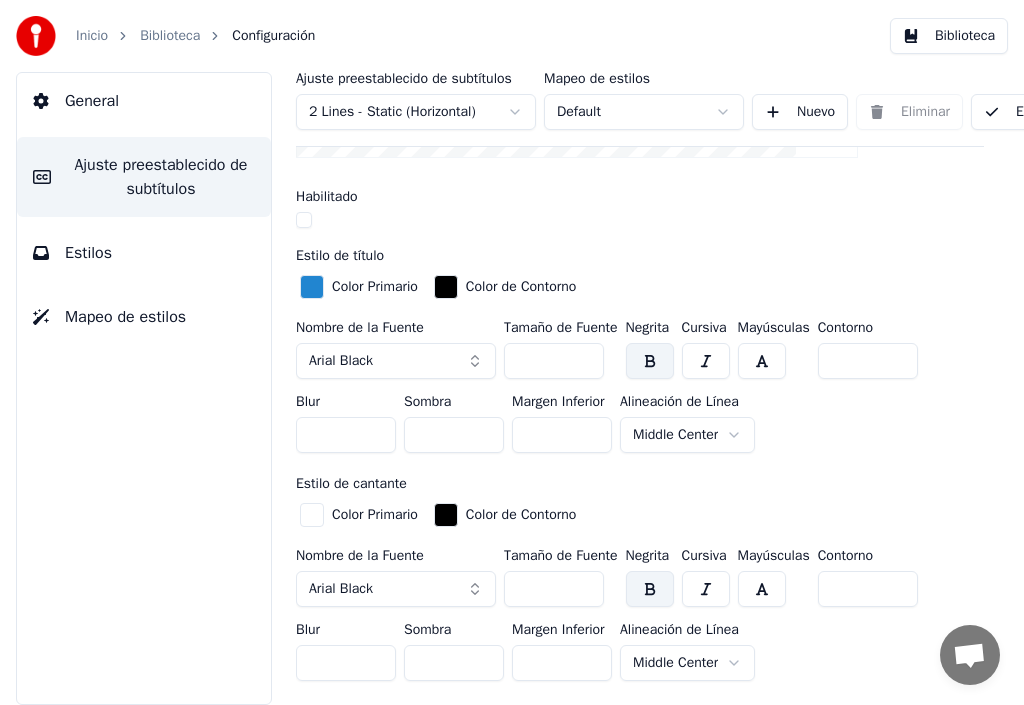 click at bounding box center [304, 220] 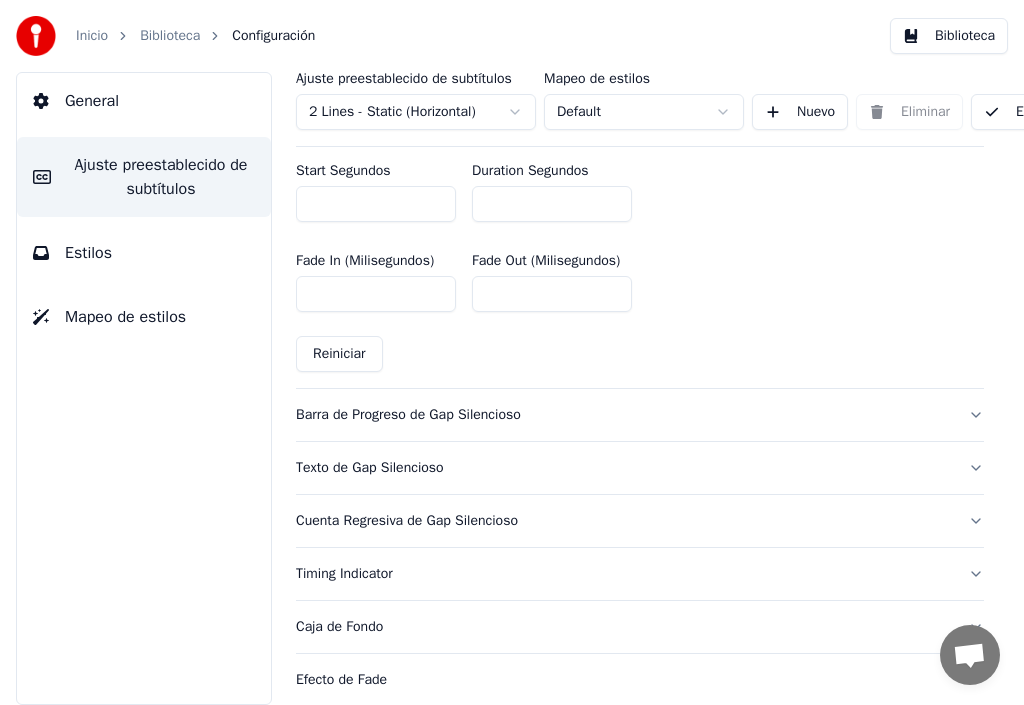 scroll, scrollTop: 1060, scrollLeft: 0, axis: vertical 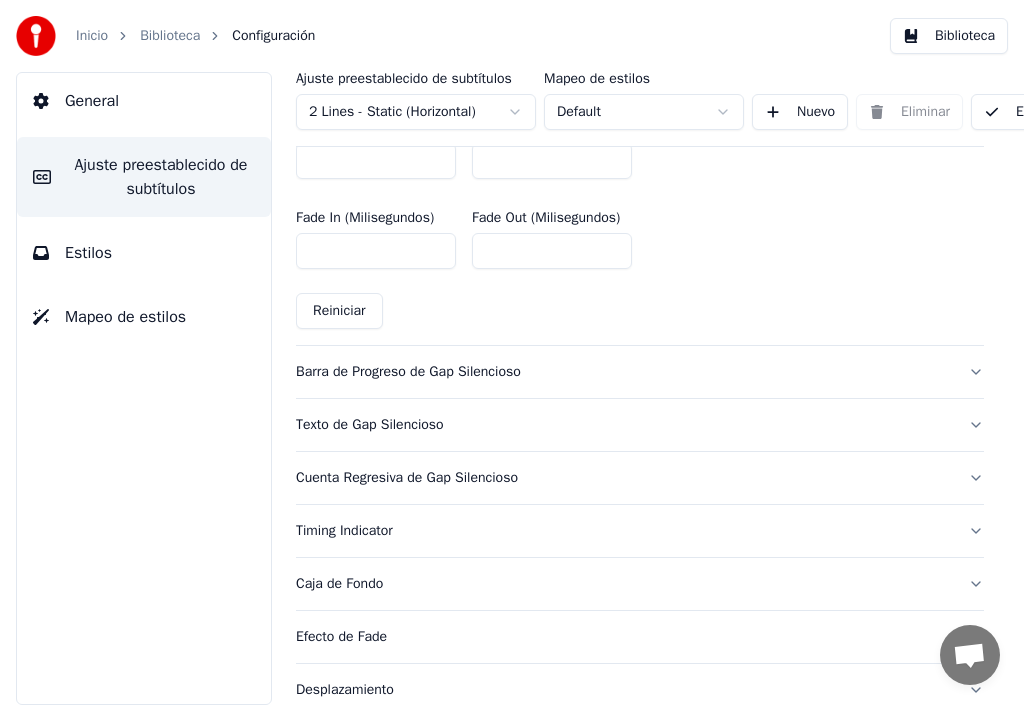 click on "Cuenta Regresiva de Gap Silencioso" at bounding box center [640, 478] 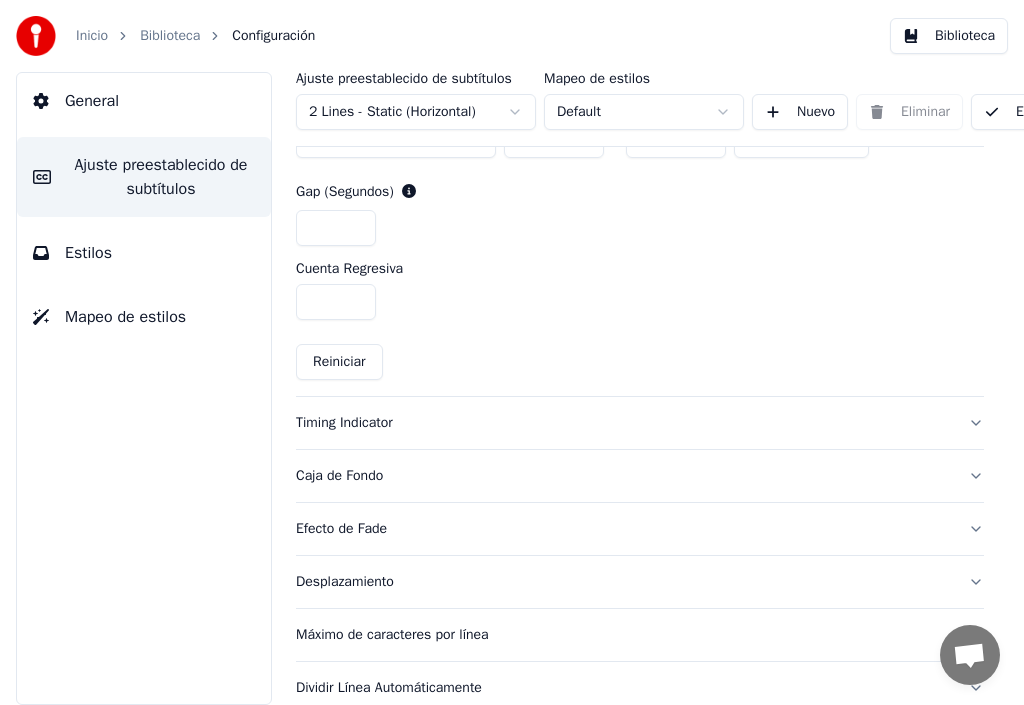 scroll, scrollTop: 817, scrollLeft: 0, axis: vertical 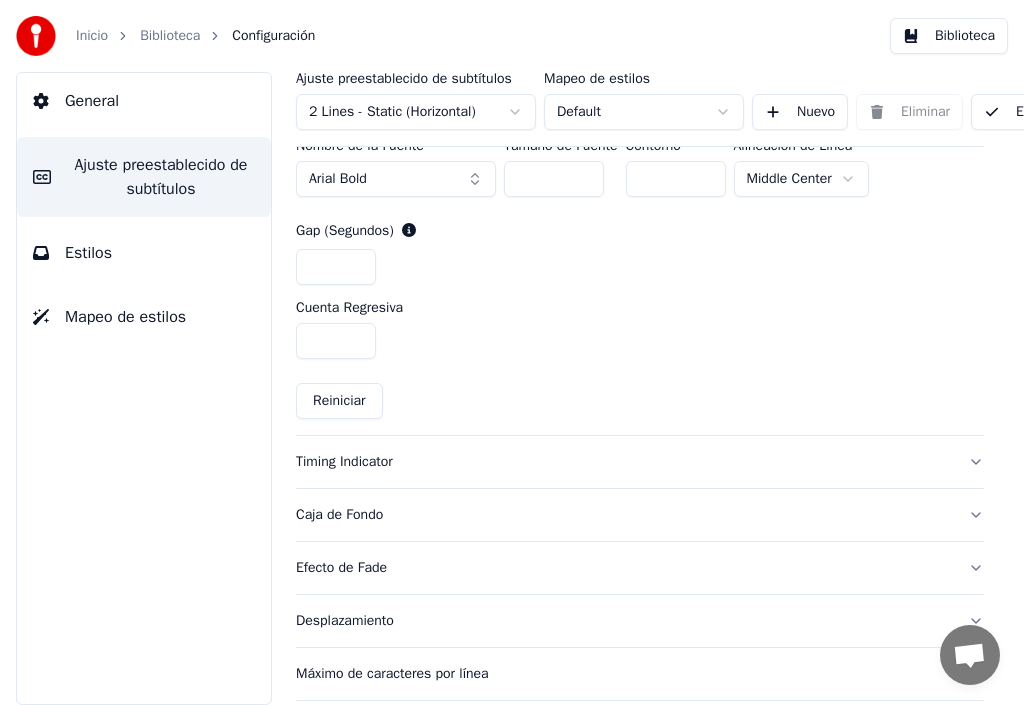 click on "*" at bounding box center [336, 341] 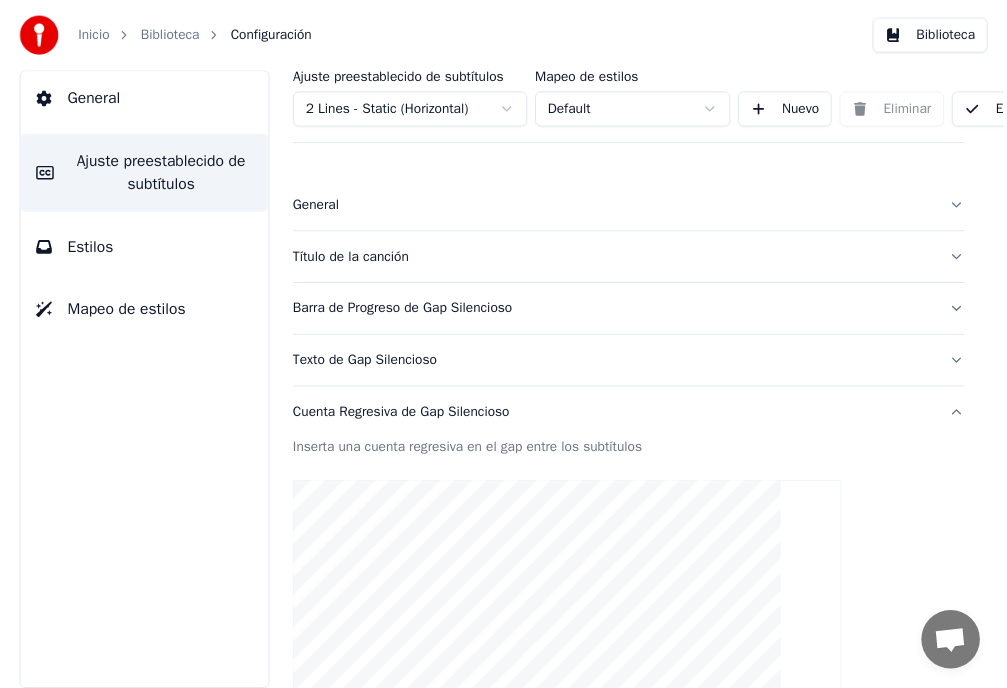 scroll, scrollTop: 0, scrollLeft: 0, axis: both 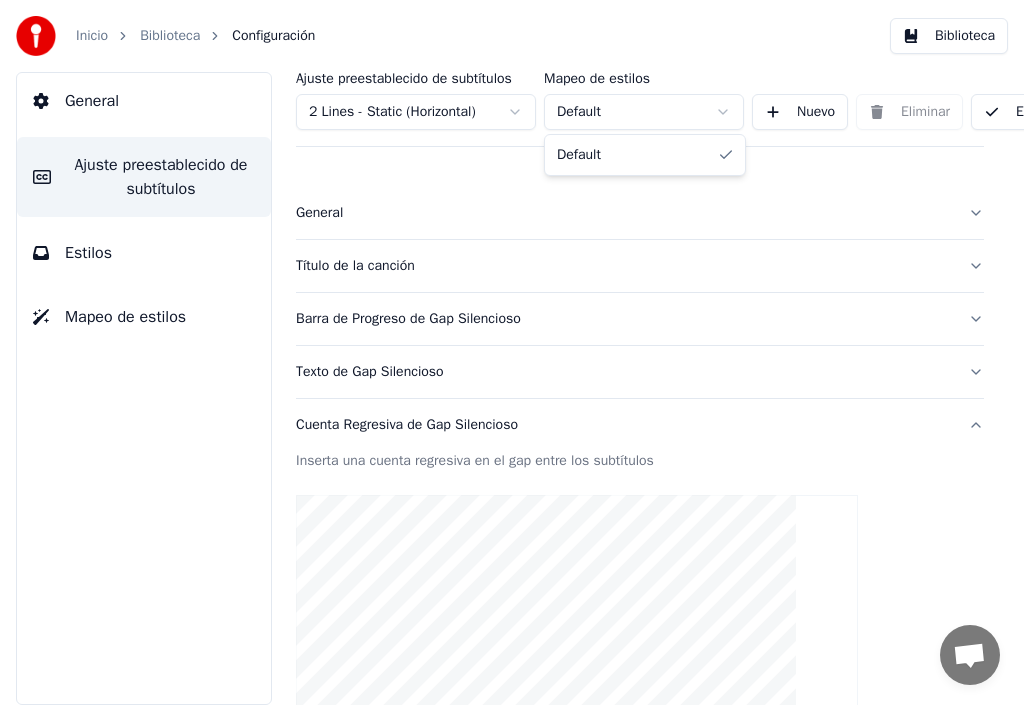 click on "Inicio Biblioteca Configuración Biblioteca General Ajuste preestablecido de subtítulos Estilos Mapeo de estilos Ajuste preestablecido de subtítulos 2 Lines - Static (Horizontal) Mapeo de estilos Default Nuevo Eliminar Establecer como Predeterminado General Título de la canción Barra de Progreso de Gap Silencioso Texto de Gap Silencioso Cuenta Regresiva de Gap Silencioso Inserta una cuenta regresiva en el gap entre los subtítulos Habilitado Color Automático Estilo Color Primario Color de Contorno Nombre de la Fuente Arial Bold Tamaño de Fuente ** Contorno * Alineación de Línea Middle Center Gap (Segundos) * Cuenta Regresiva * Reiniciar Timing Indicator Caja de Fondo Efecto de Fade Desplazamiento Máximo de caracteres por línea Dividir Línea Automáticamente Advanced Settings Default" at bounding box center (512, 352) 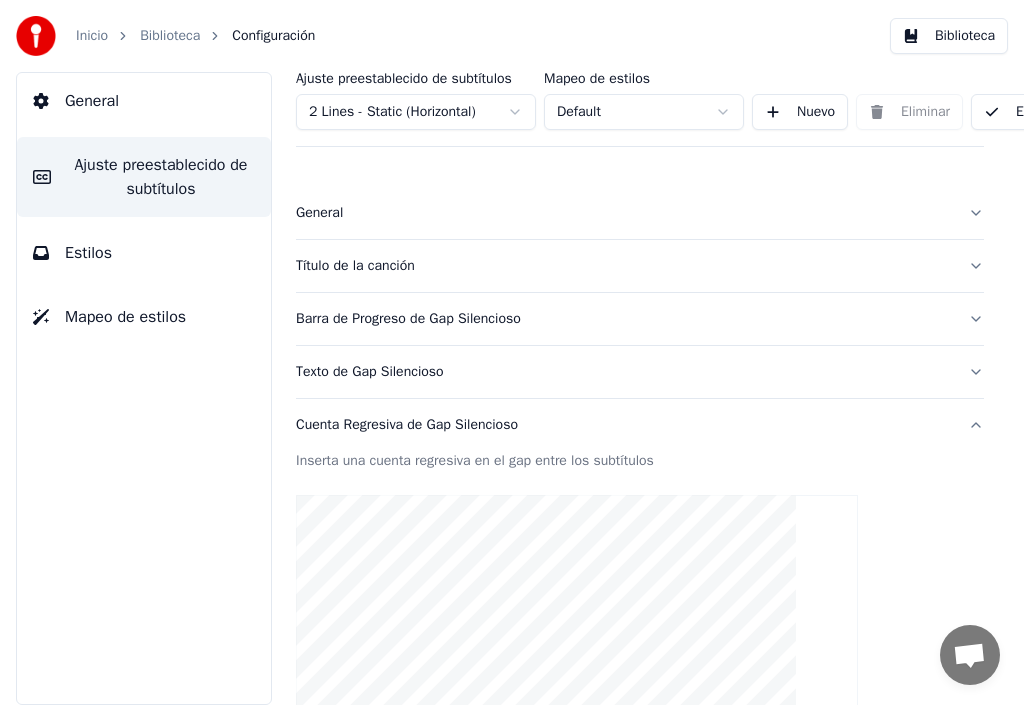 click on "Estilos" at bounding box center [144, 253] 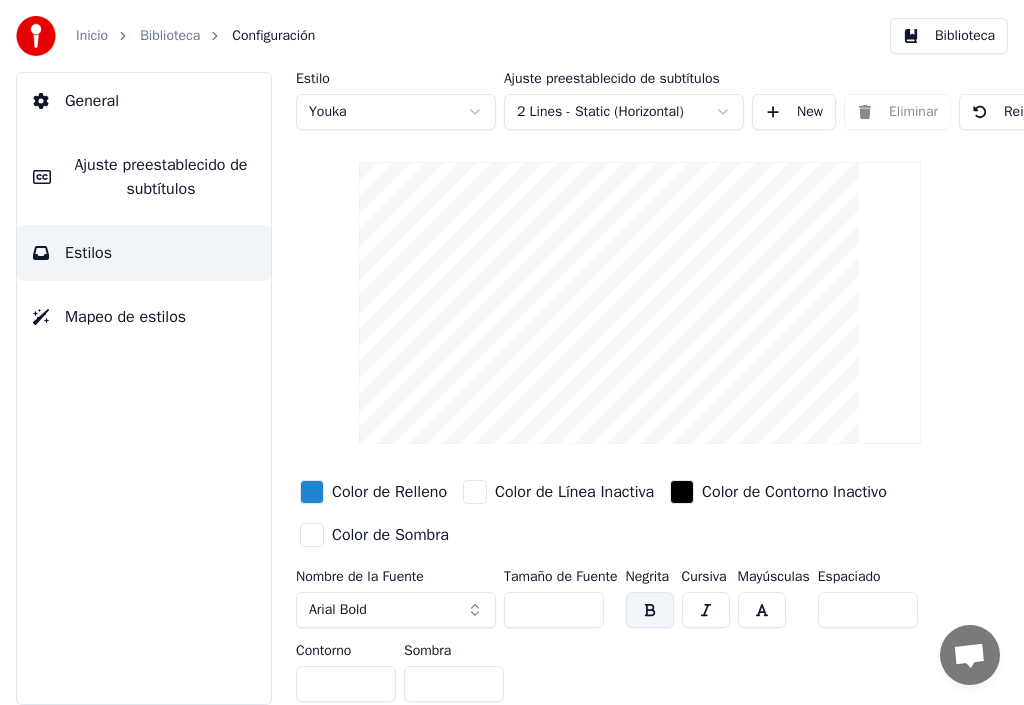 click on "Mapeo de estilos" at bounding box center (144, 317) 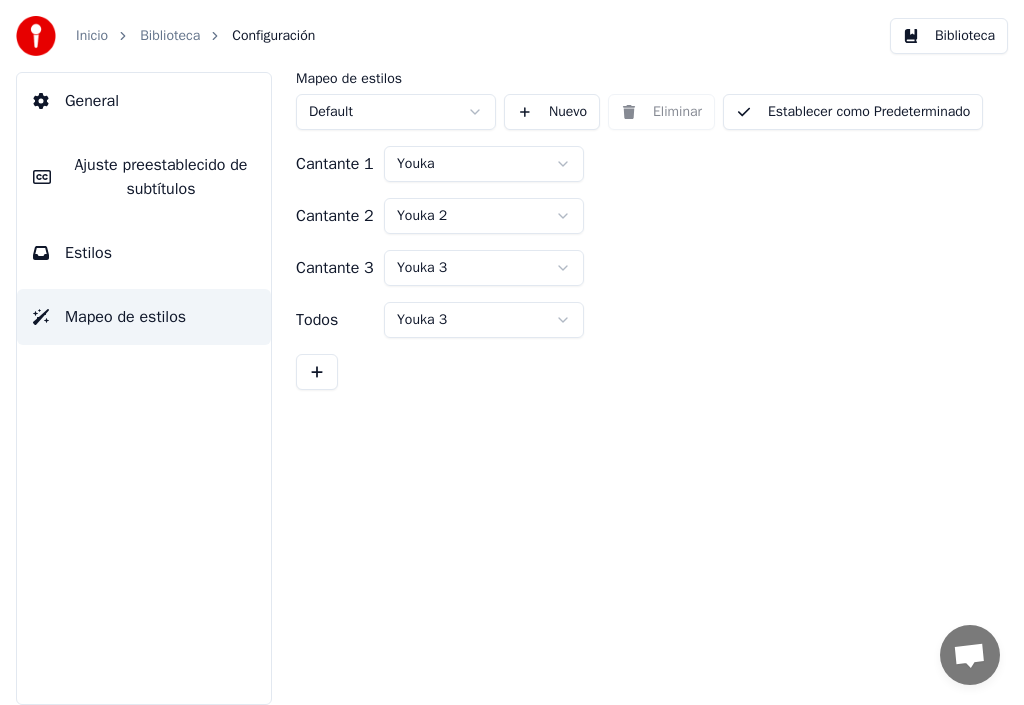 click on "Establecer como Predeterminado" at bounding box center (853, 112) 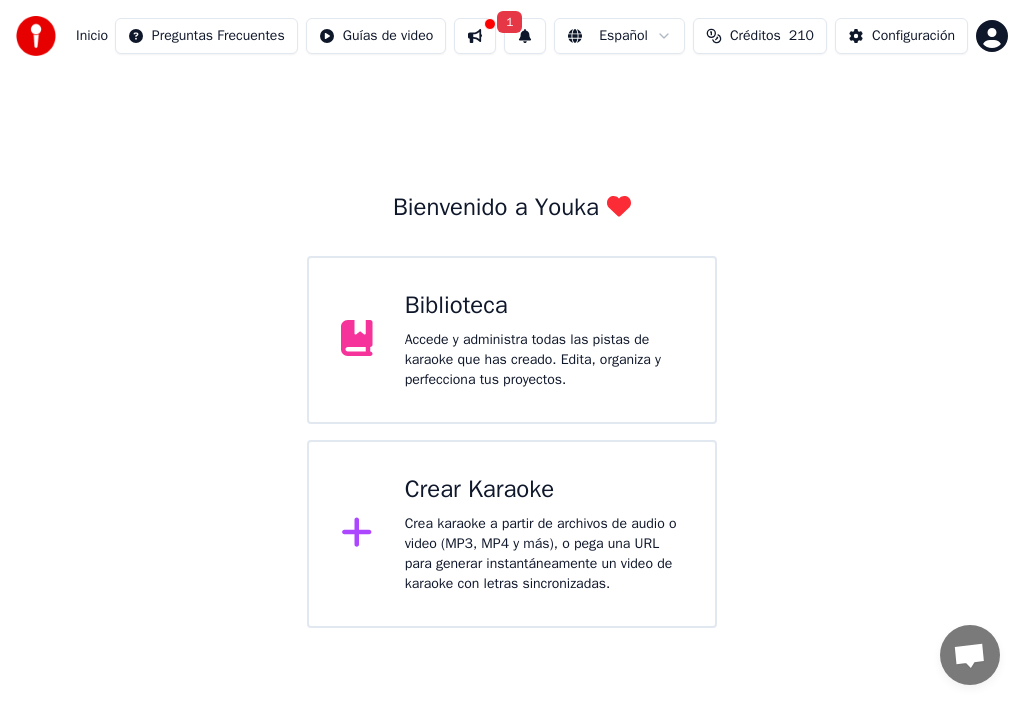 click on "Biblioteca" at bounding box center [544, 306] 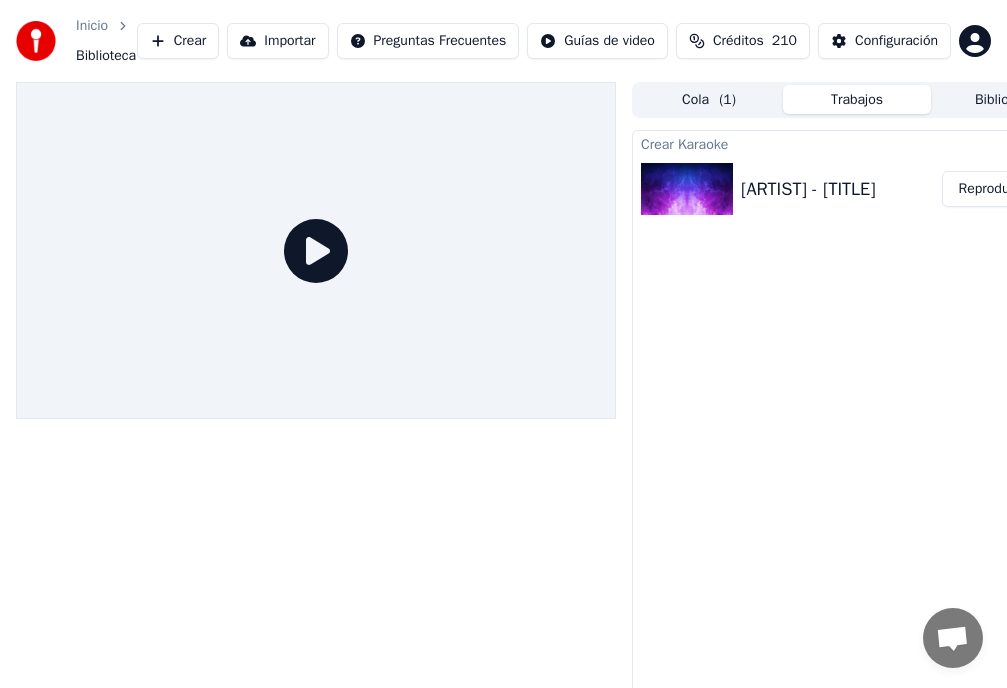 click on "Reproducir" at bounding box center (991, 189) 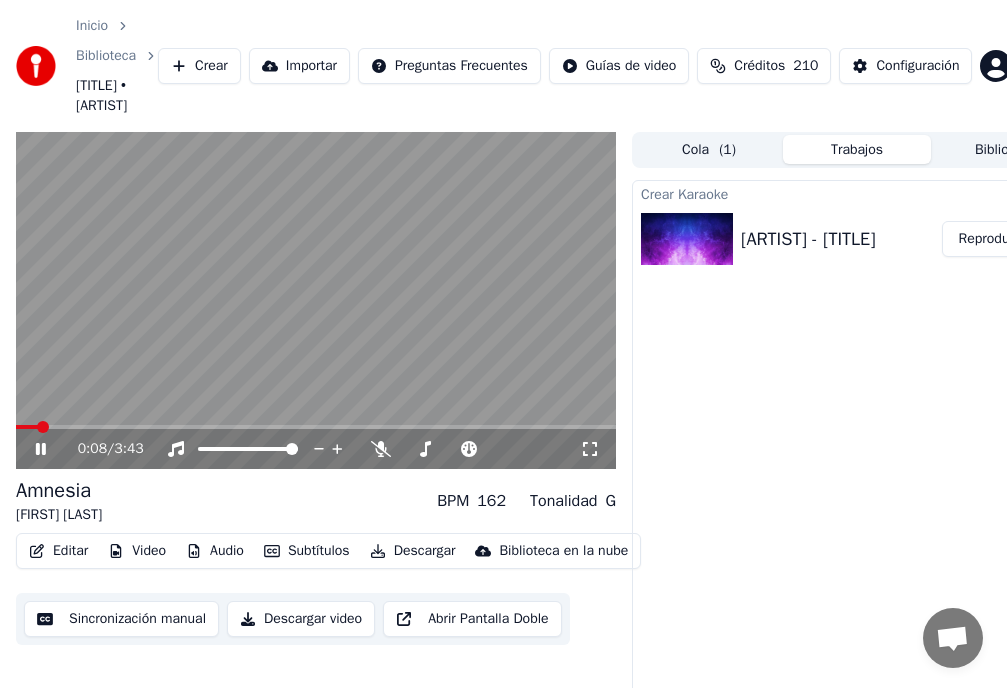 click on "Subtítulos" at bounding box center [307, 551] 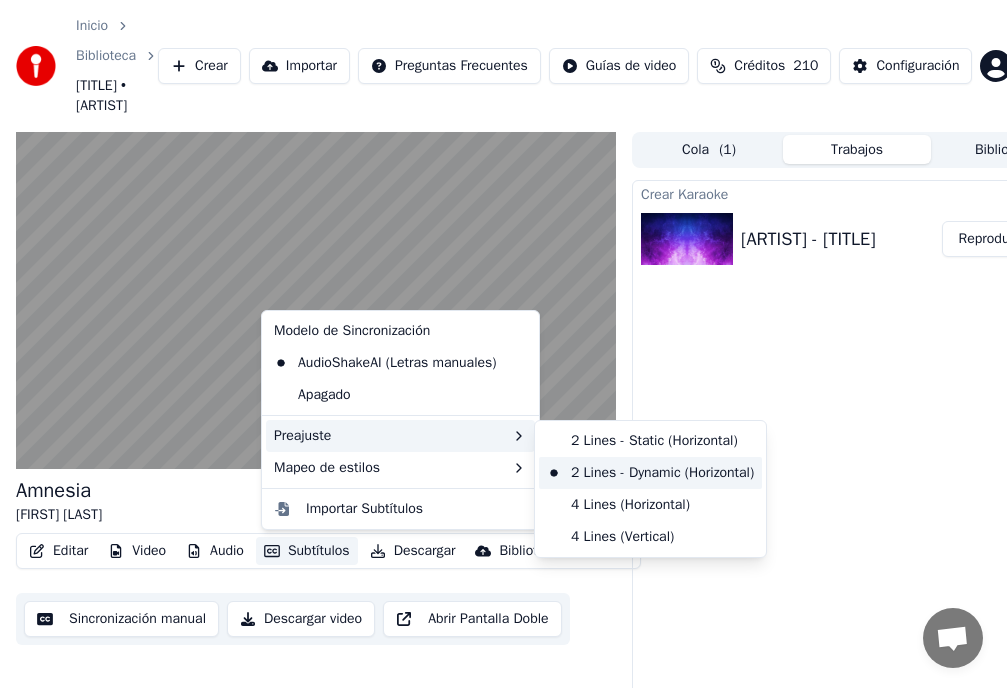 click on "2 Lines - Dynamic (Horizontal)" at bounding box center [650, 473] 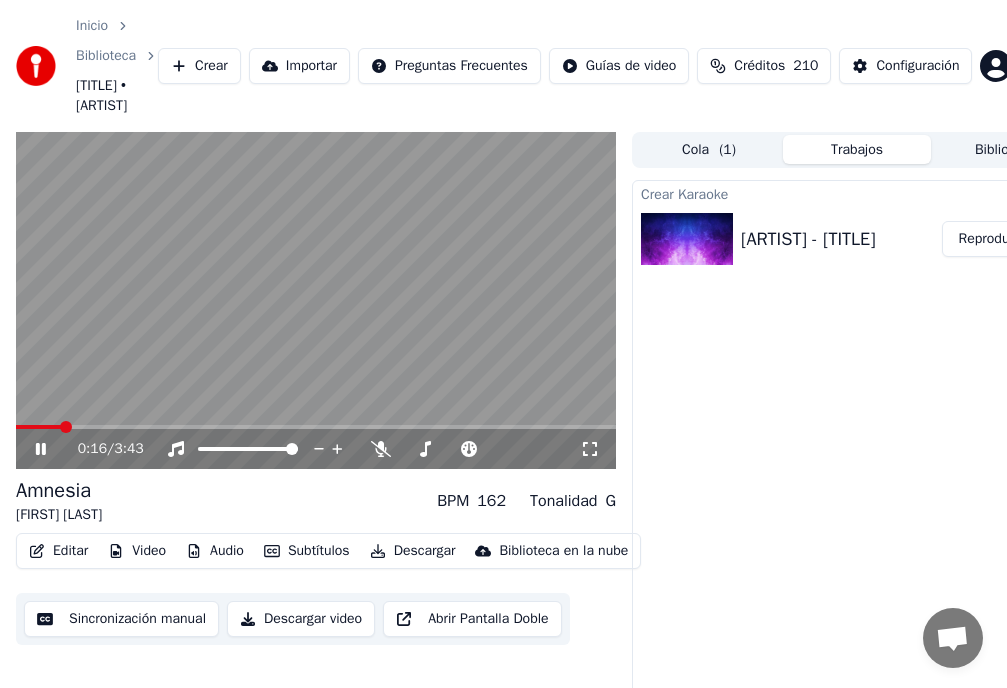 click at bounding box center [66, 427] 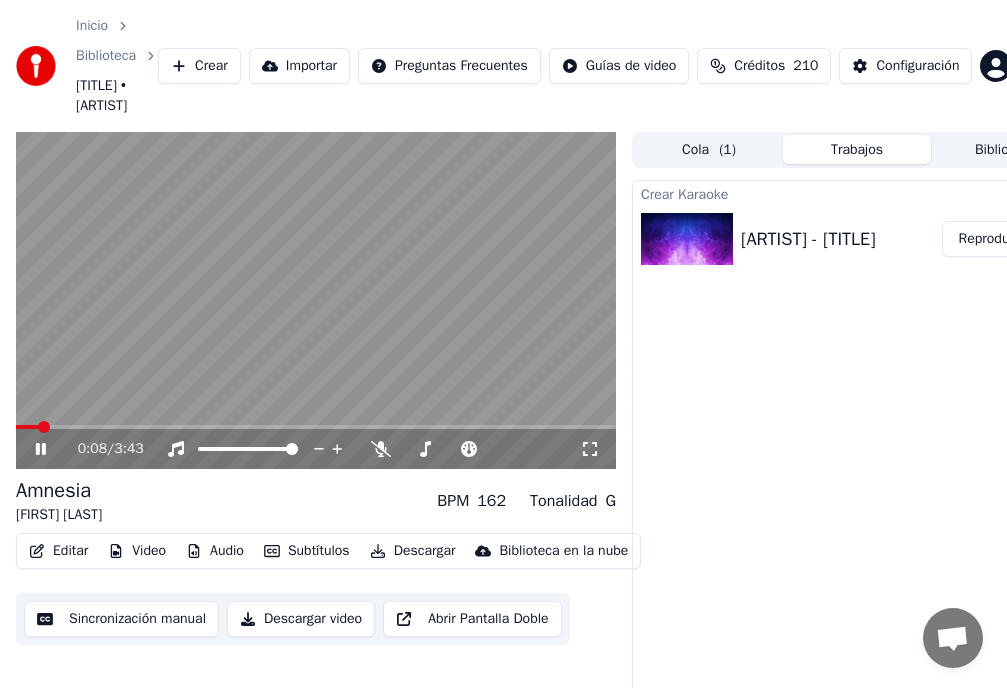 click on "Editar" at bounding box center (58, 551) 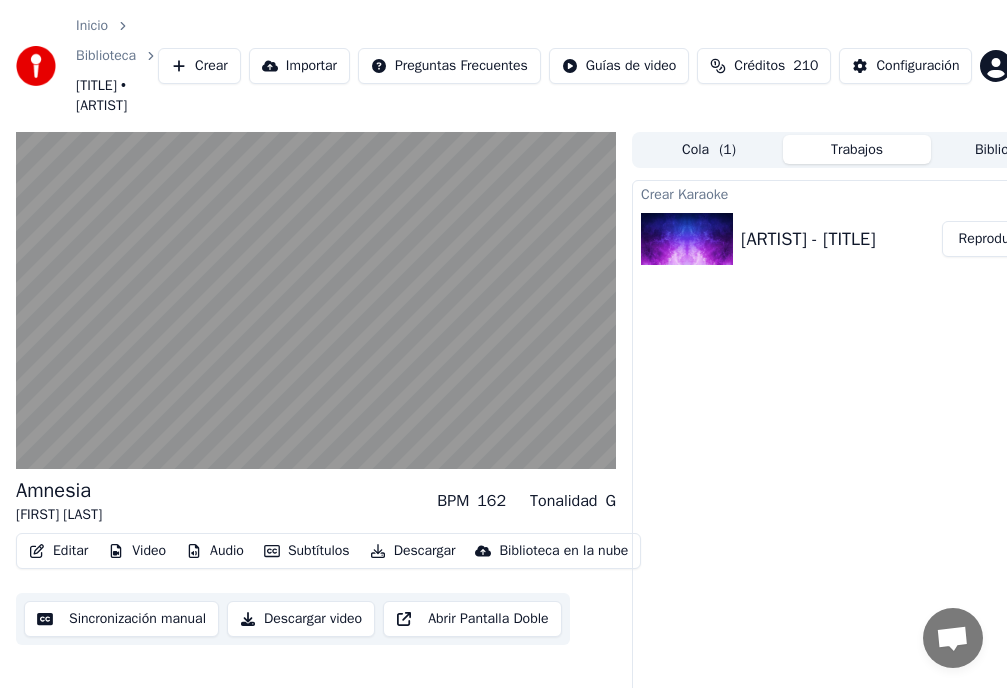 click on "Crear Karaoke [ARTIST] - [TITLE] Reproducir" at bounding box center (857, 472) 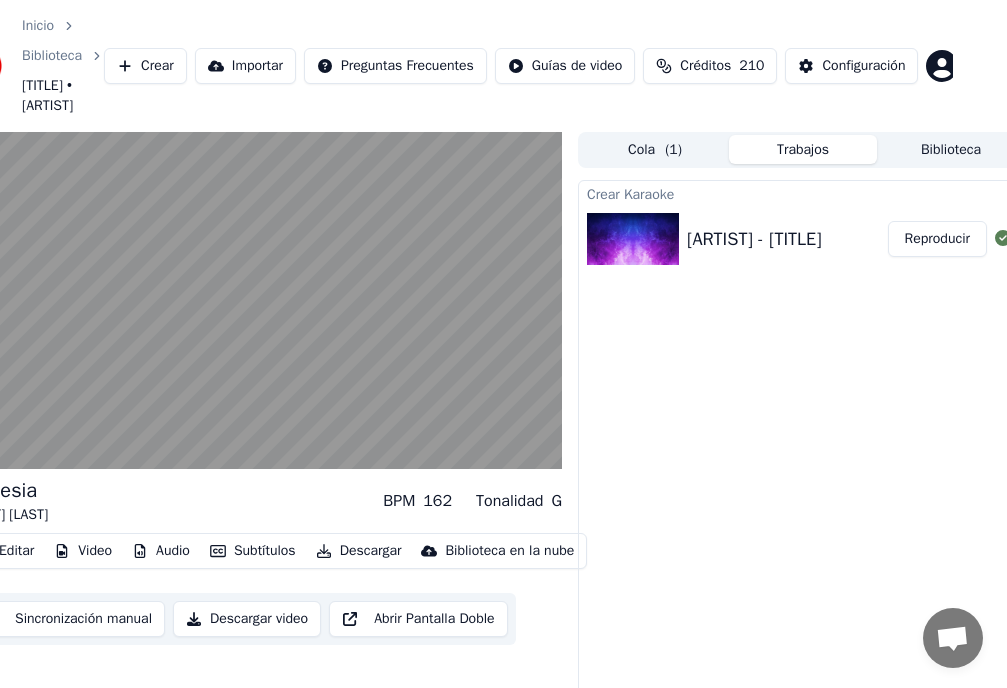 scroll, scrollTop: 0, scrollLeft: 75, axis: horizontal 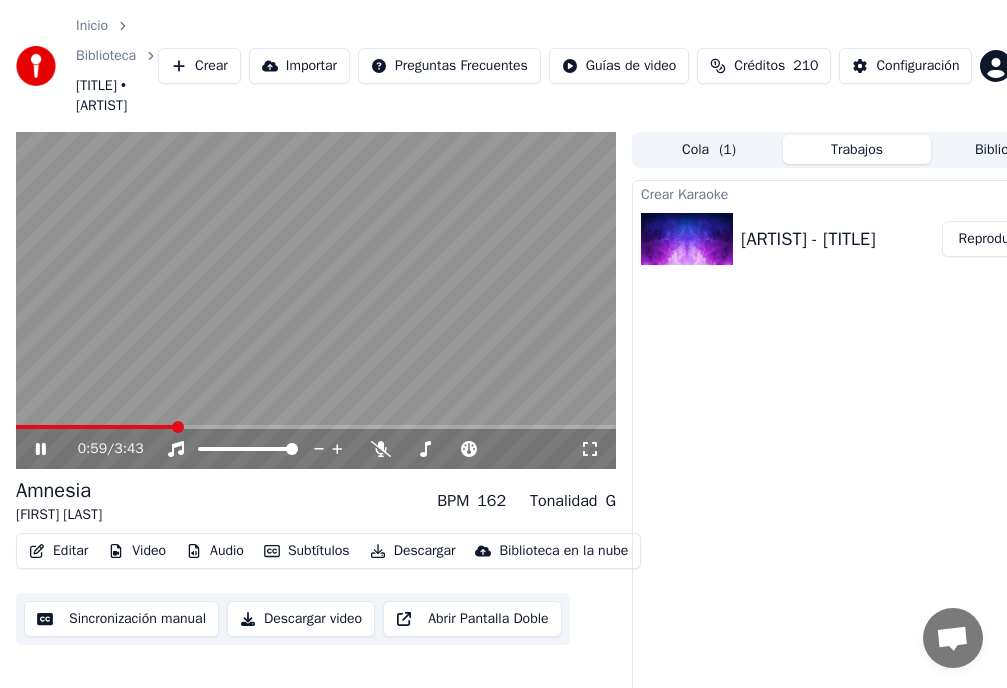 click on "Editar" at bounding box center [58, 551] 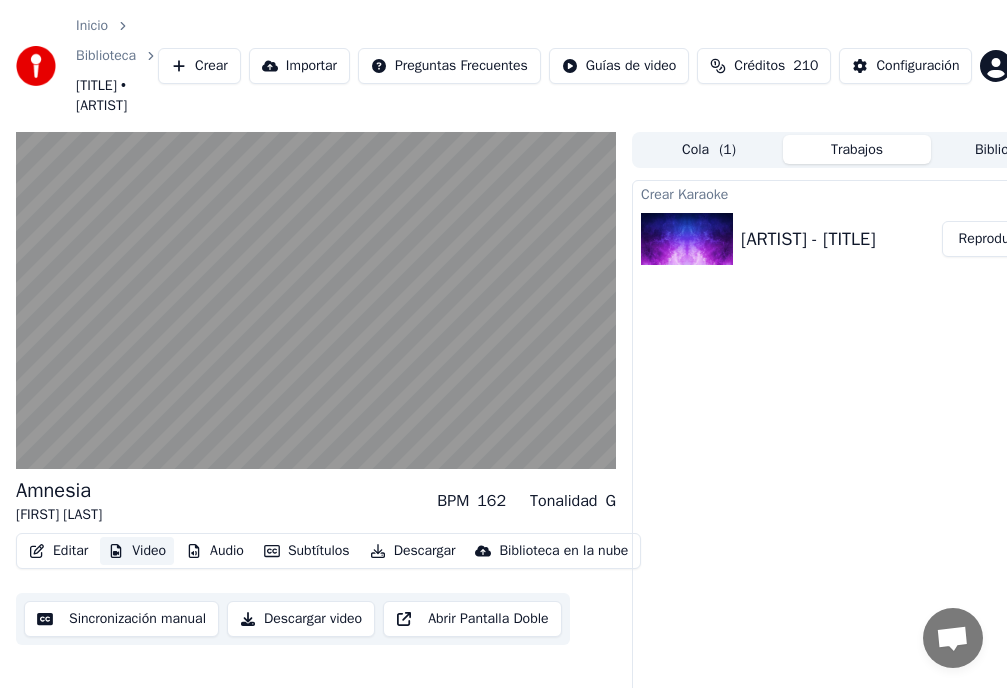 click on "Video" at bounding box center (137, 551) 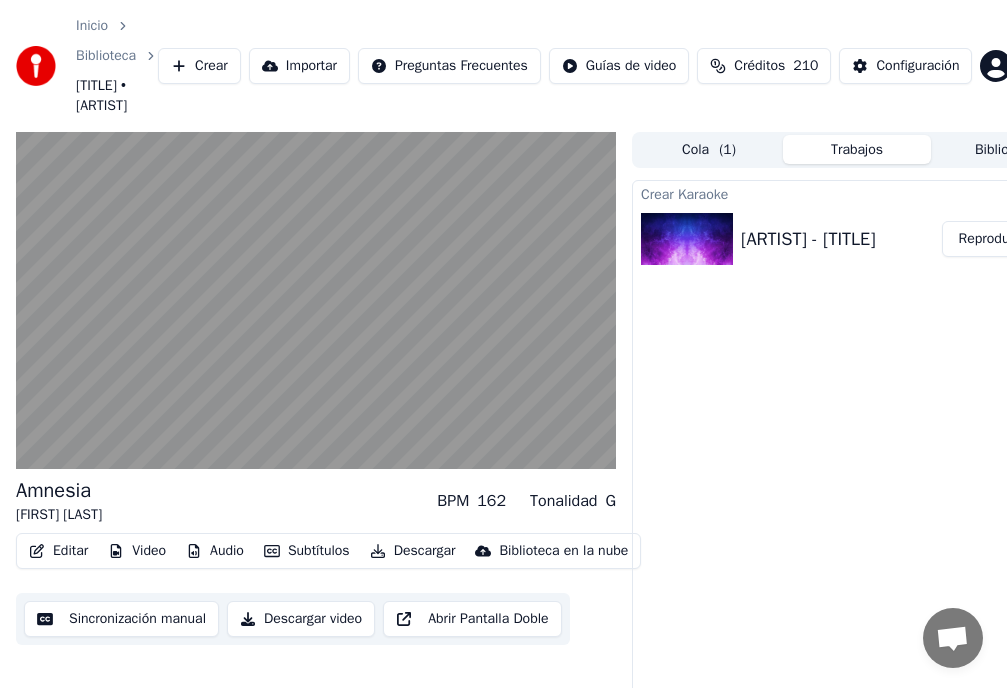 click on "Editar" at bounding box center (58, 551) 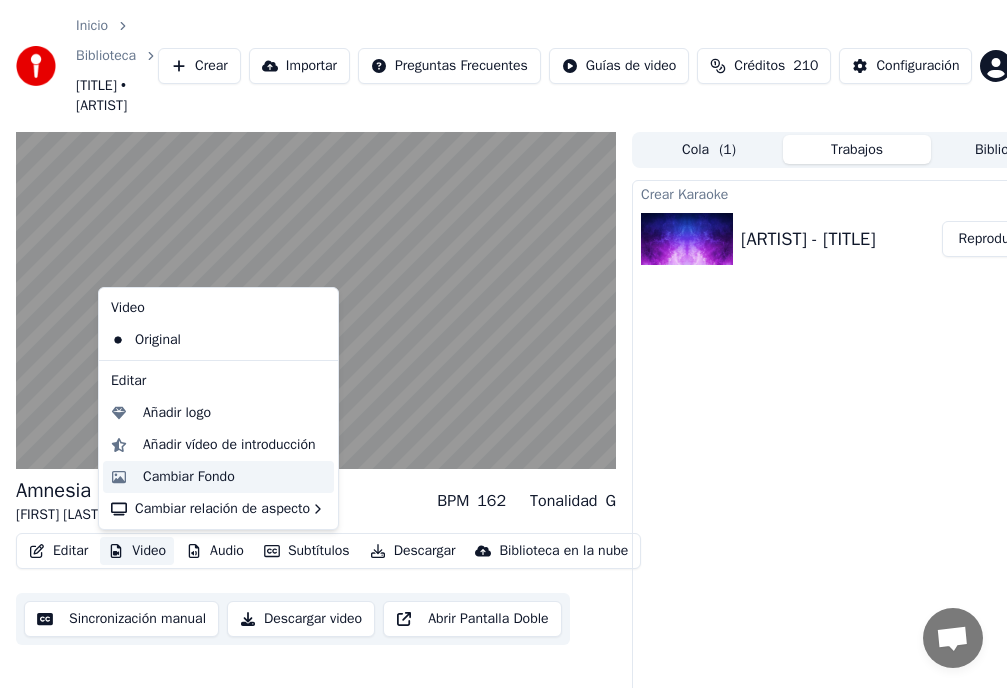 click on "Cambiar Fondo" at bounding box center (189, 477) 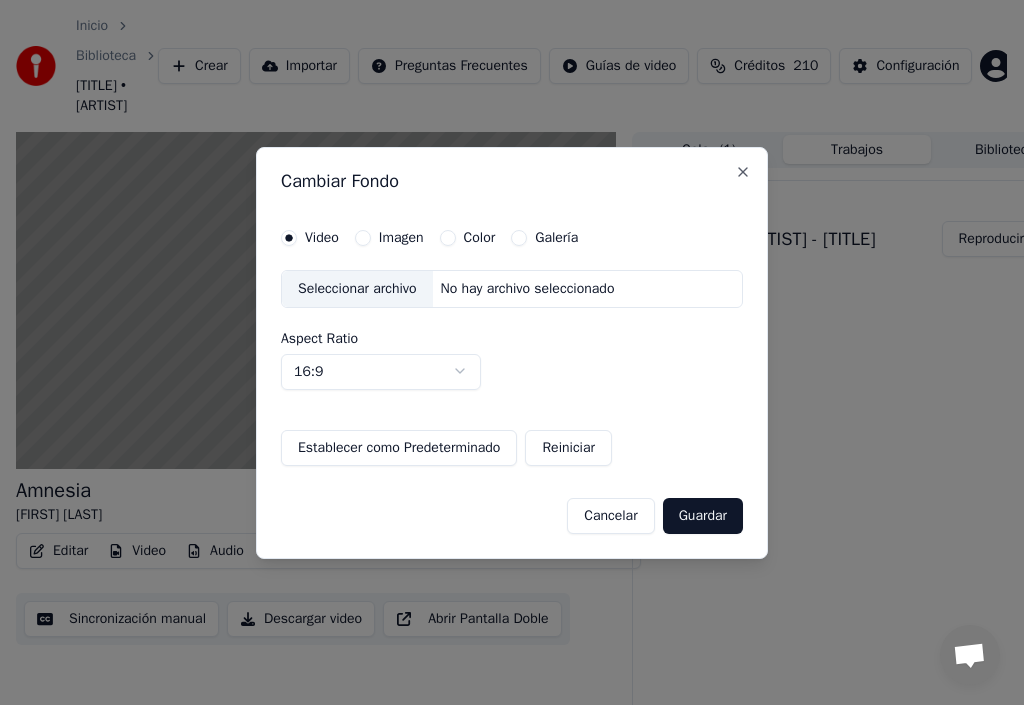 click on "Imagen" at bounding box center [363, 238] 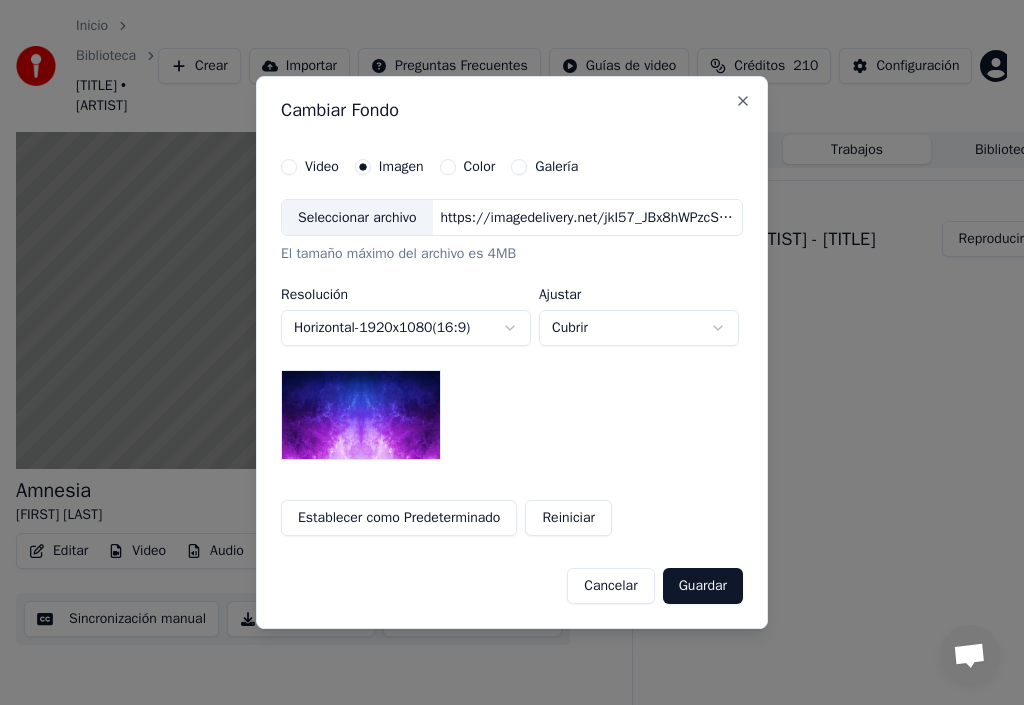 click on "Seleccionar archivo" at bounding box center (357, 218) 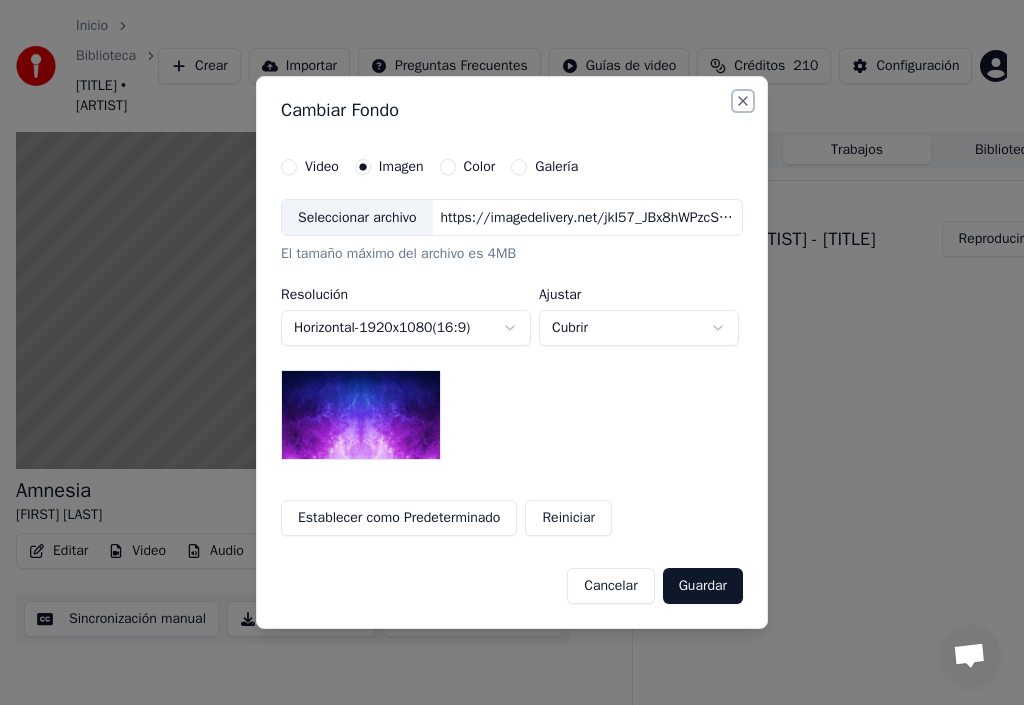 click on "Close" at bounding box center (743, 101) 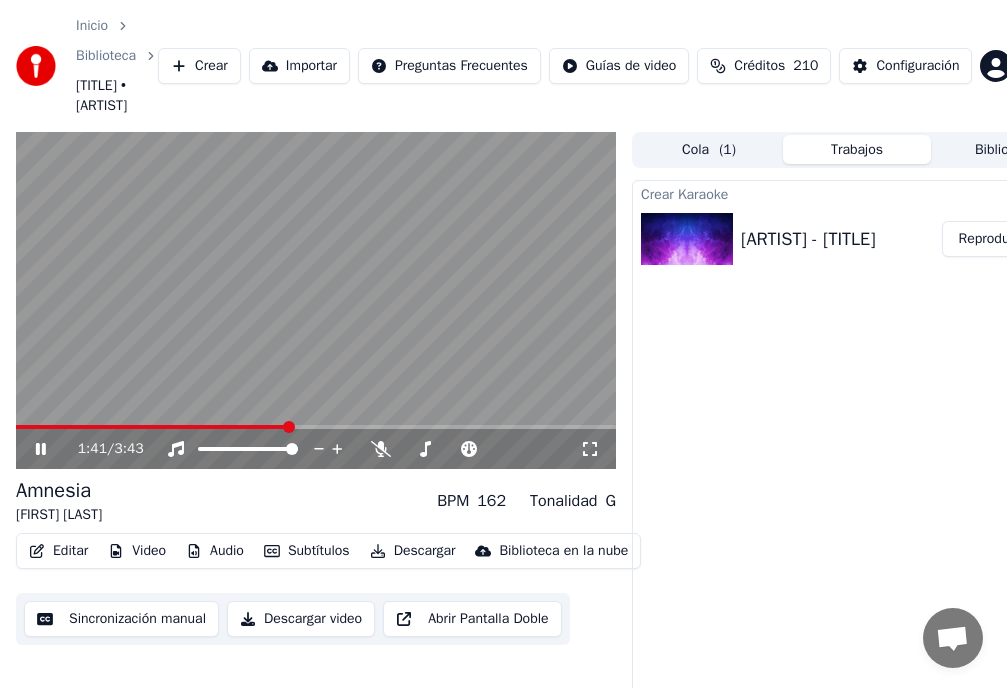 click 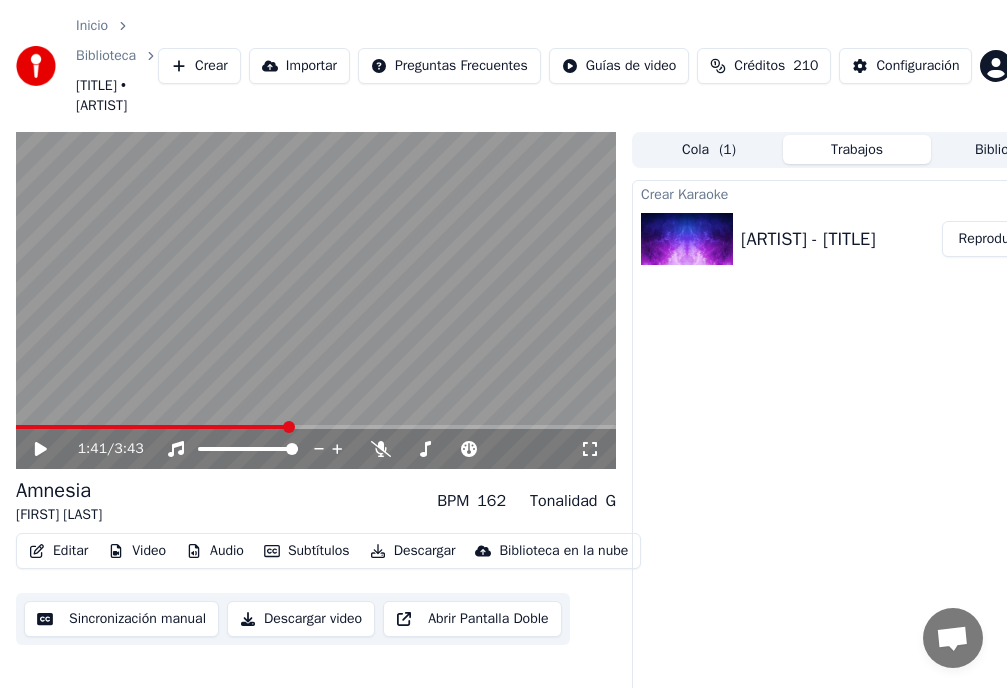 click 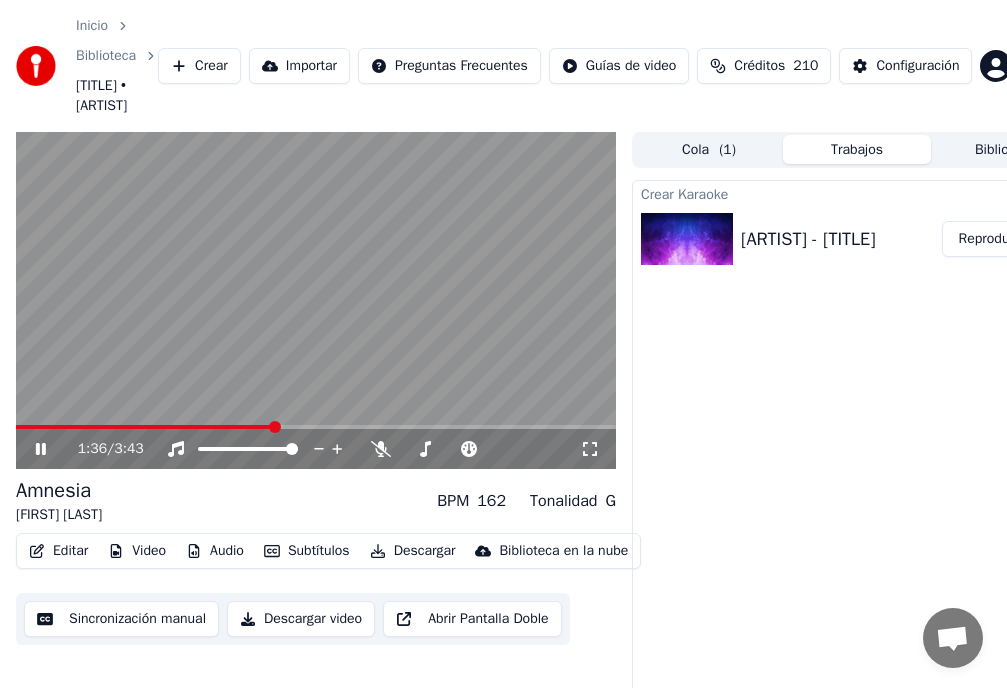 click at bounding box center [275, 427] 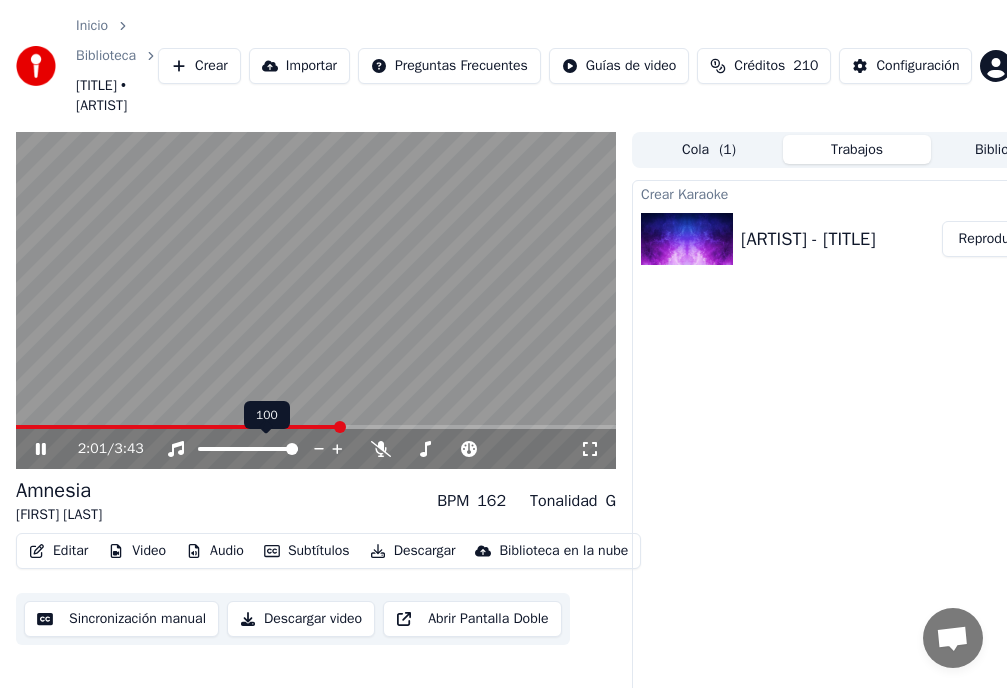 click at bounding box center (178, 427) 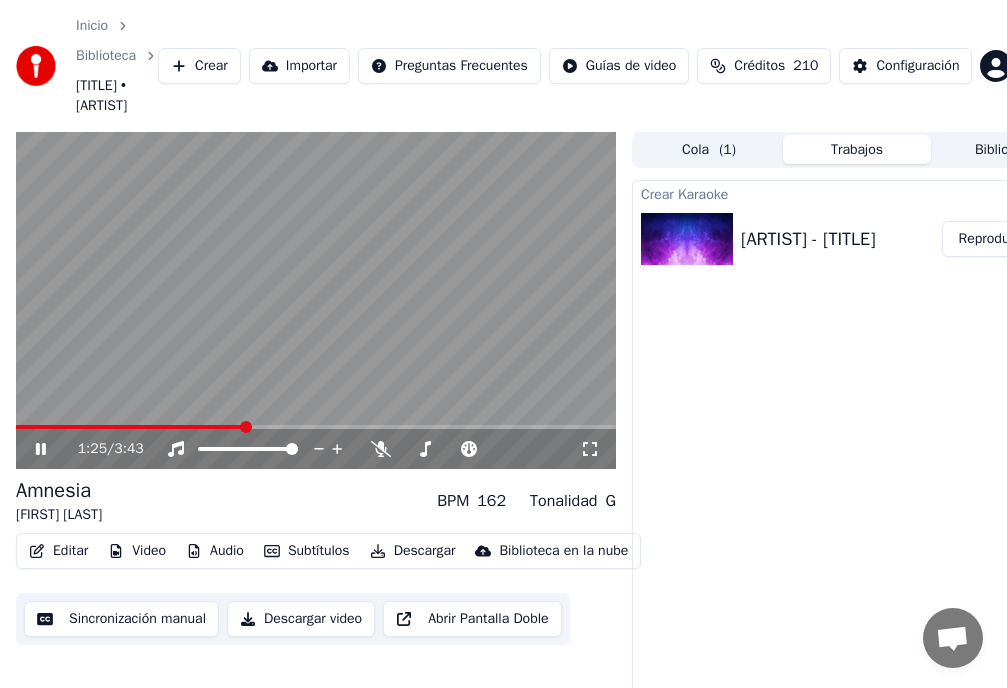 click 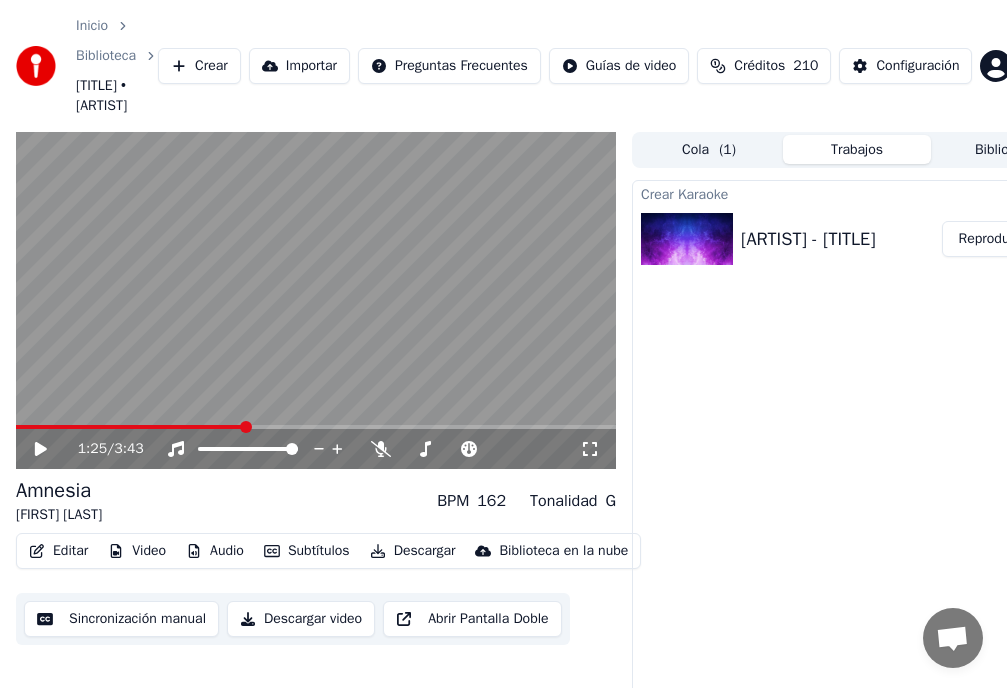 click 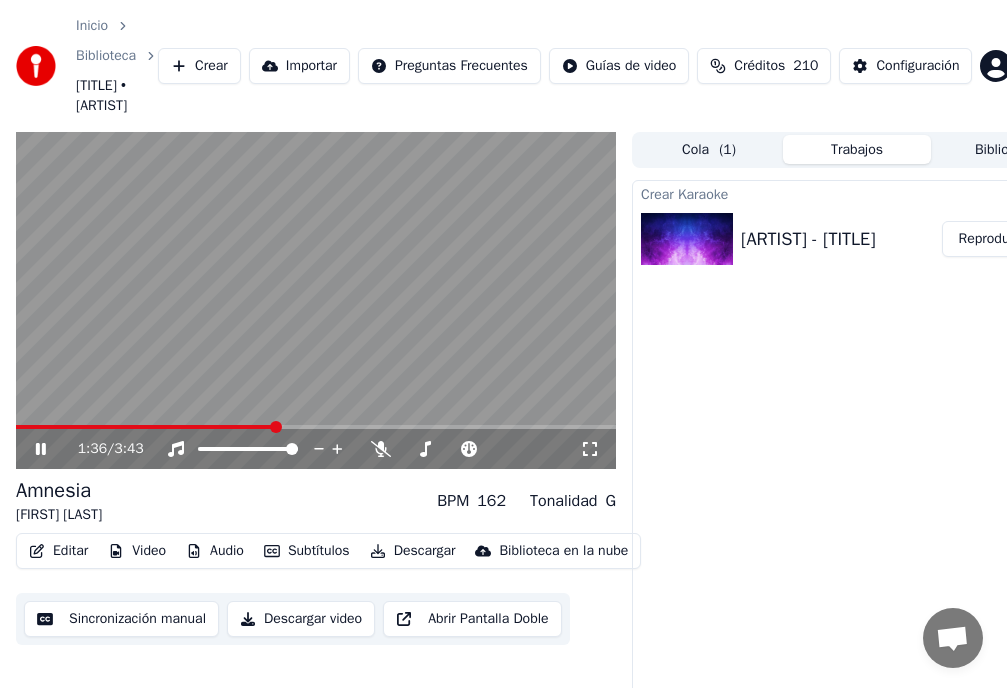 click 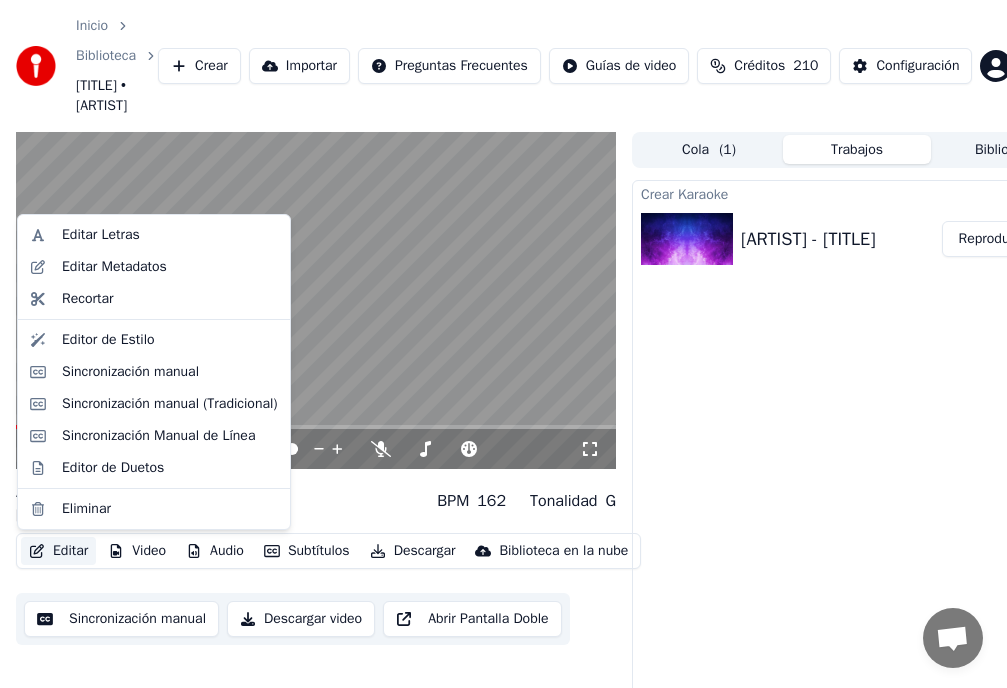 click on "Editar" at bounding box center (58, 551) 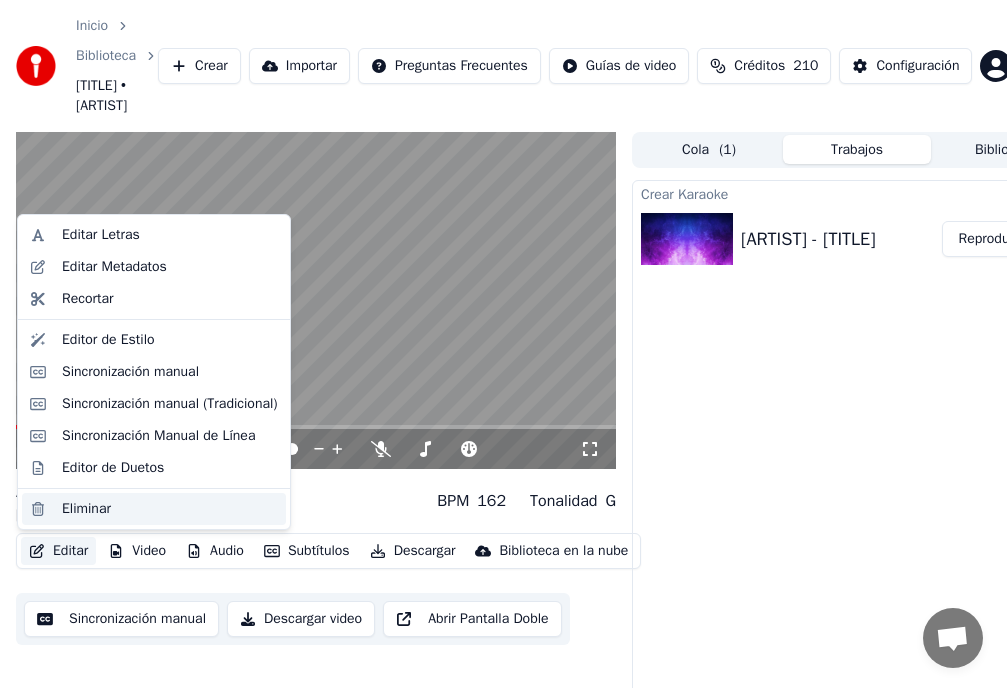 click on "Eliminar" at bounding box center (86, 509) 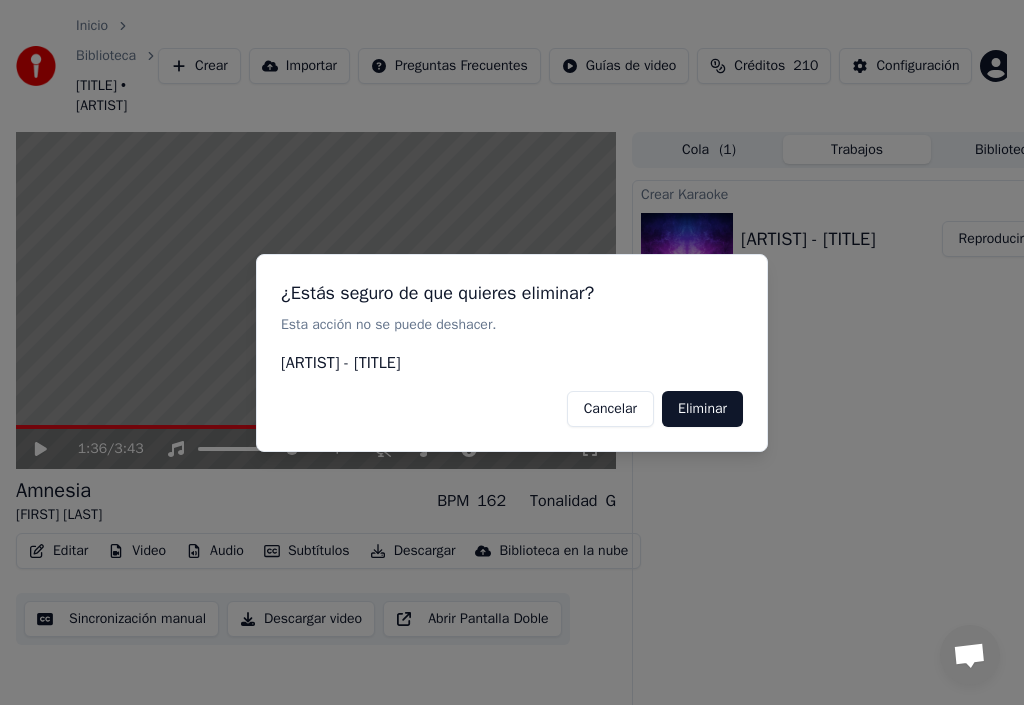 click on "Eliminar" at bounding box center [702, 408] 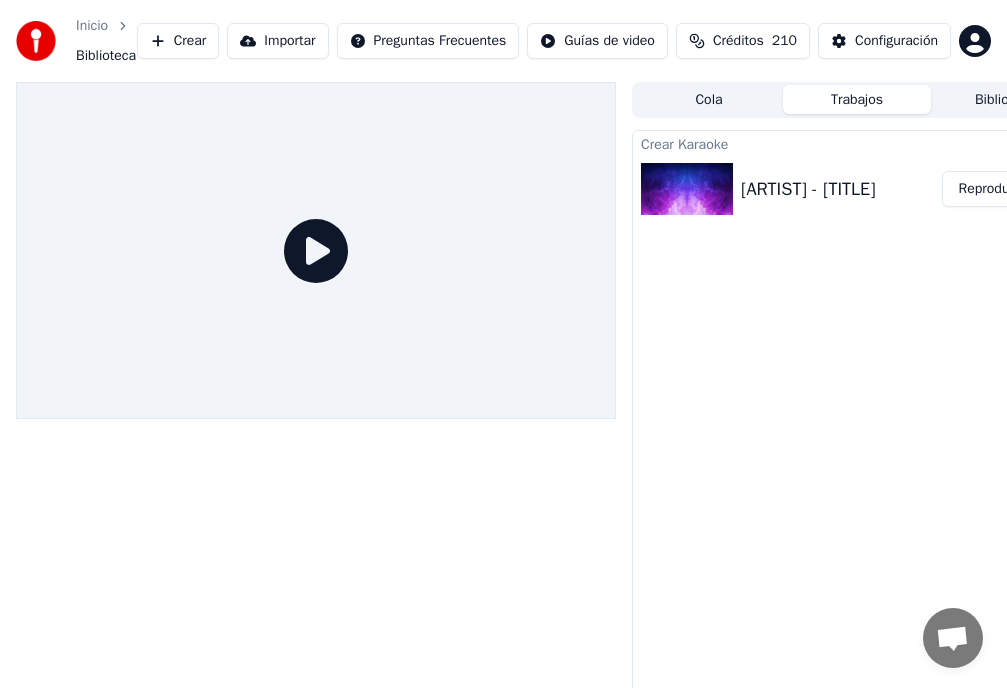 click on "Biblioteca" at bounding box center [106, 56] 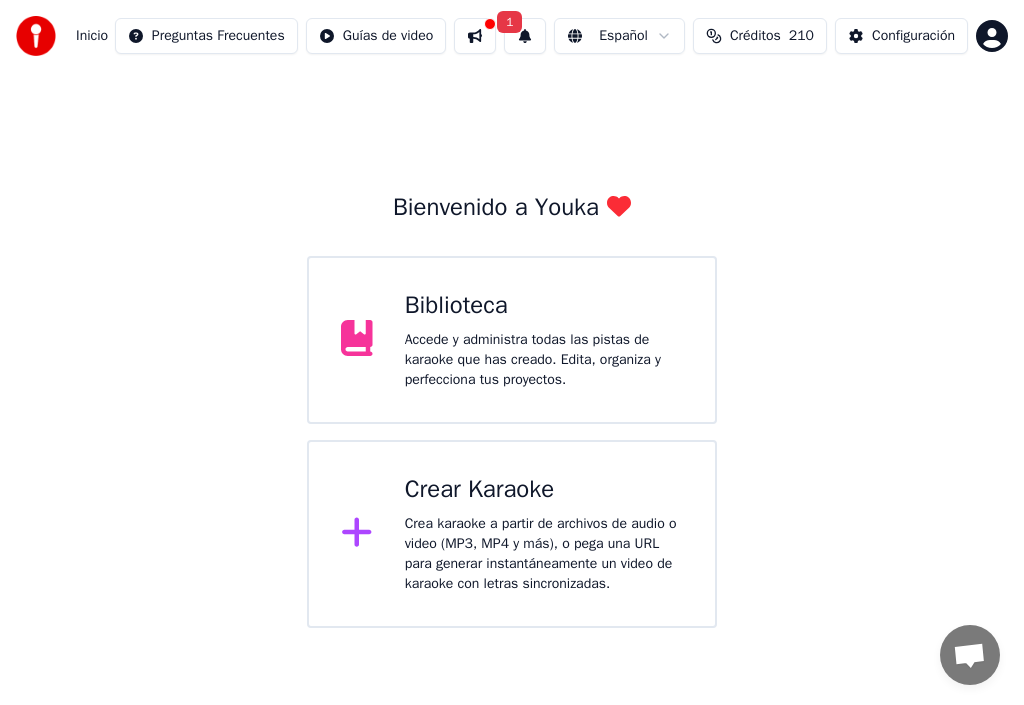 click on "Crear Karaoke" at bounding box center [544, 490] 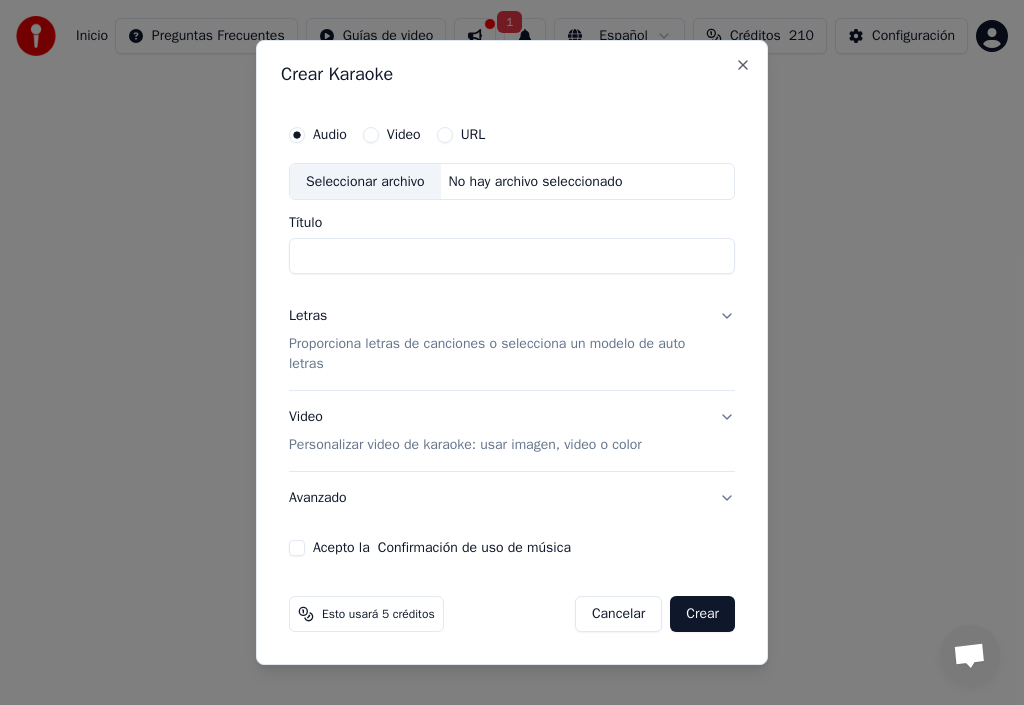 click on "Título" at bounding box center (512, 257) 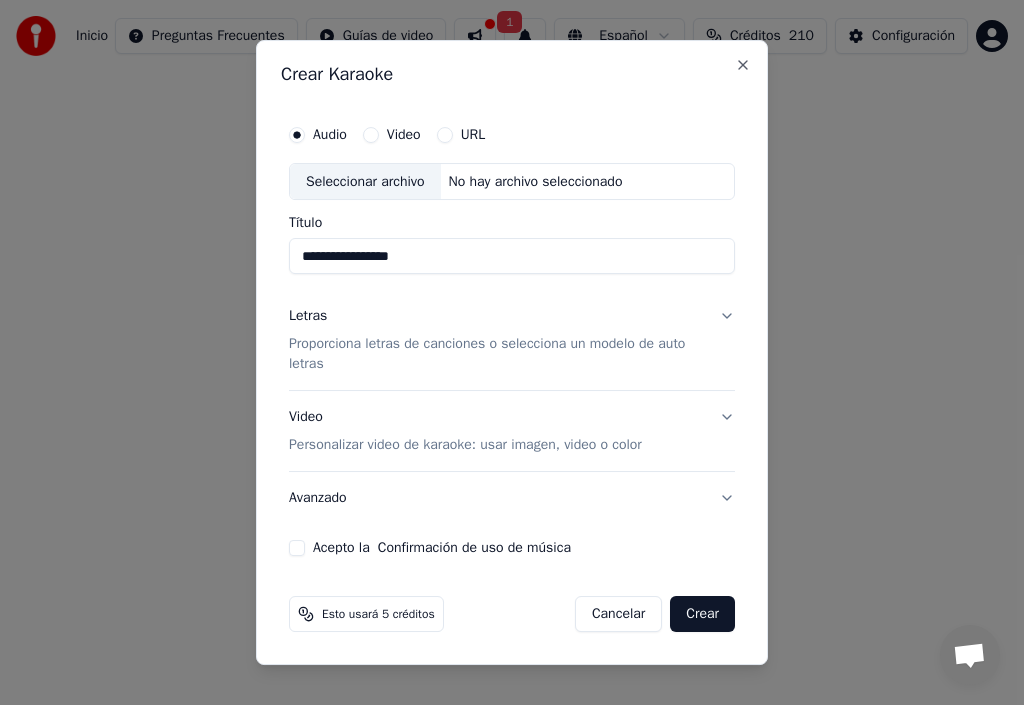 click on "**********" at bounding box center [512, 257] 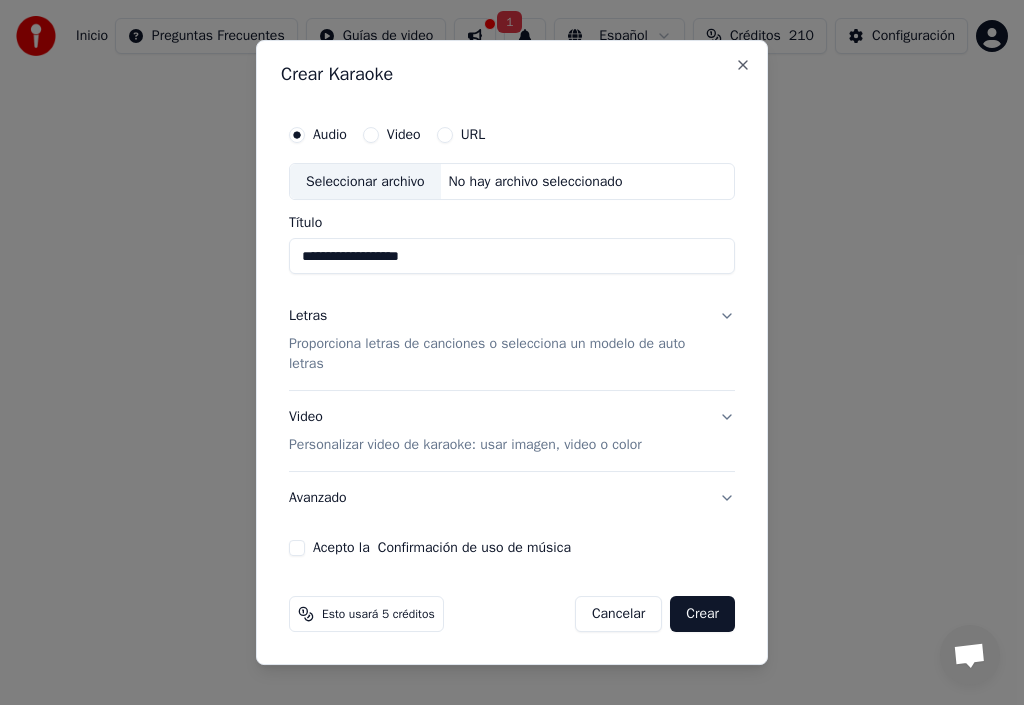 click on "**********" at bounding box center (512, 257) 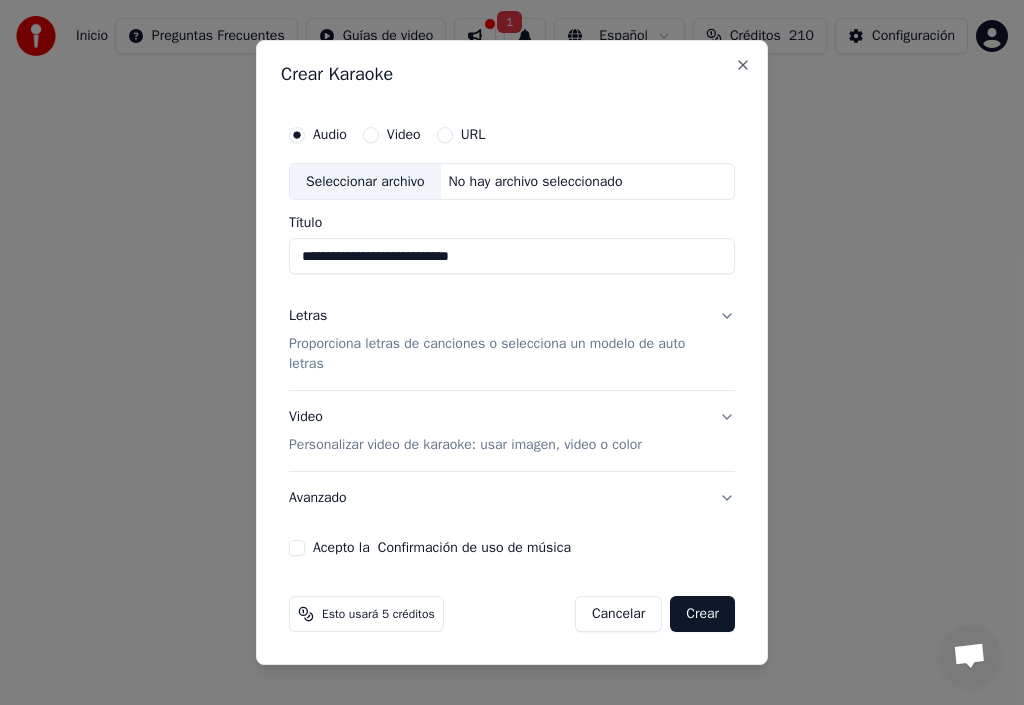 type on "**********" 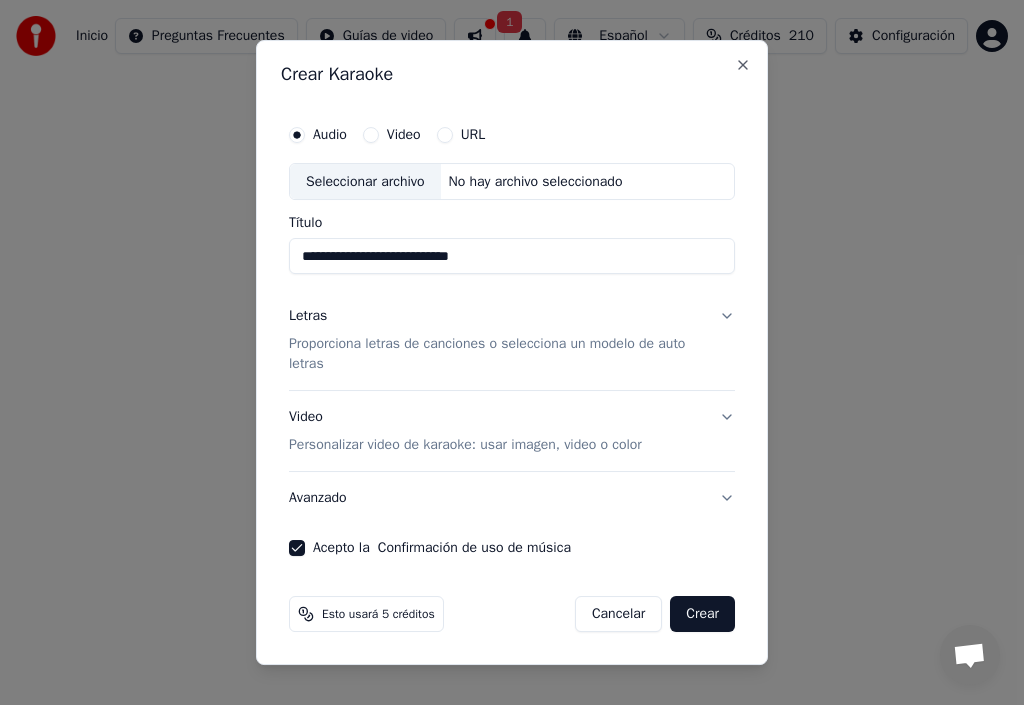 click on "Letras" at bounding box center (308, 317) 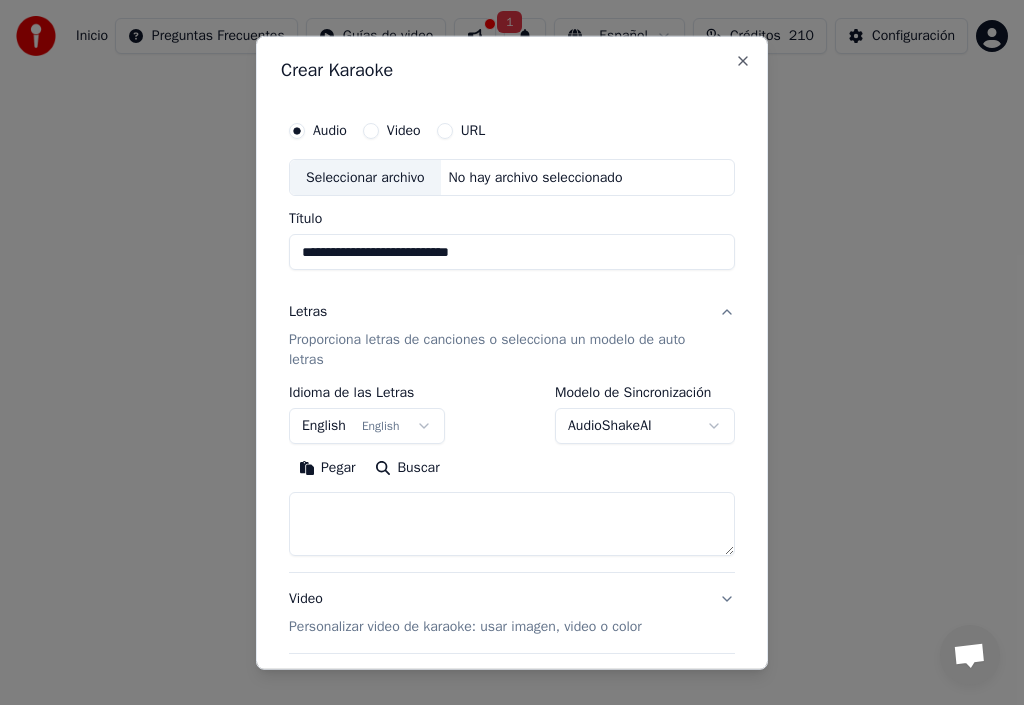 click on "Pegar" at bounding box center [327, 468] 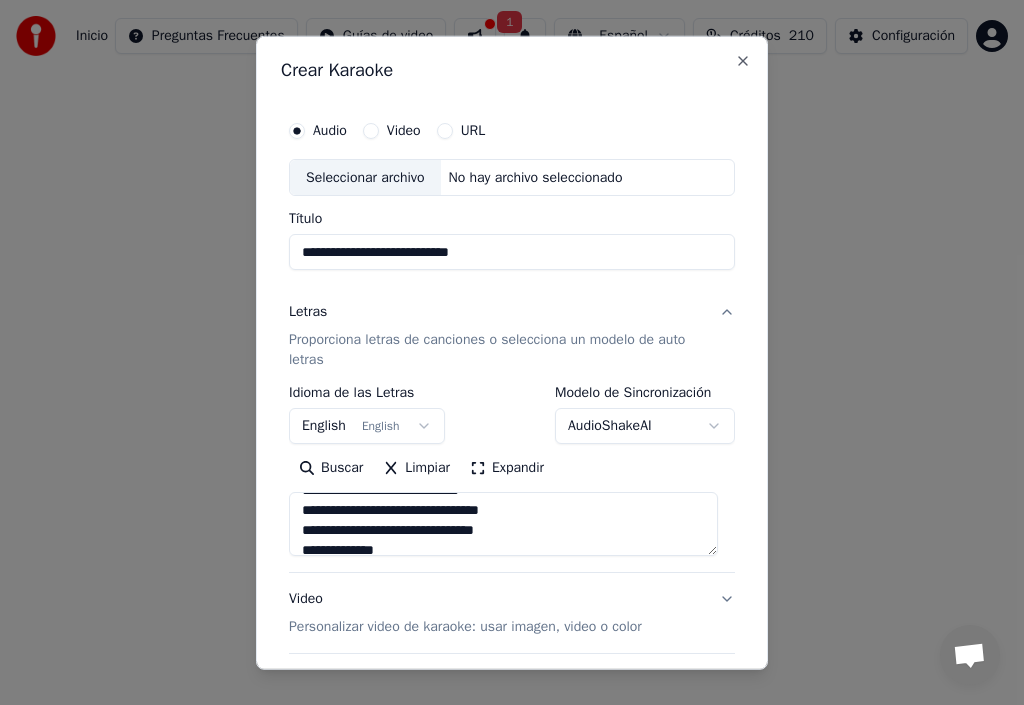 scroll, scrollTop: 200, scrollLeft: 0, axis: vertical 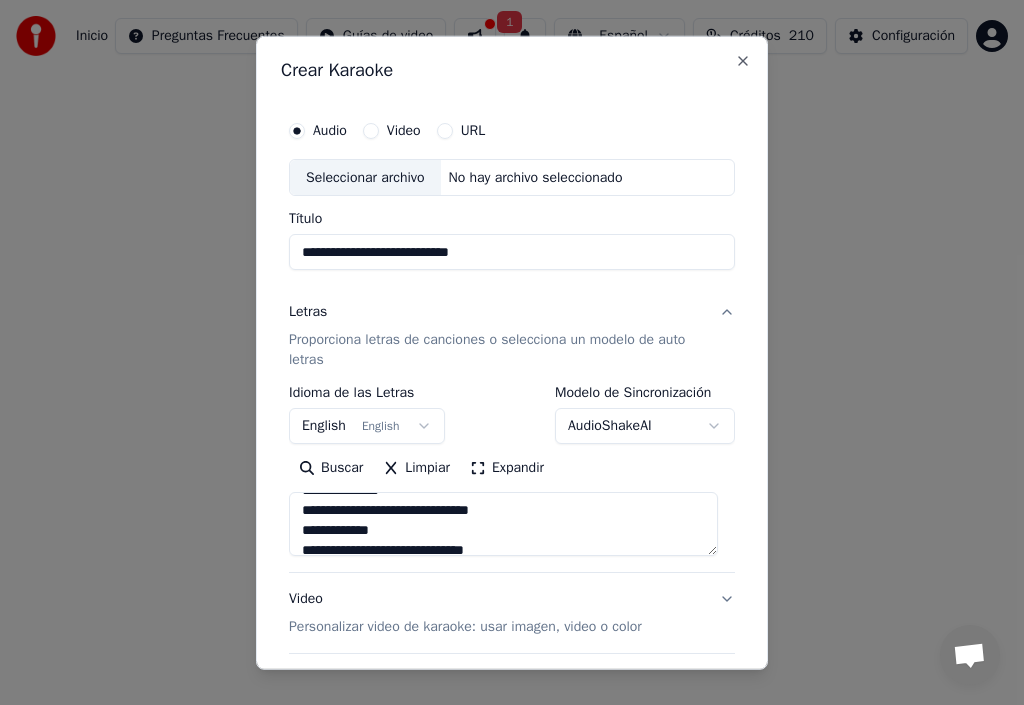 type on "**********" 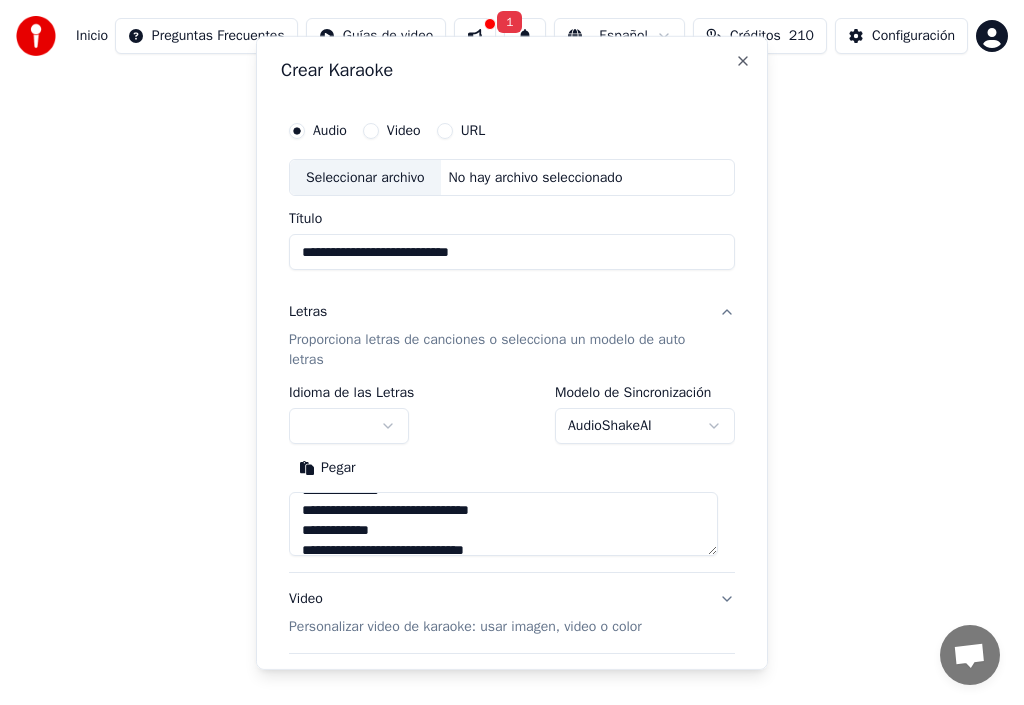 type 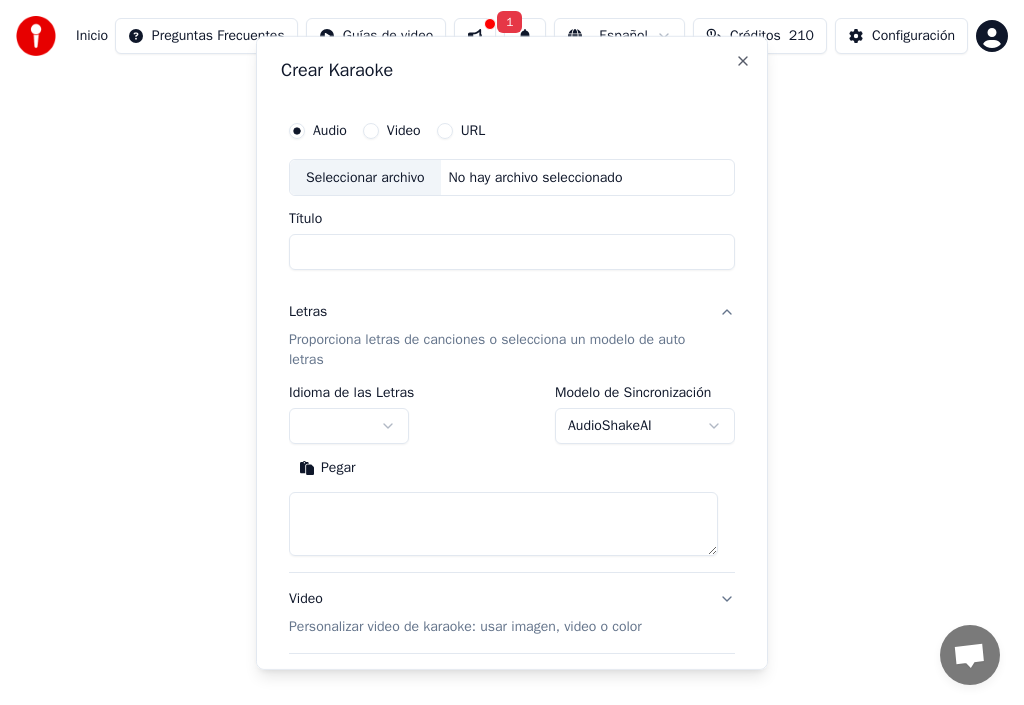 scroll, scrollTop: 0, scrollLeft: 0, axis: both 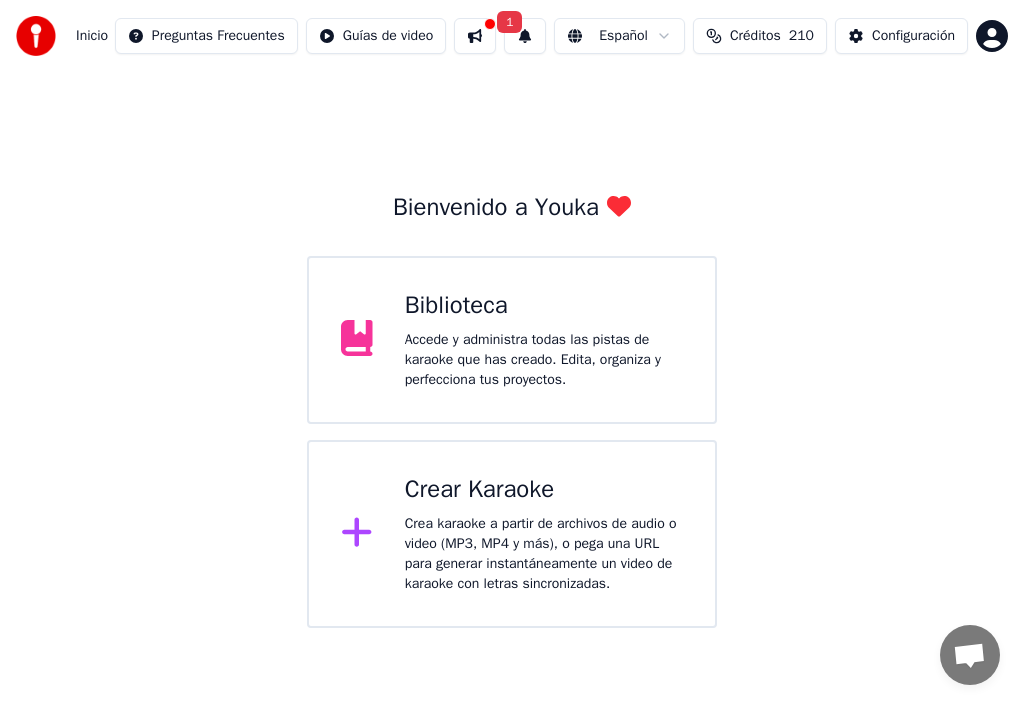 click on "Crear Karaoke" at bounding box center (544, 490) 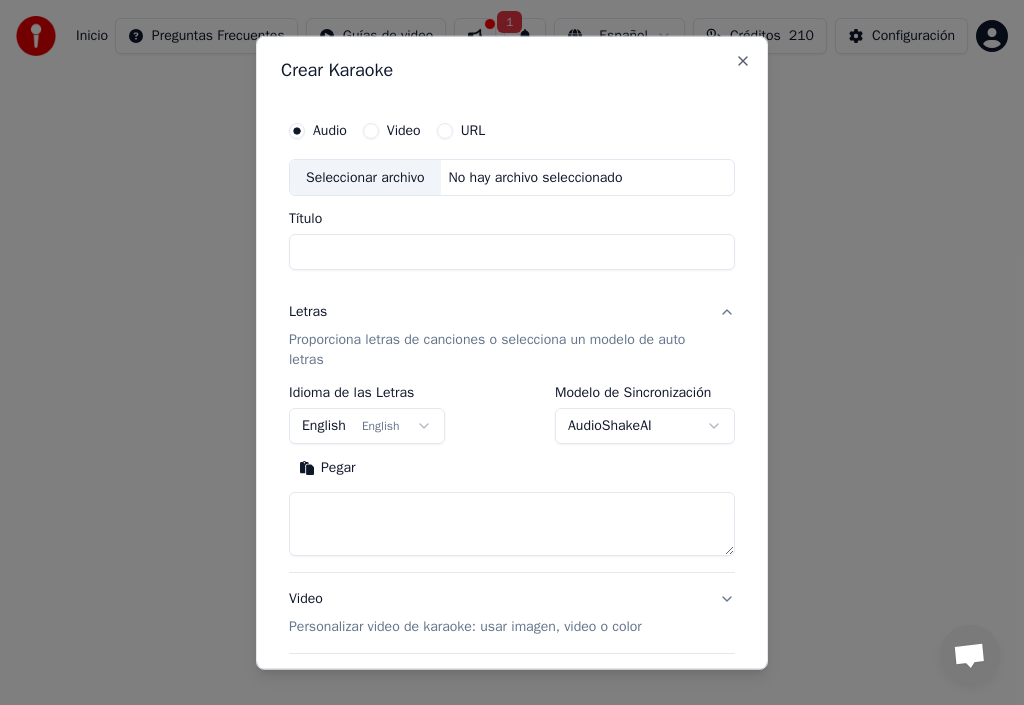 click on "English English" at bounding box center [367, 426] 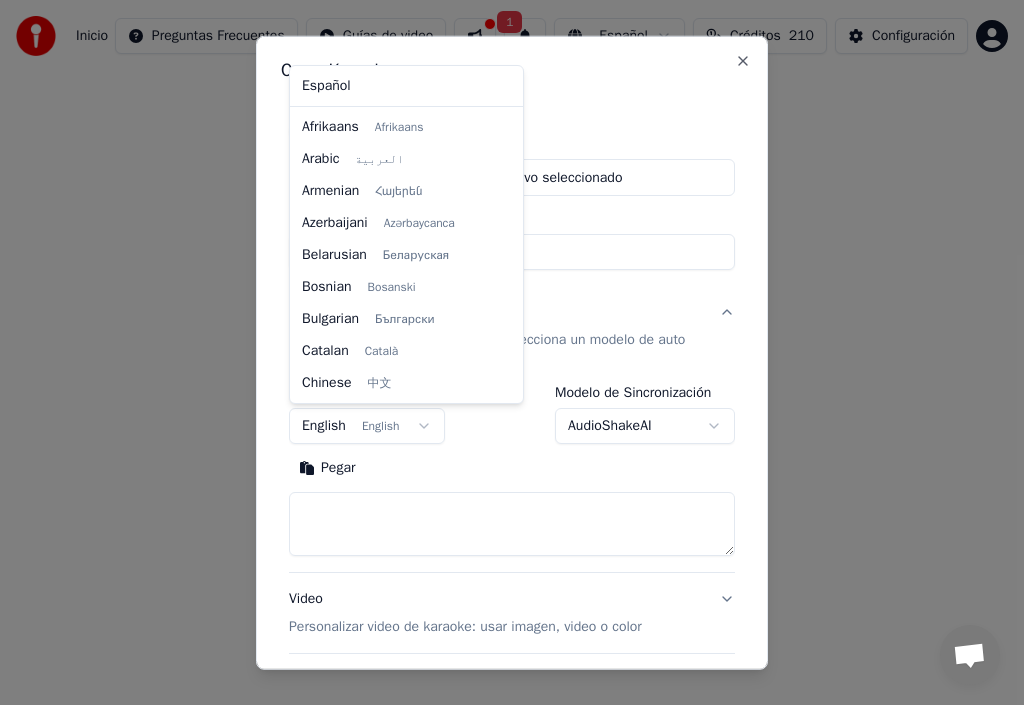 scroll, scrollTop: 160, scrollLeft: 0, axis: vertical 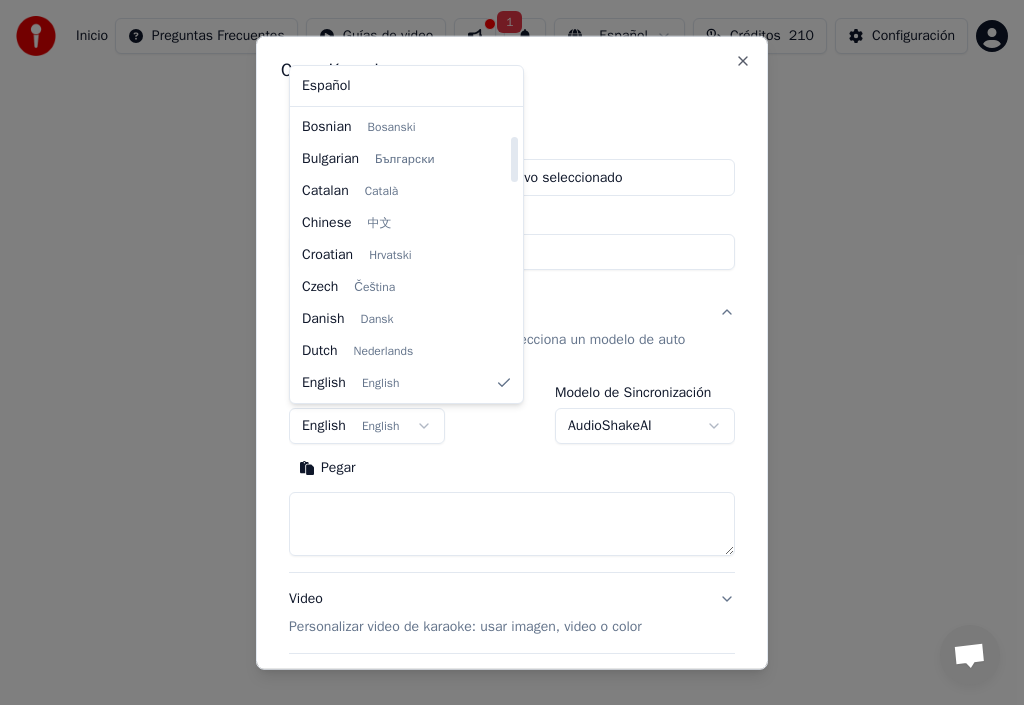 select on "**" 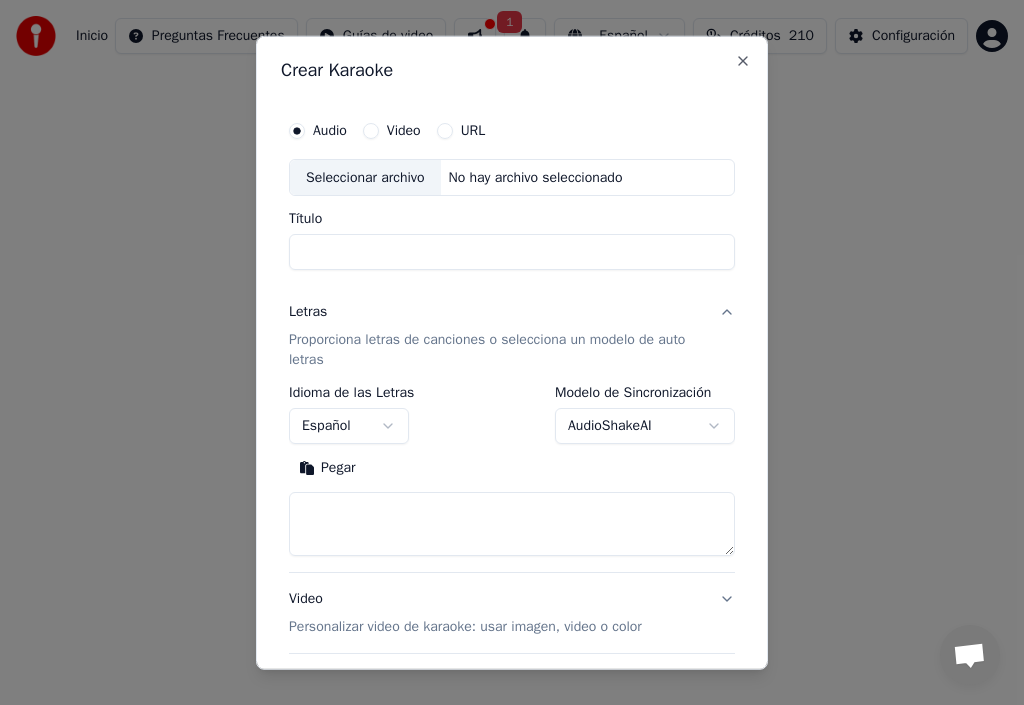 click on "Título" at bounding box center (512, 252) 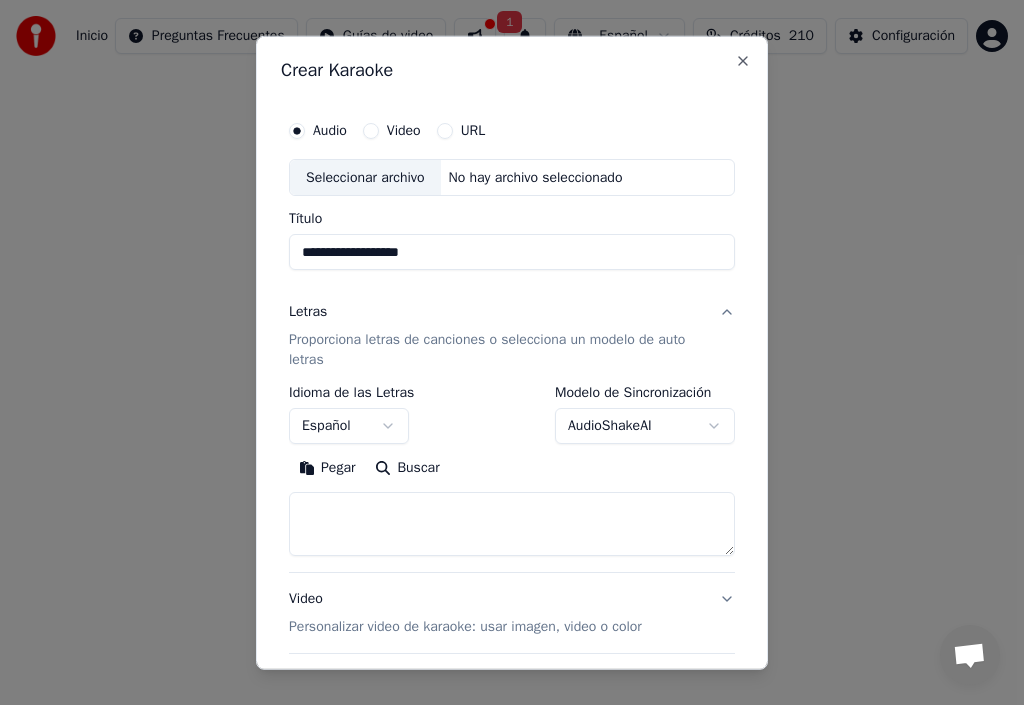 type on "**********" 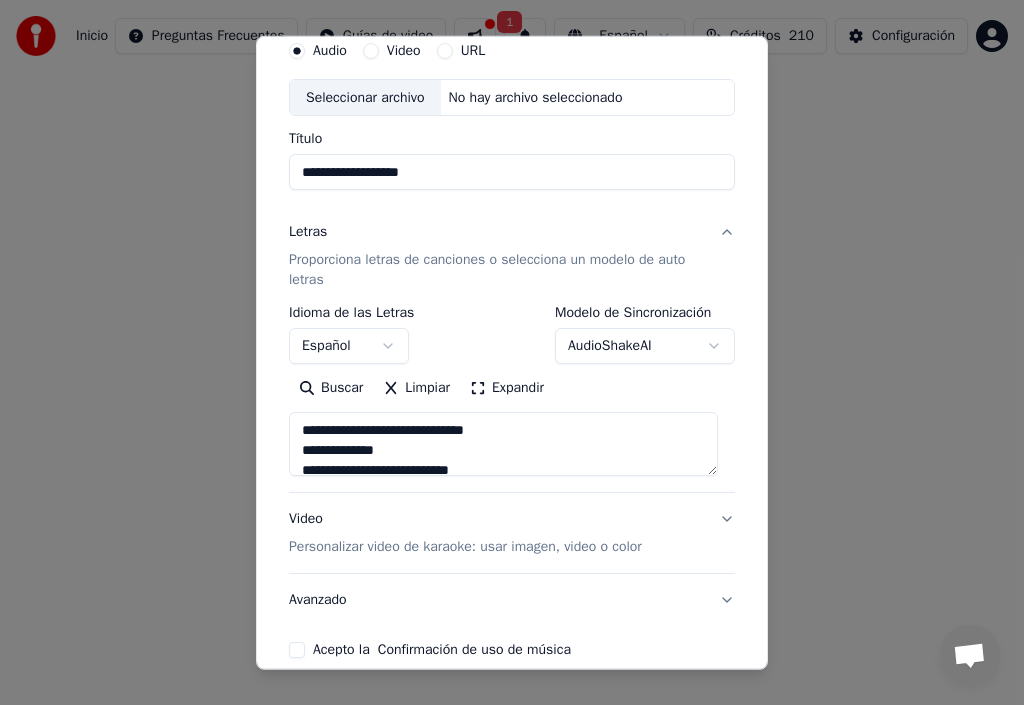 scroll, scrollTop: 177, scrollLeft: 0, axis: vertical 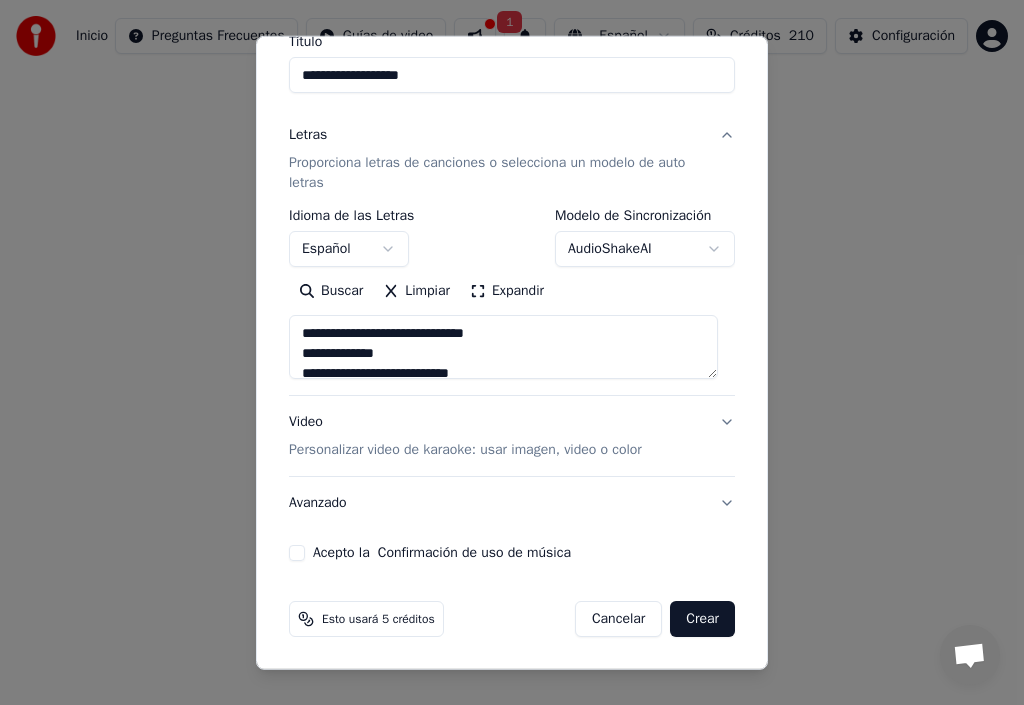 click on "Acepto la   Confirmación de uso de música" at bounding box center (297, 553) 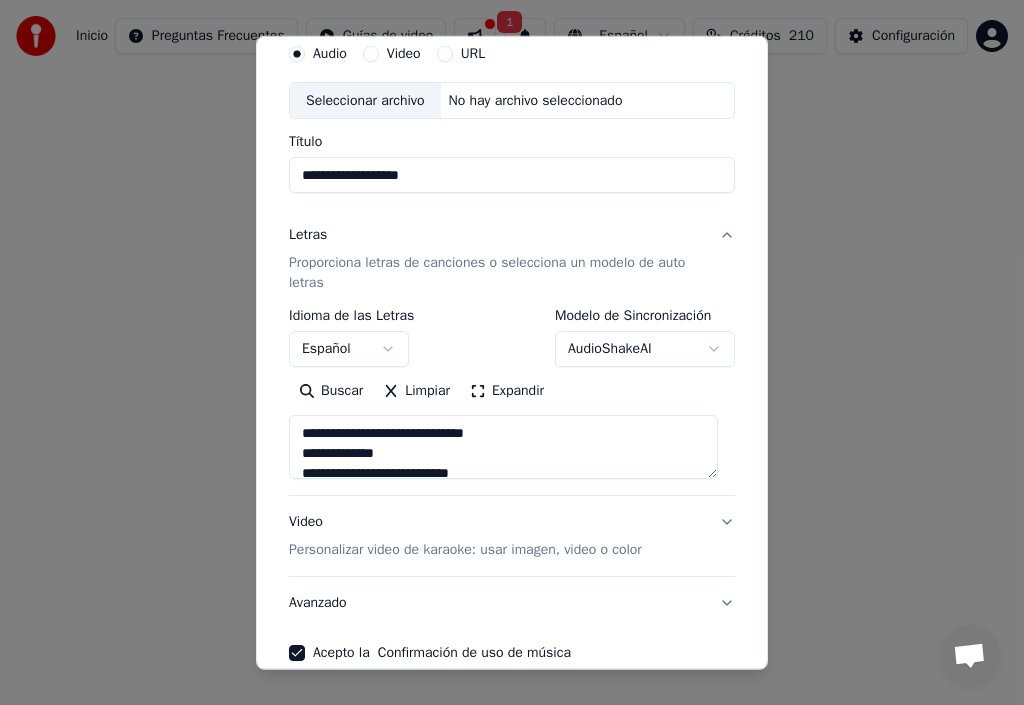 scroll, scrollTop: 0, scrollLeft: 0, axis: both 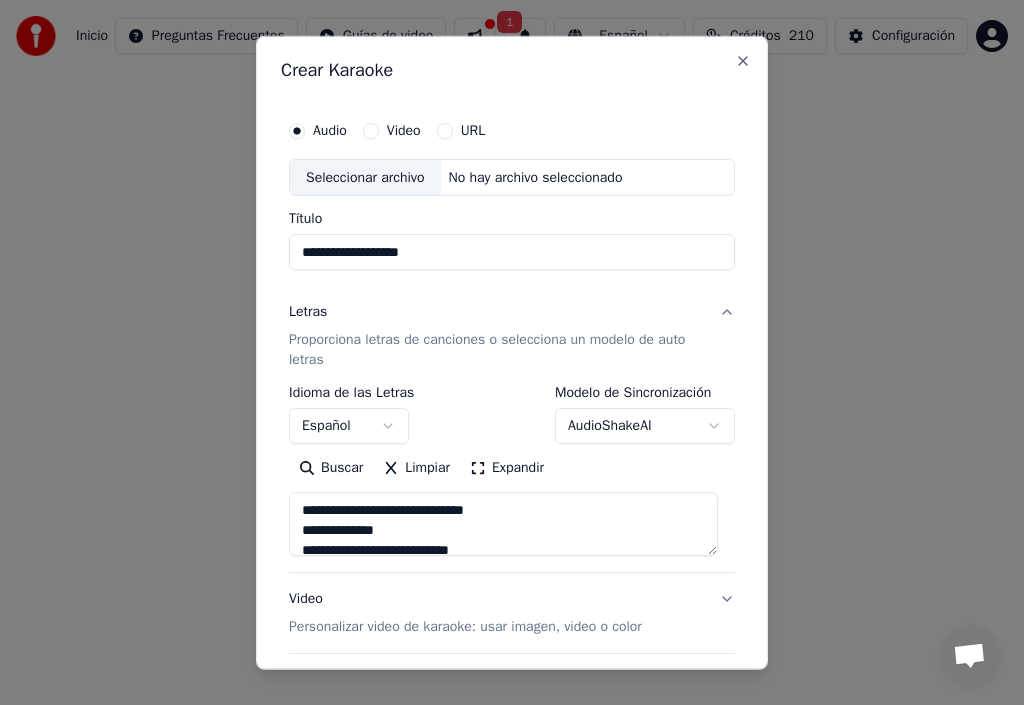 click on "Seleccionar archivo" at bounding box center [365, 177] 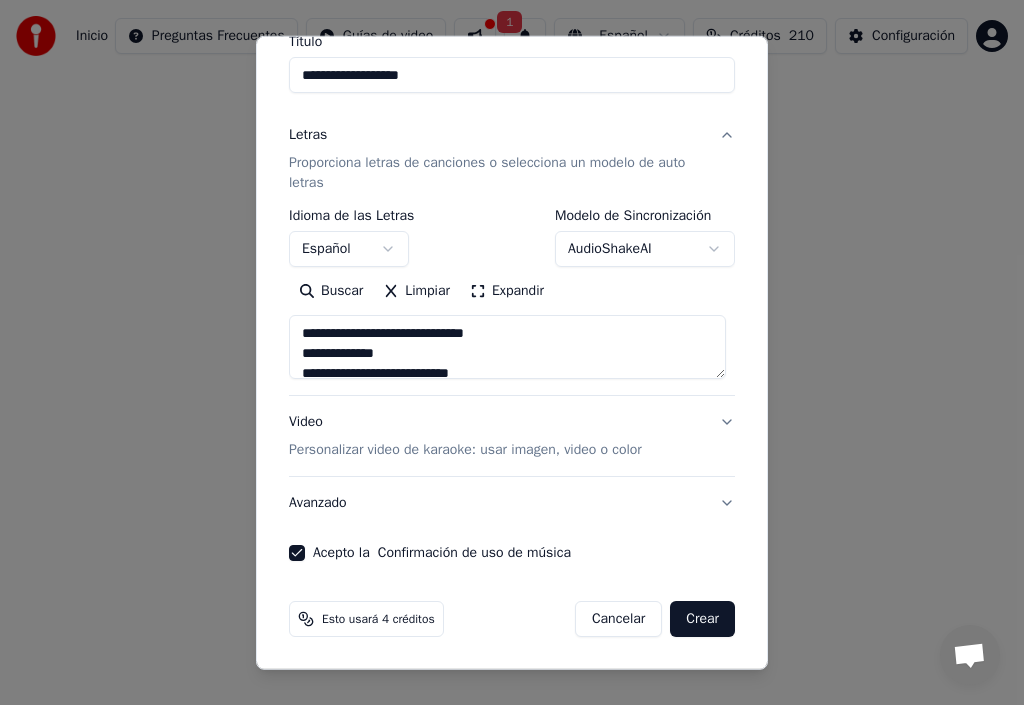 scroll, scrollTop: 0, scrollLeft: 0, axis: both 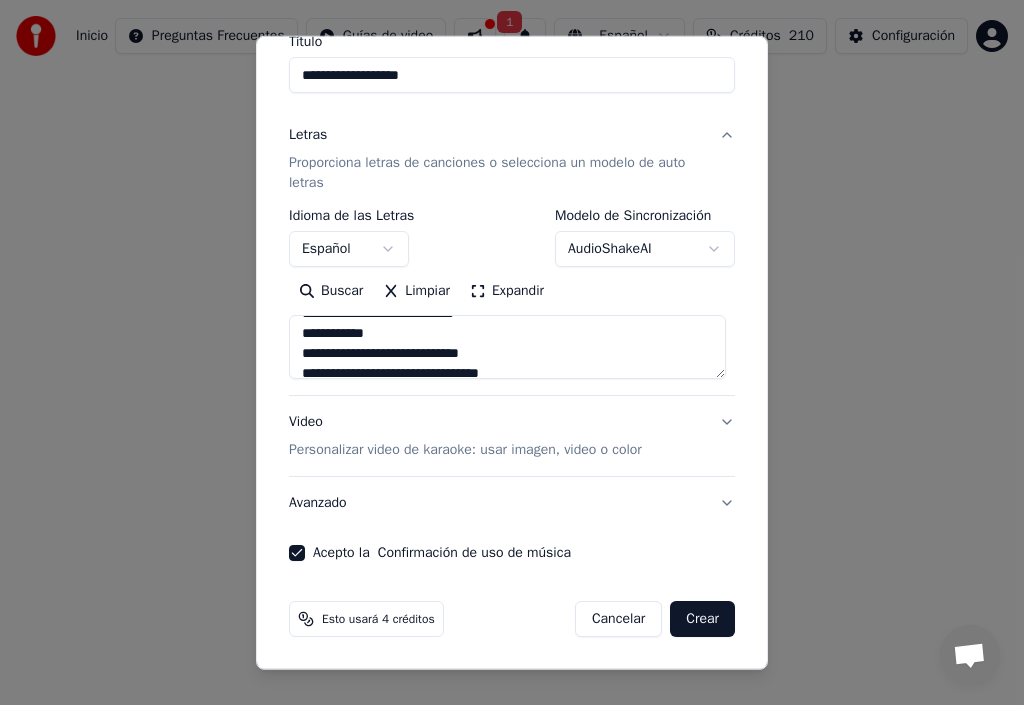click on "Crear" at bounding box center [702, 619] 